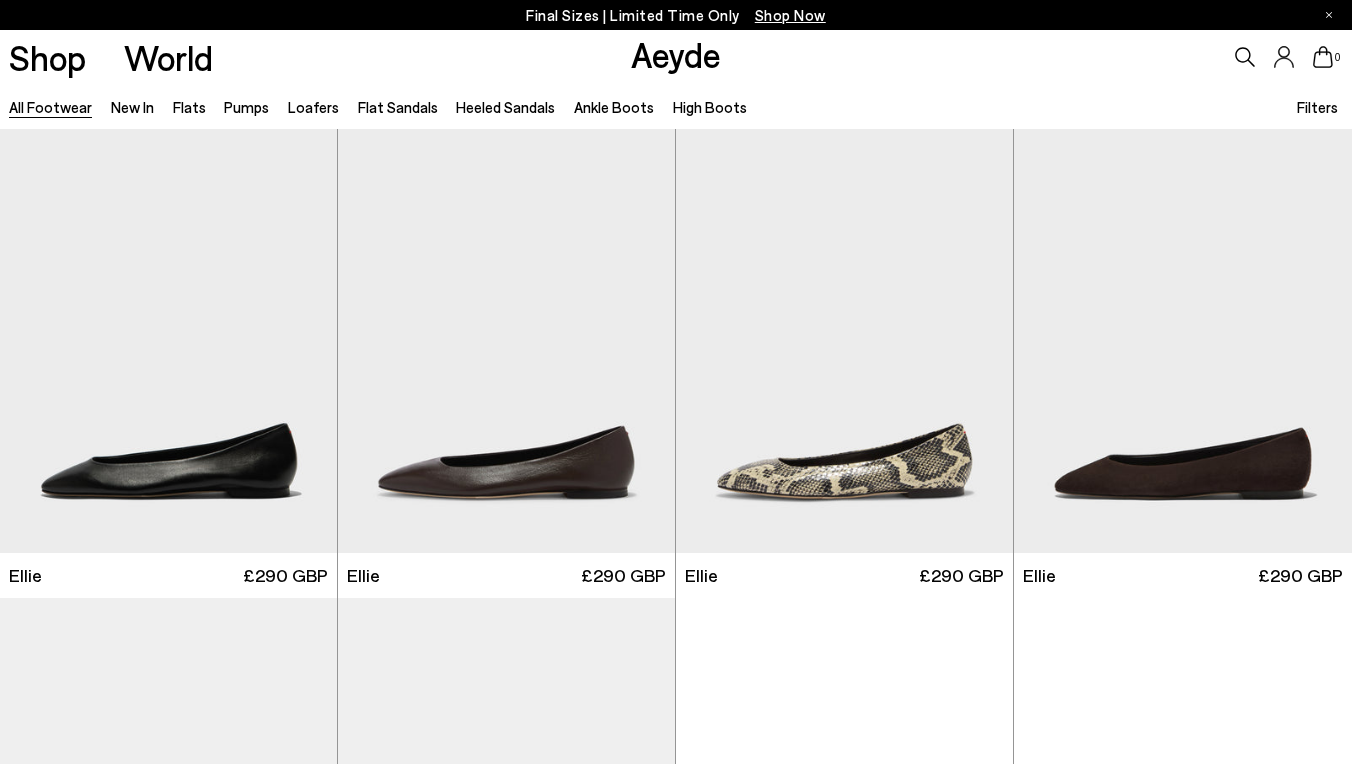 scroll, scrollTop: 0, scrollLeft: 0, axis: both 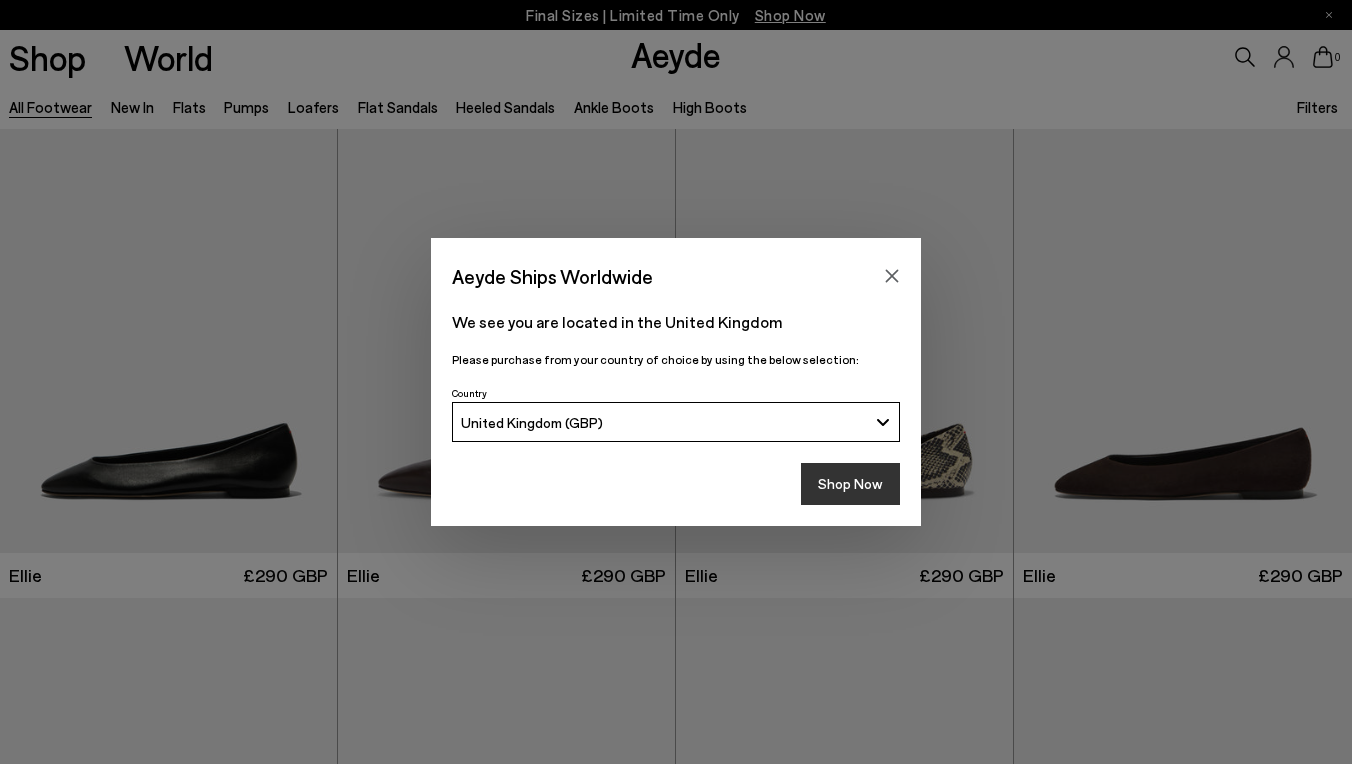 click on "Shop Now" at bounding box center (850, 484) 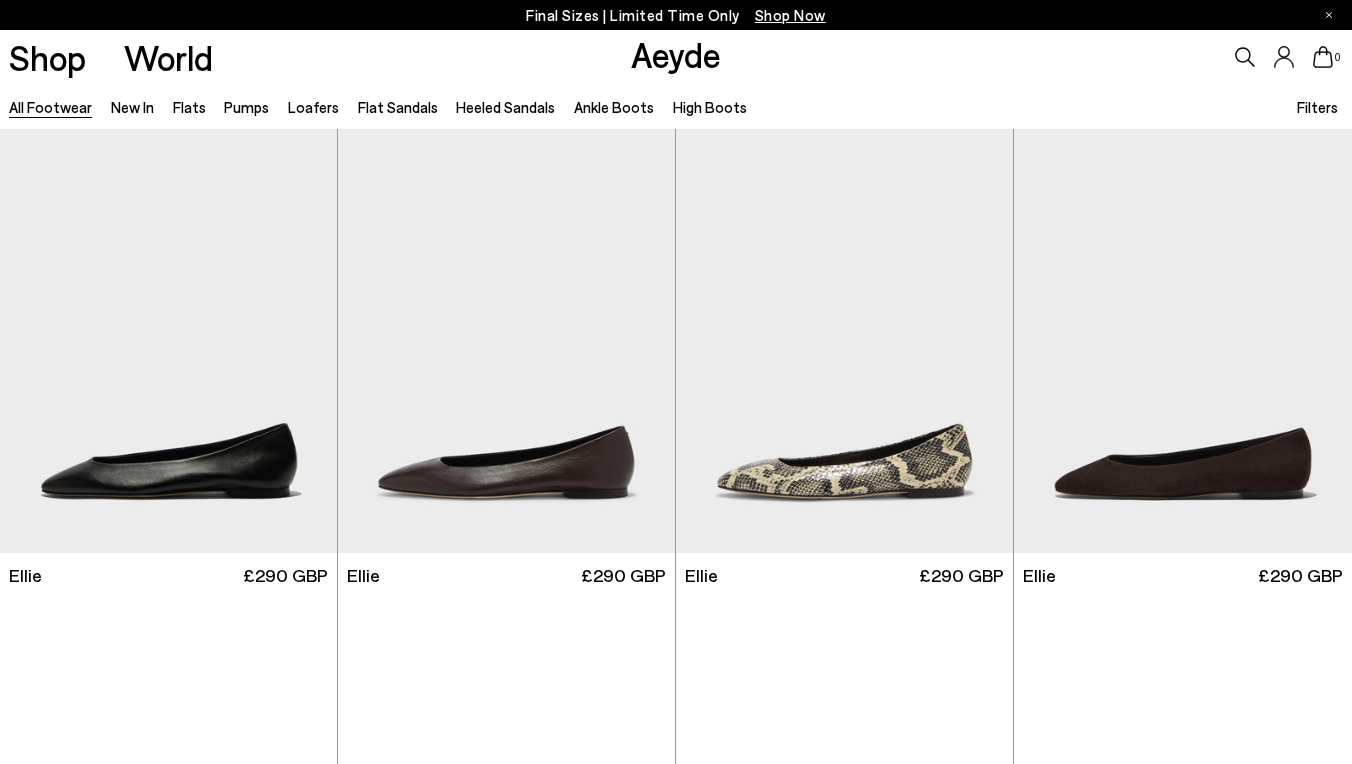scroll, scrollTop: 0, scrollLeft: 0, axis: both 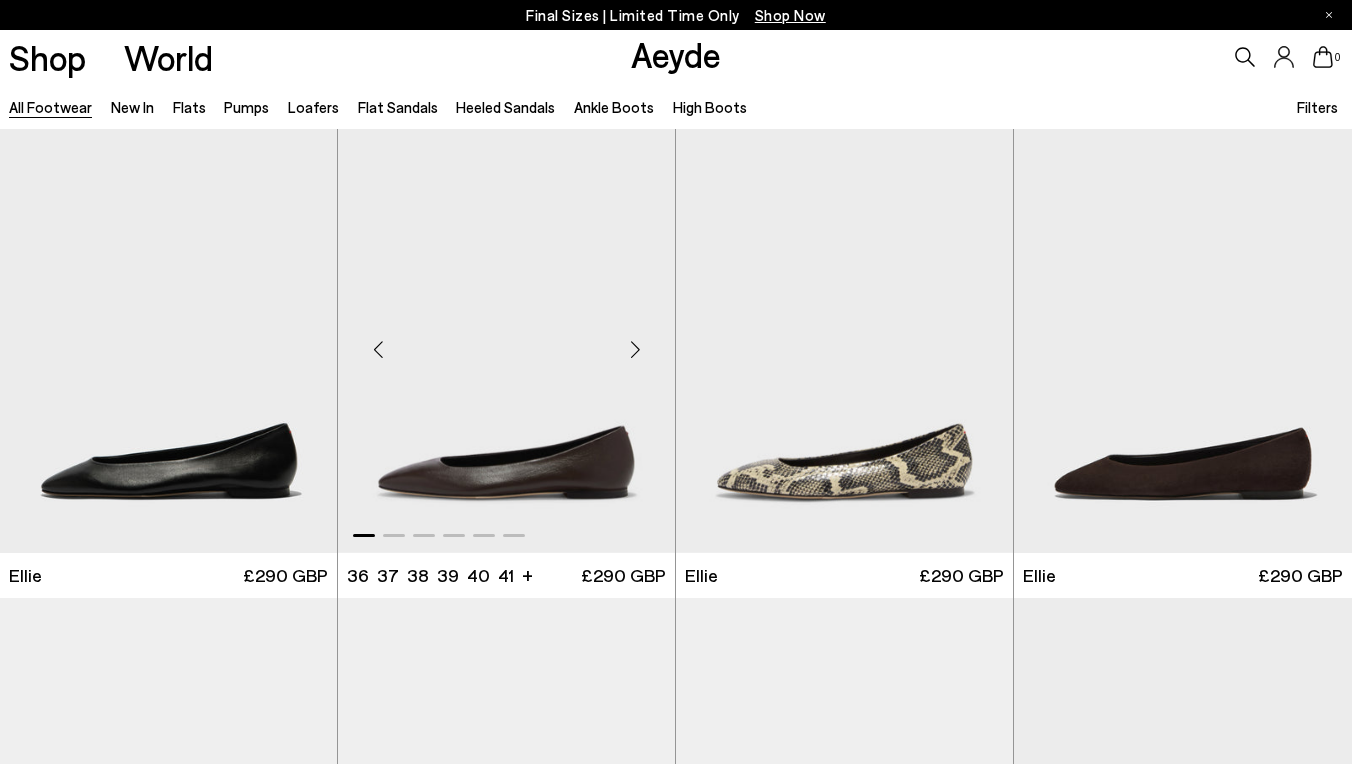 click at bounding box center (635, 349) 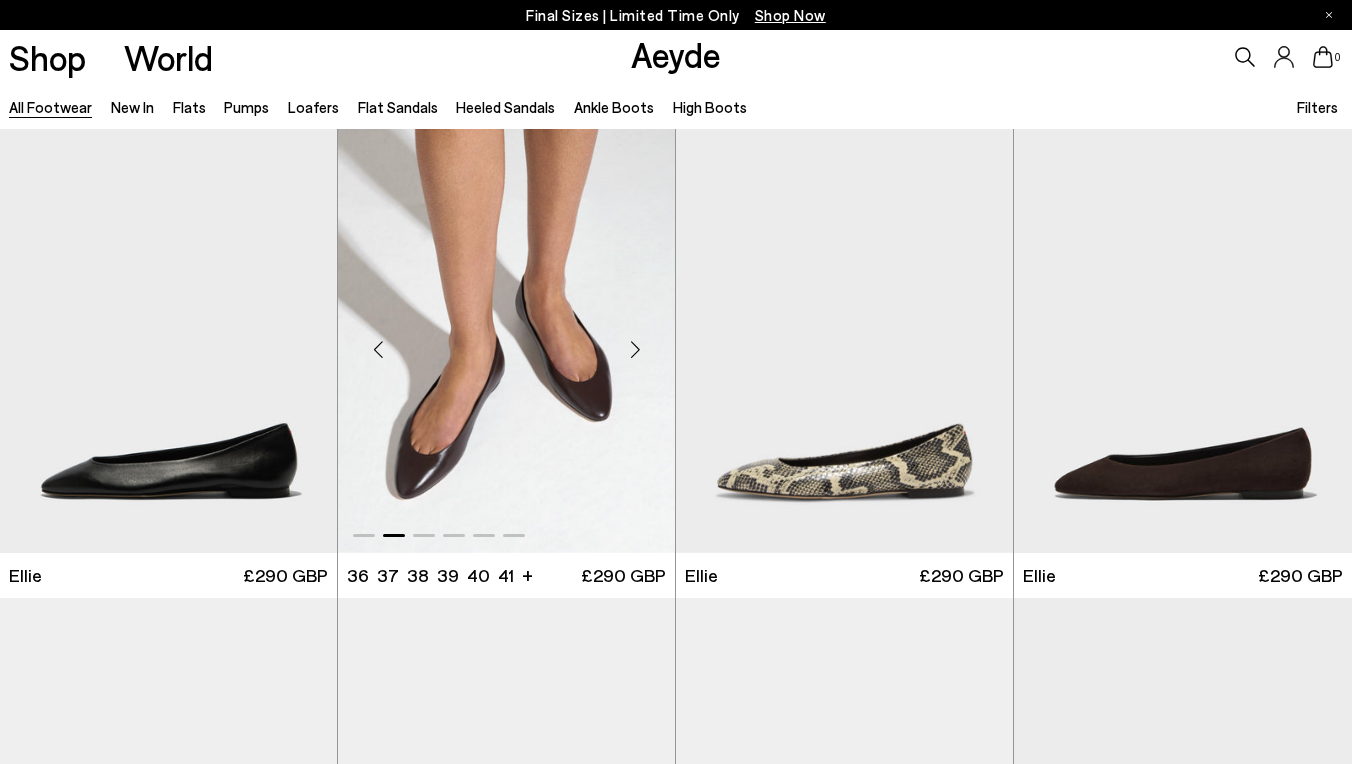 click at bounding box center [635, 349] 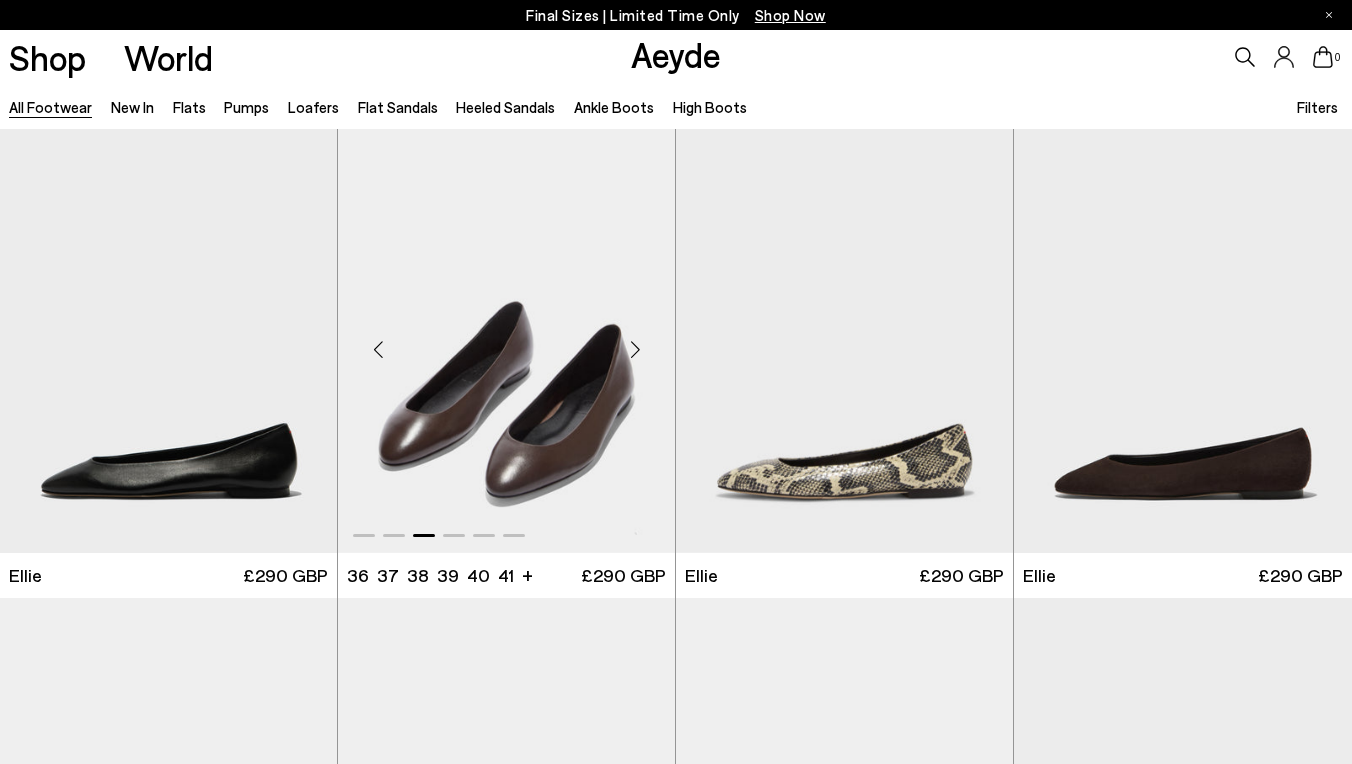 click at bounding box center (635, 349) 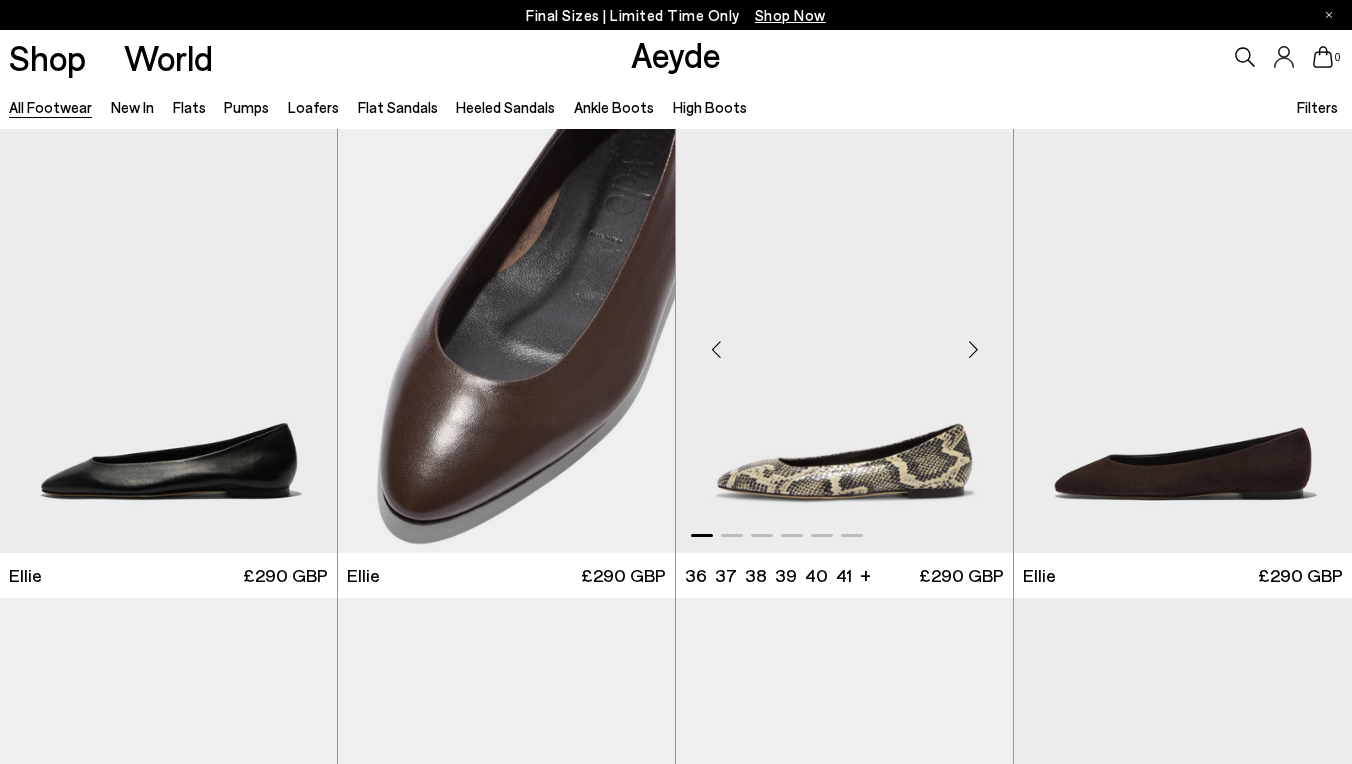 scroll, scrollTop: 403, scrollLeft: 0, axis: vertical 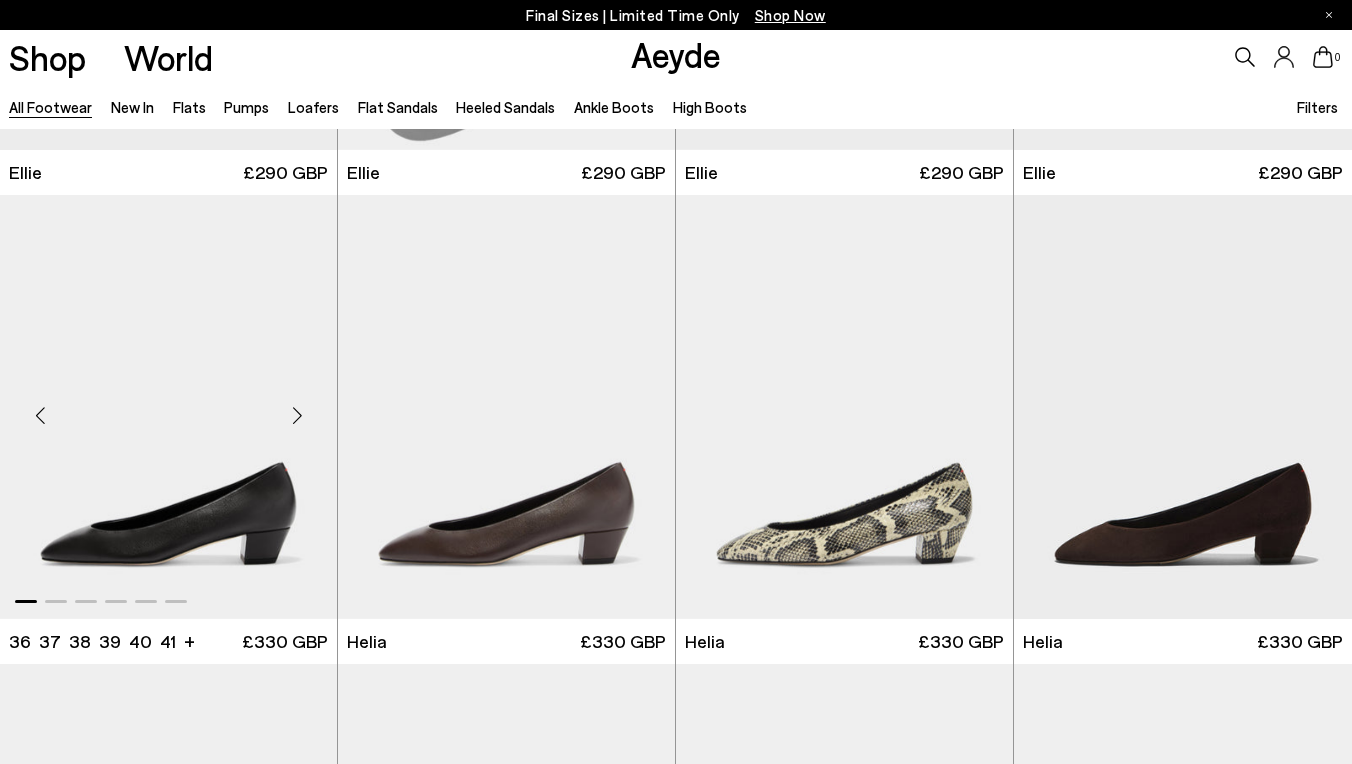 click at bounding box center [297, 415] 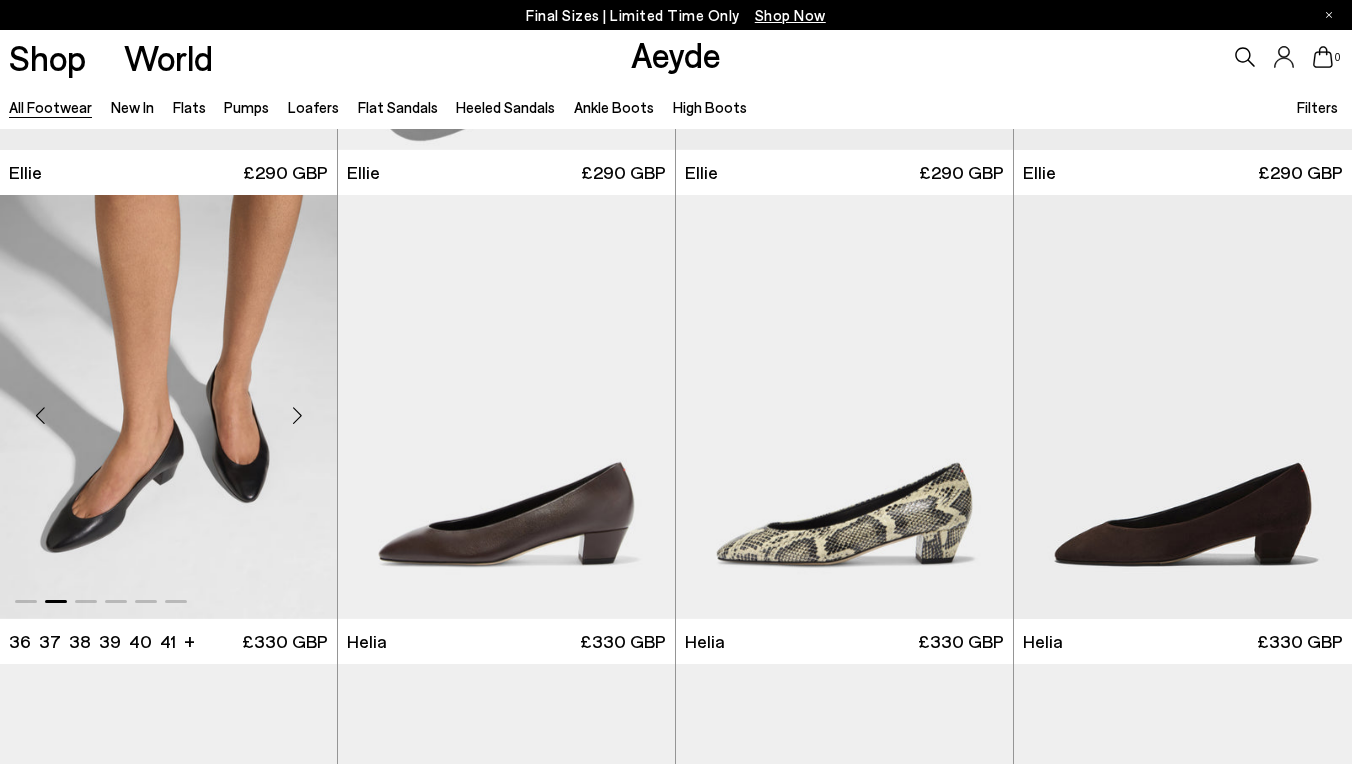click at bounding box center [297, 415] 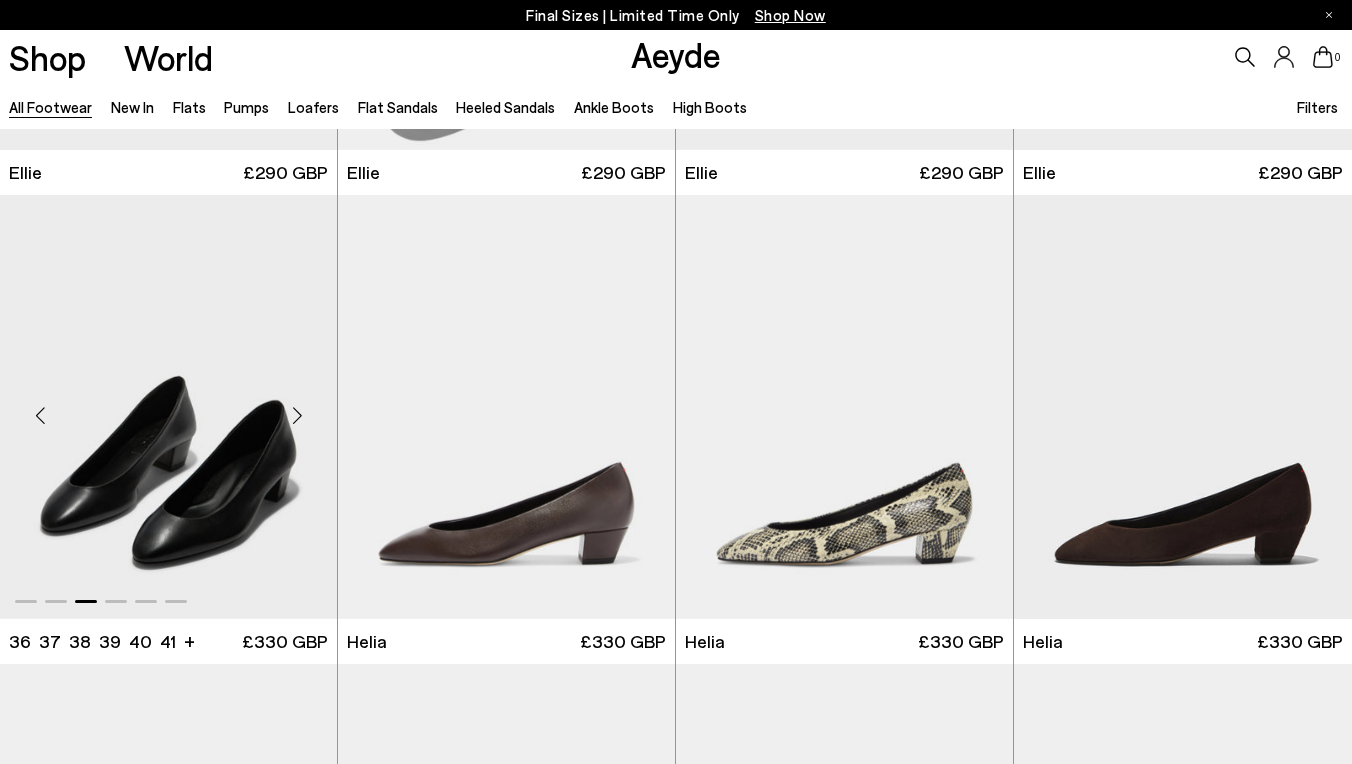 click at bounding box center [297, 415] 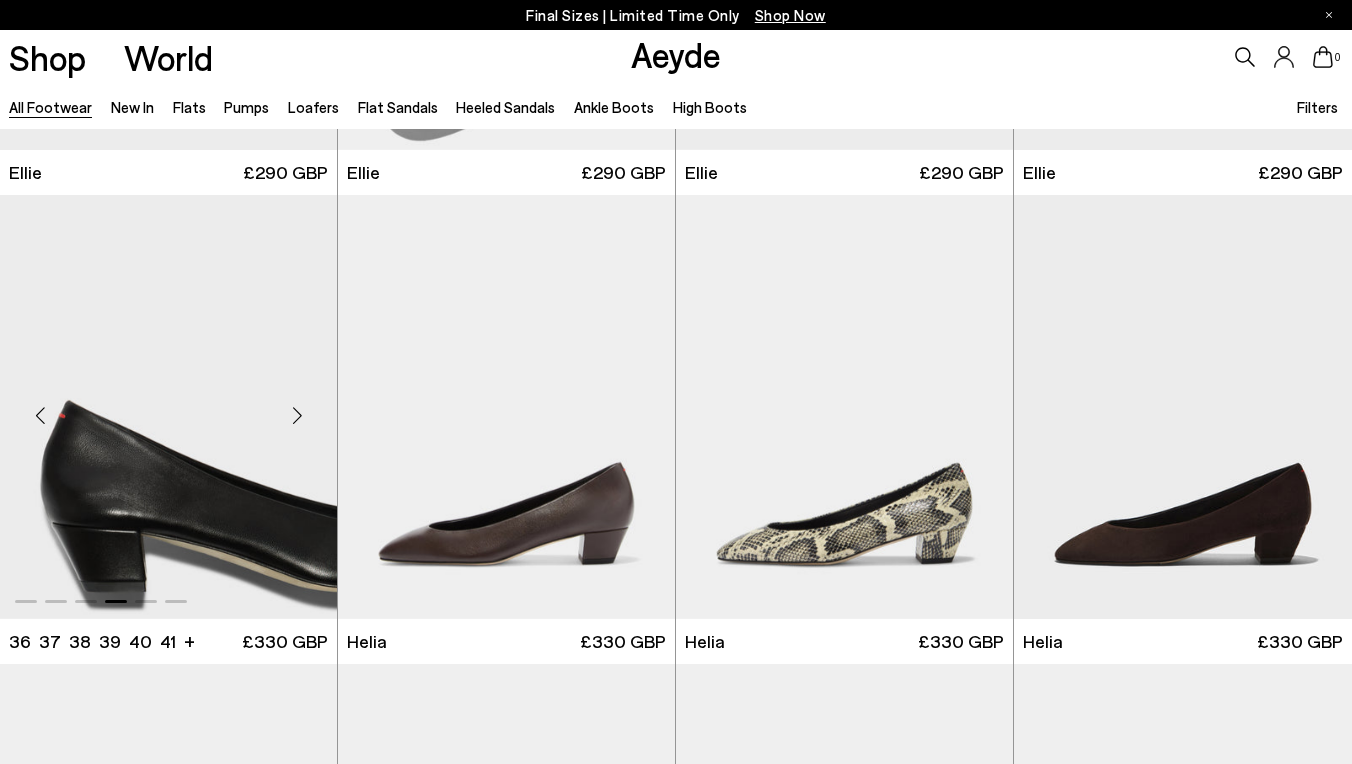 click at bounding box center [297, 415] 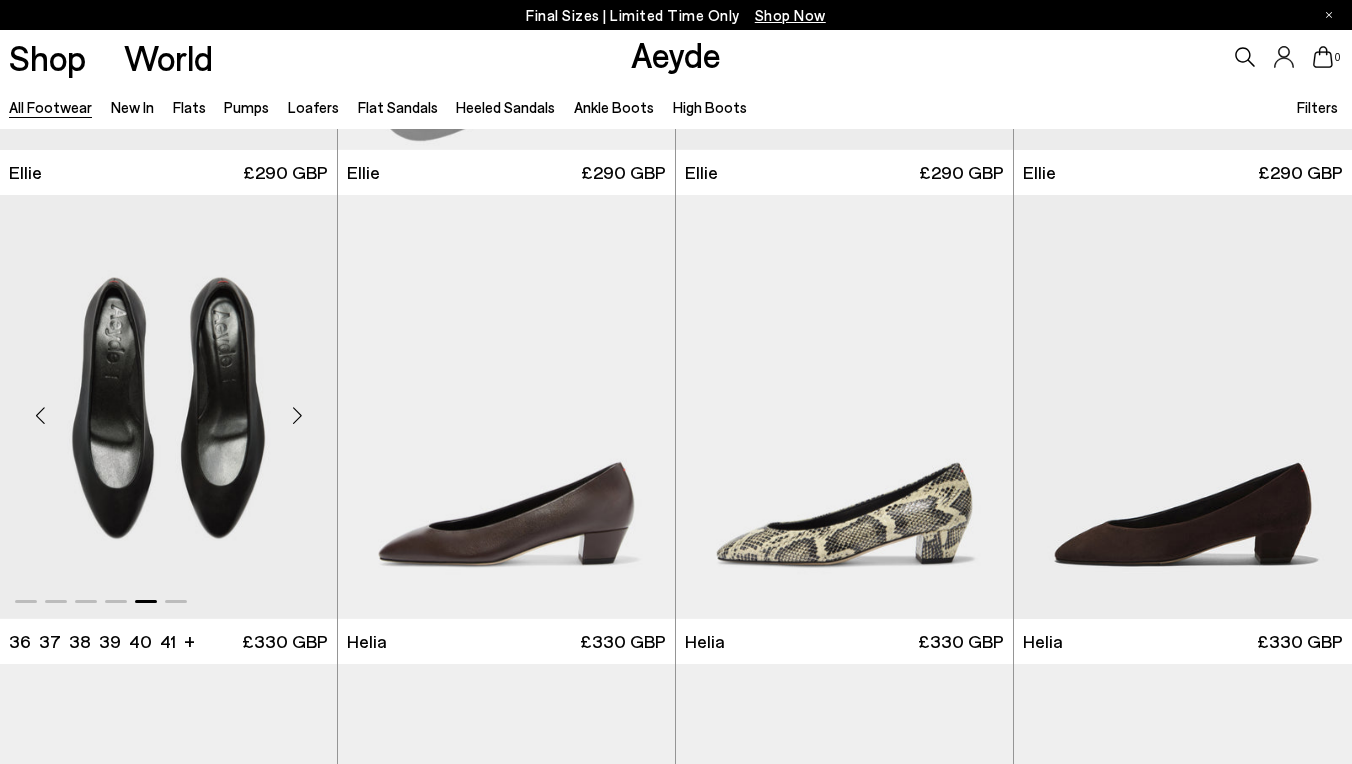 click at bounding box center (297, 415) 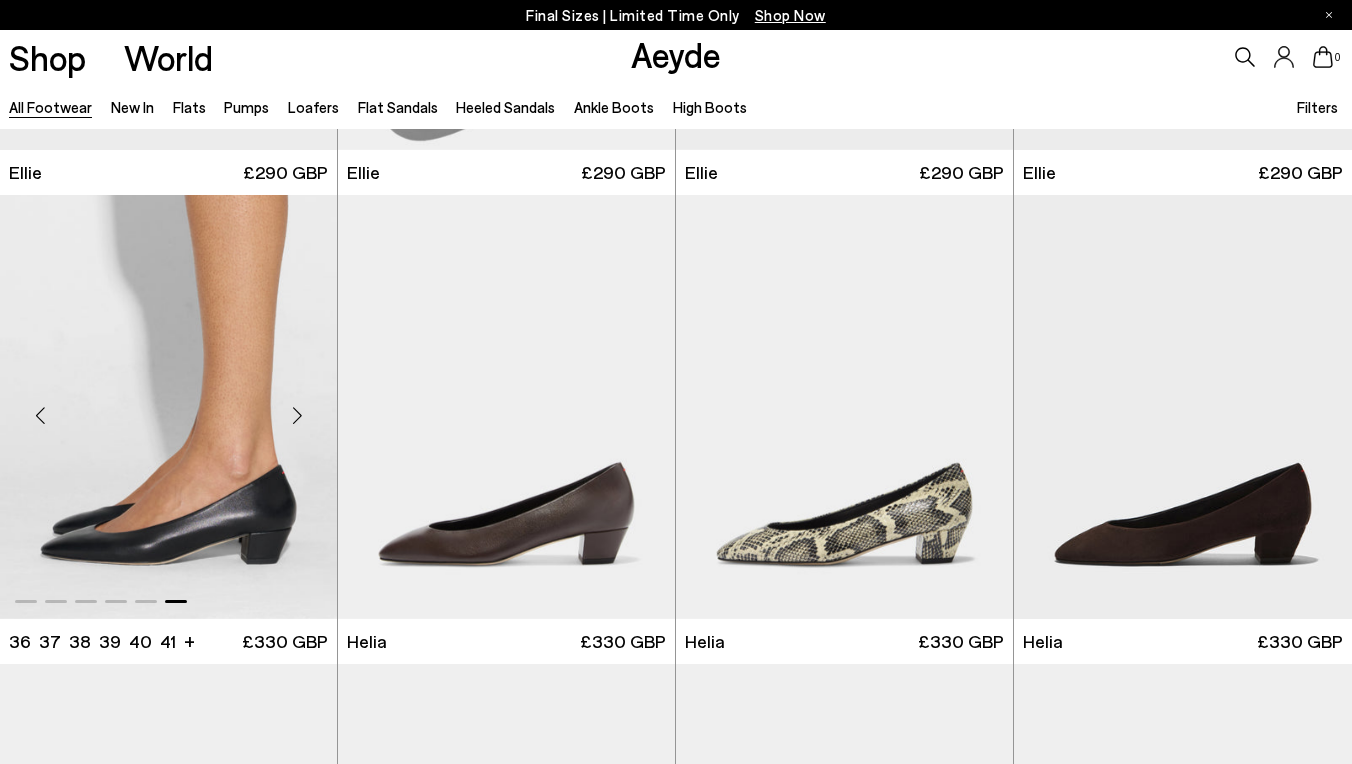 click at bounding box center [297, 415] 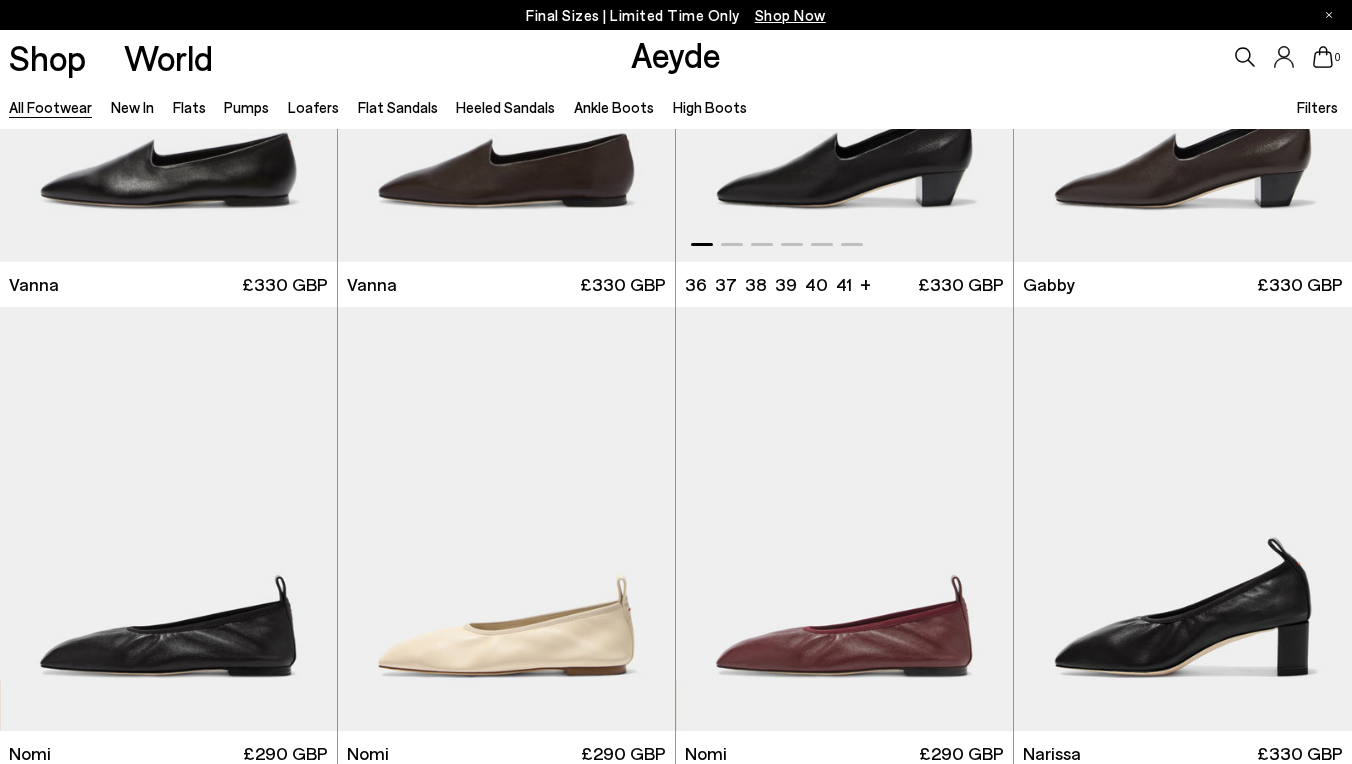 scroll, scrollTop: 1533, scrollLeft: 0, axis: vertical 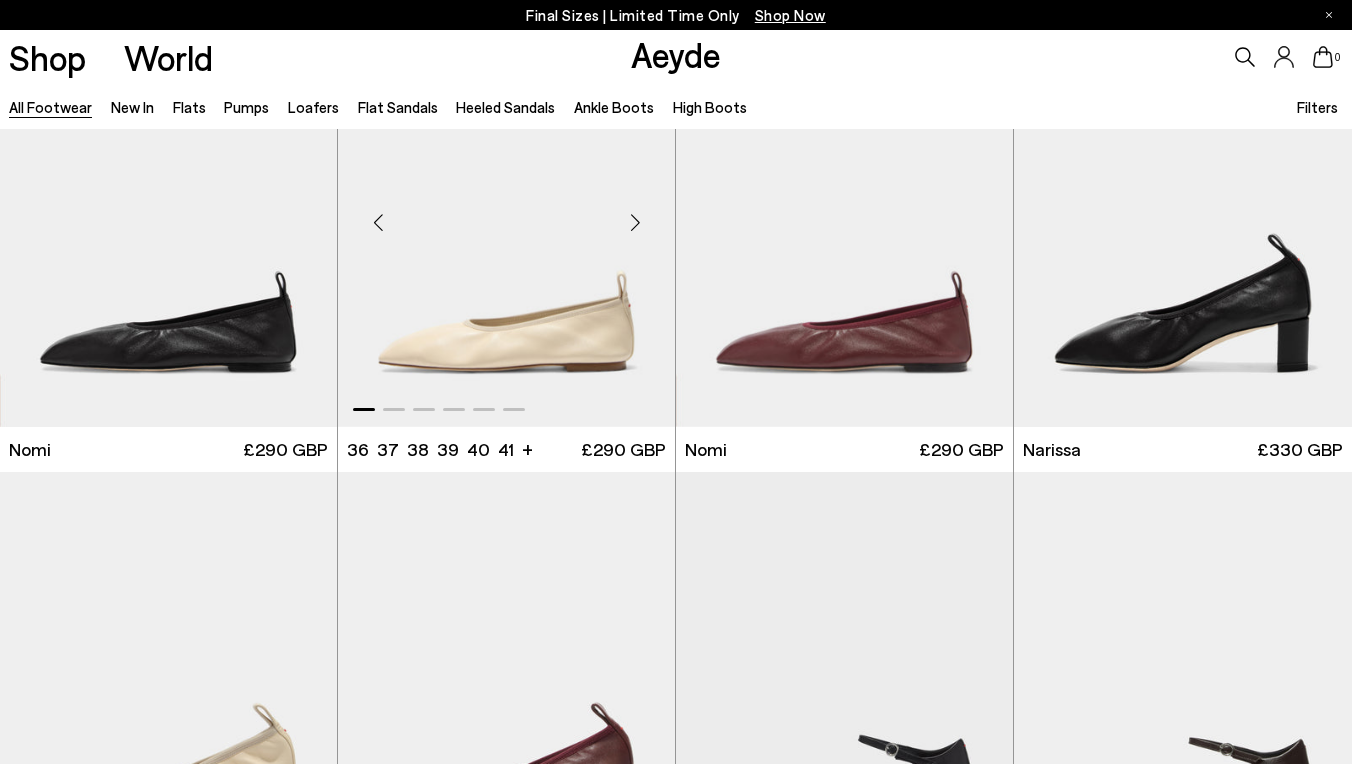 click at bounding box center (635, 223) 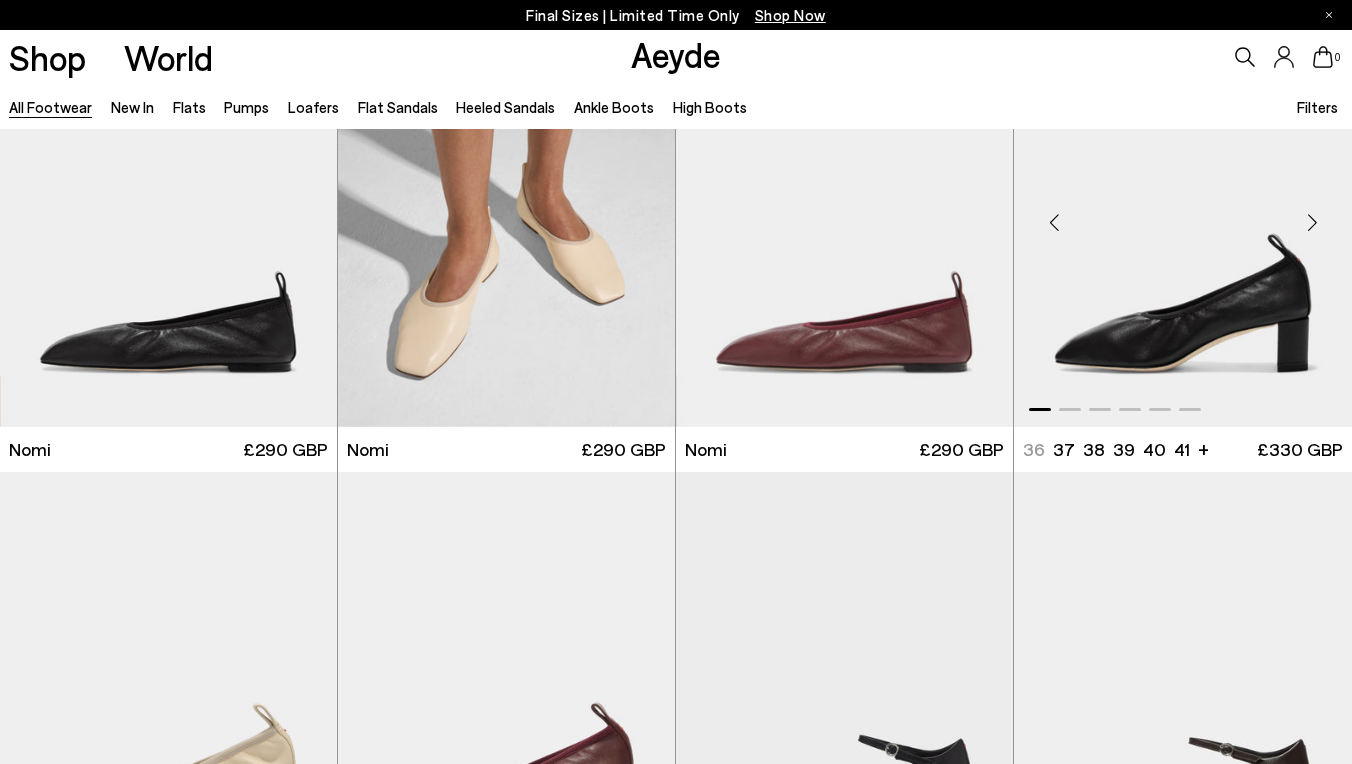 click at bounding box center [1312, 223] 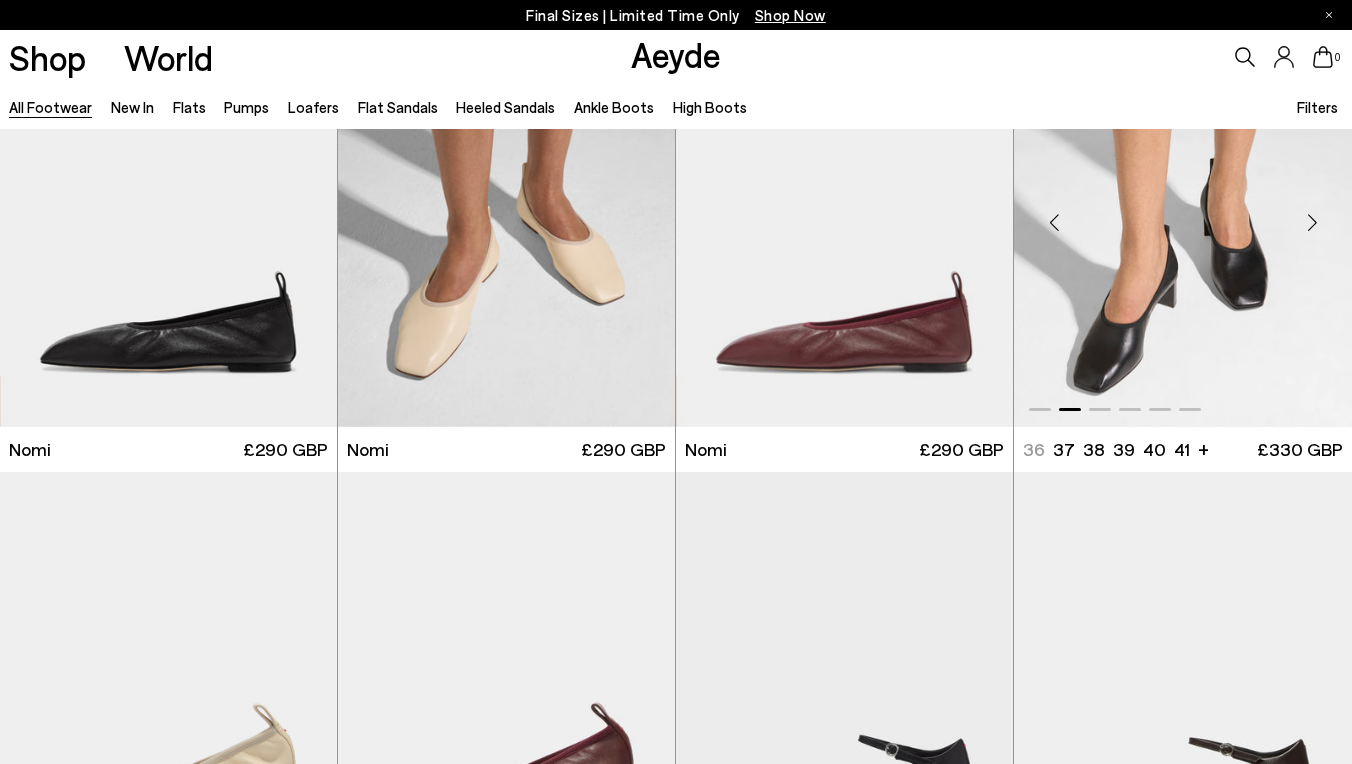 click at bounding box center [1312, 223] 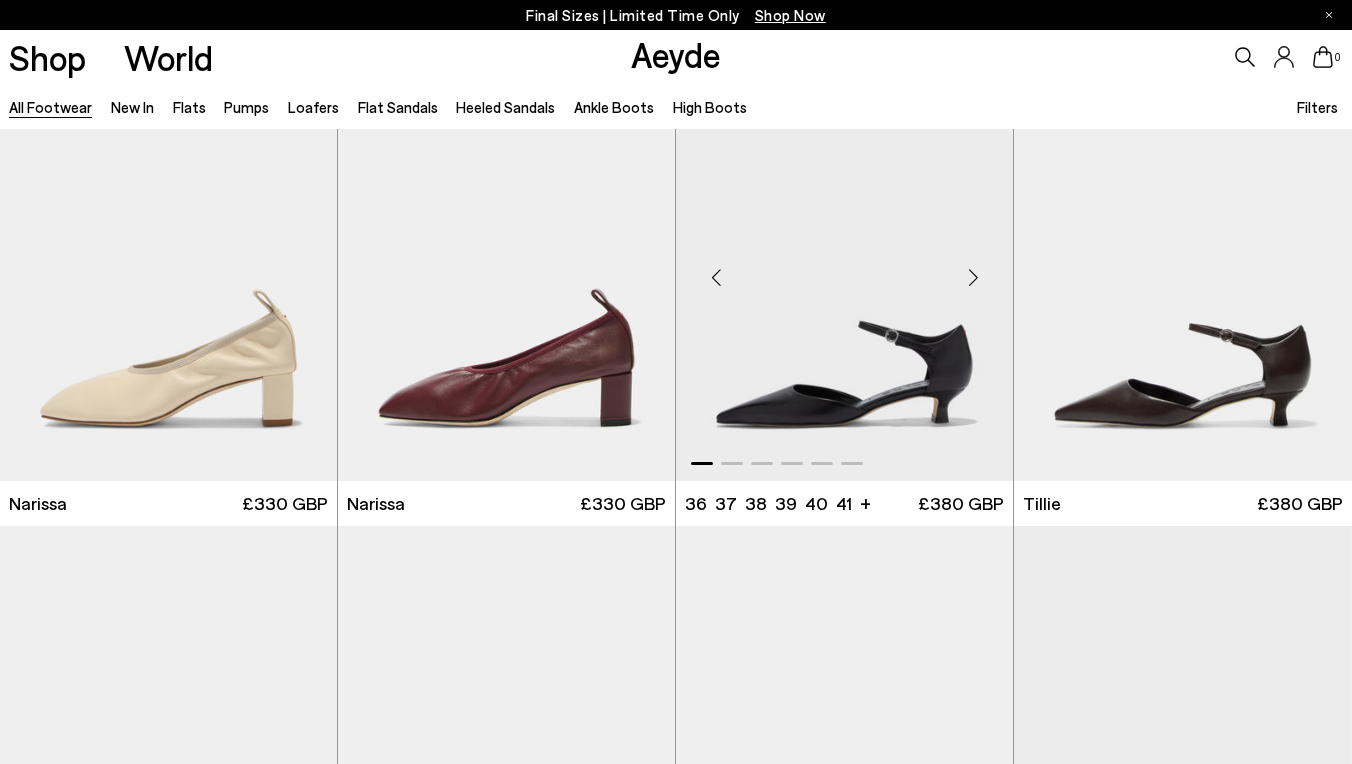 scroll, scrollTop: 1945, scrollLeft: 0, axis: vertical 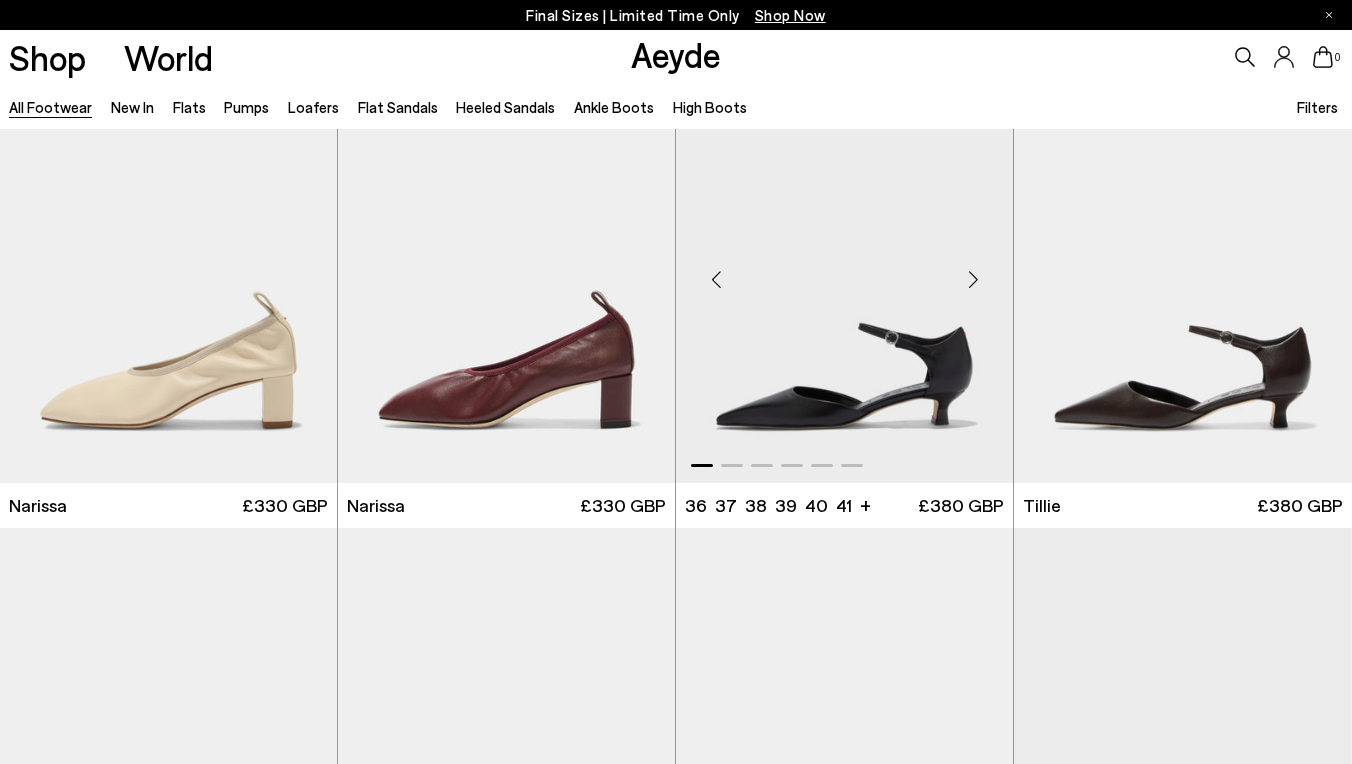 click at bounding box center [973, 279] 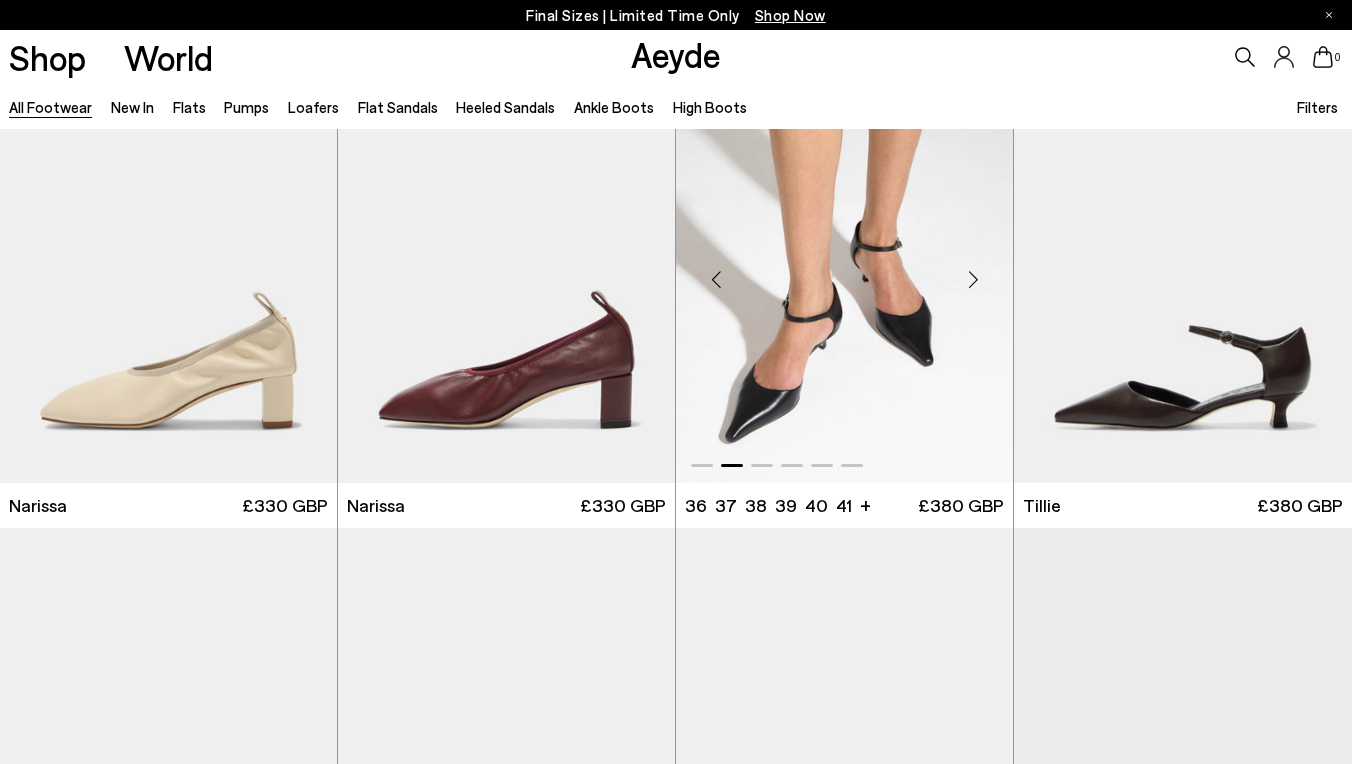 click at bounding box center [973, 279] 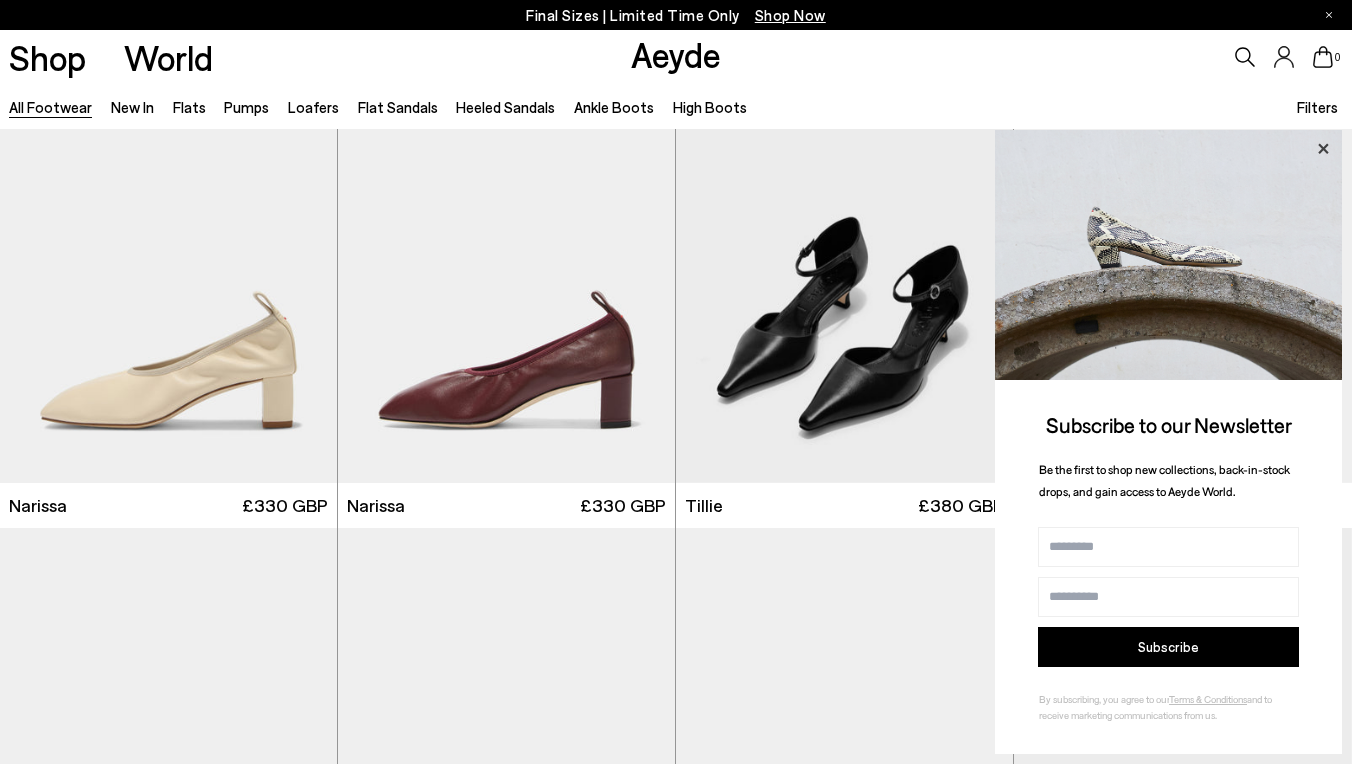 click 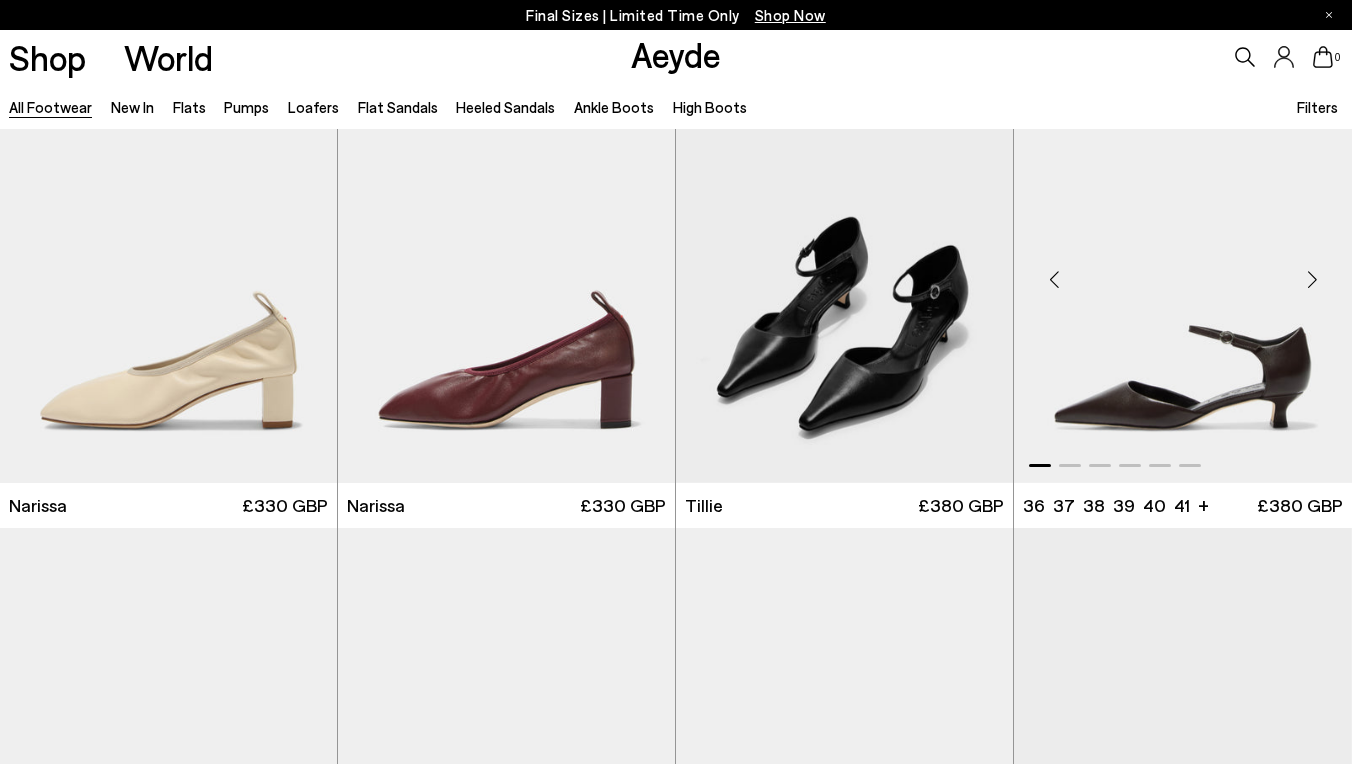 click at bounding box center [1312, 279] 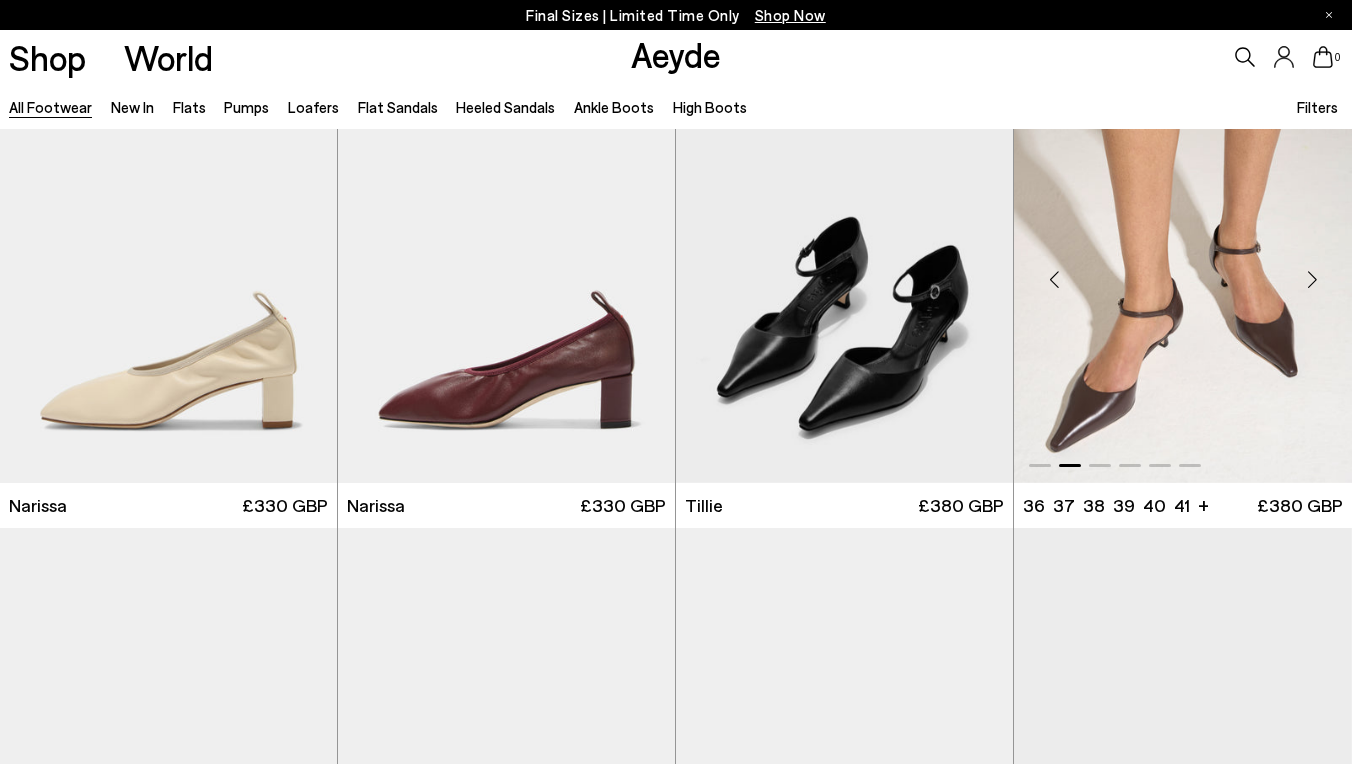 click at bounding box center (1312, 279) 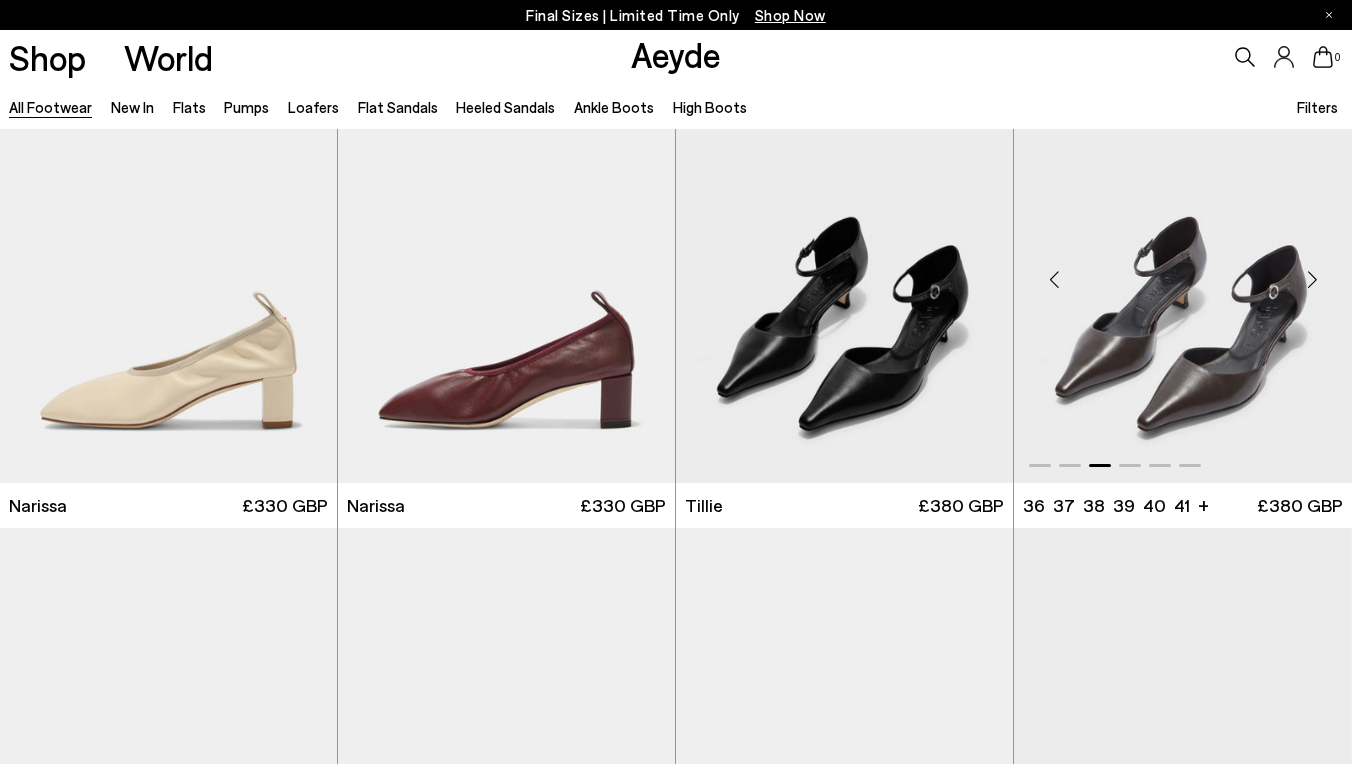 click at bounding box center [1312, 279] 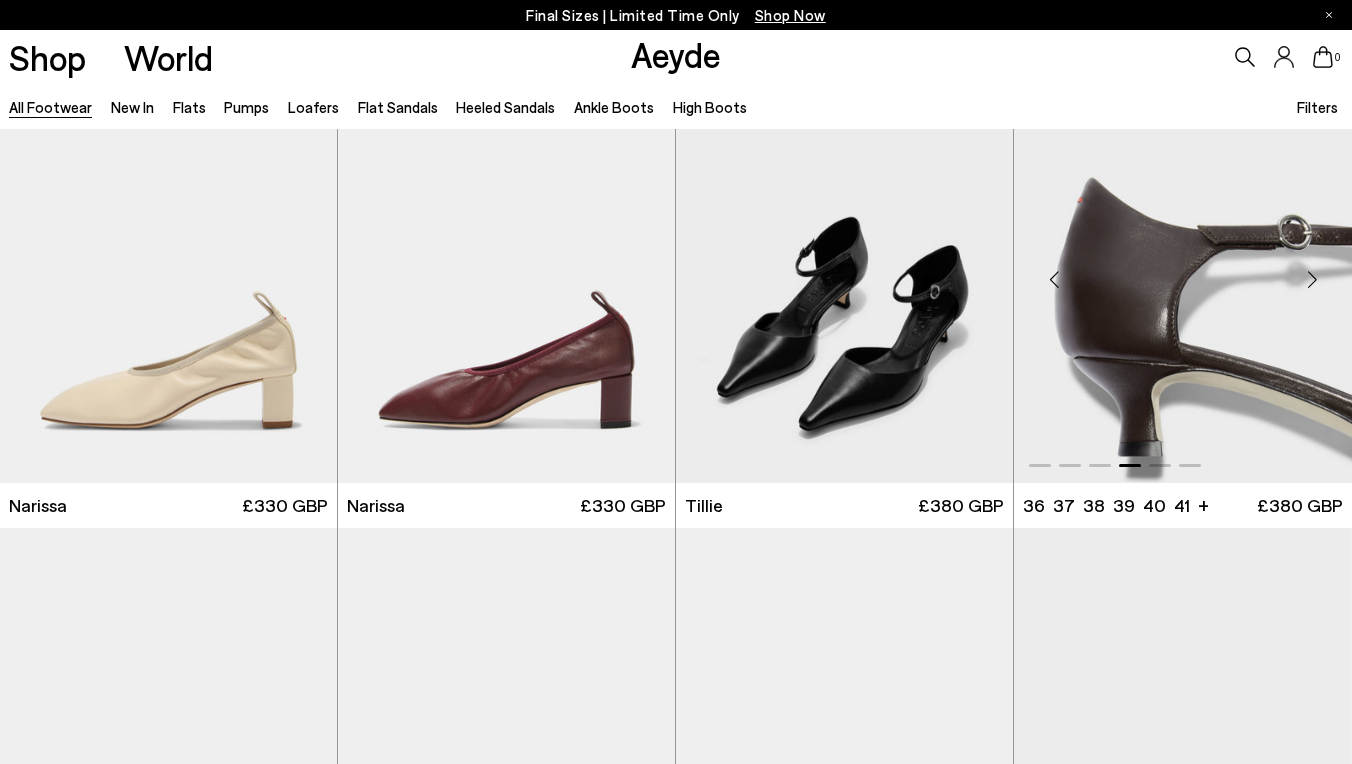 click at bounding box center (1312, 279) 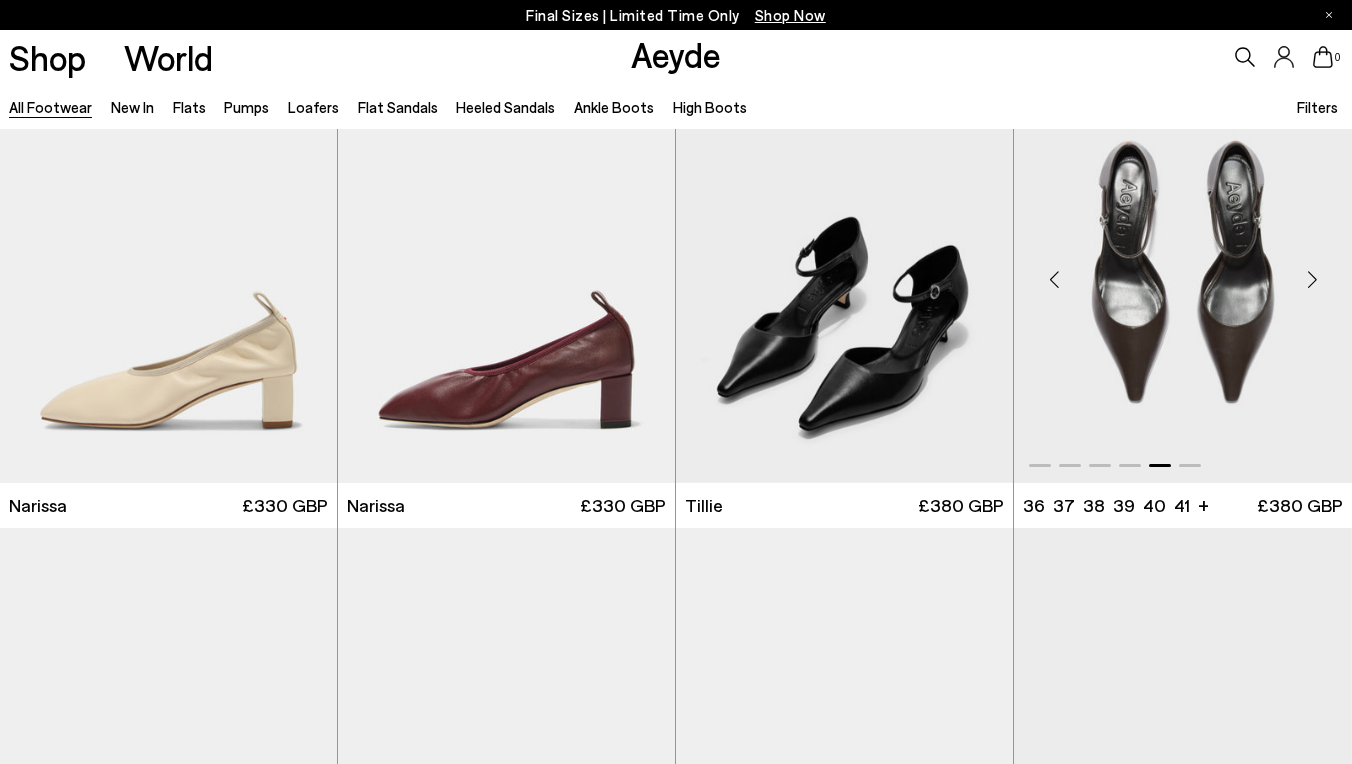click at bounding box center (1312, 279) 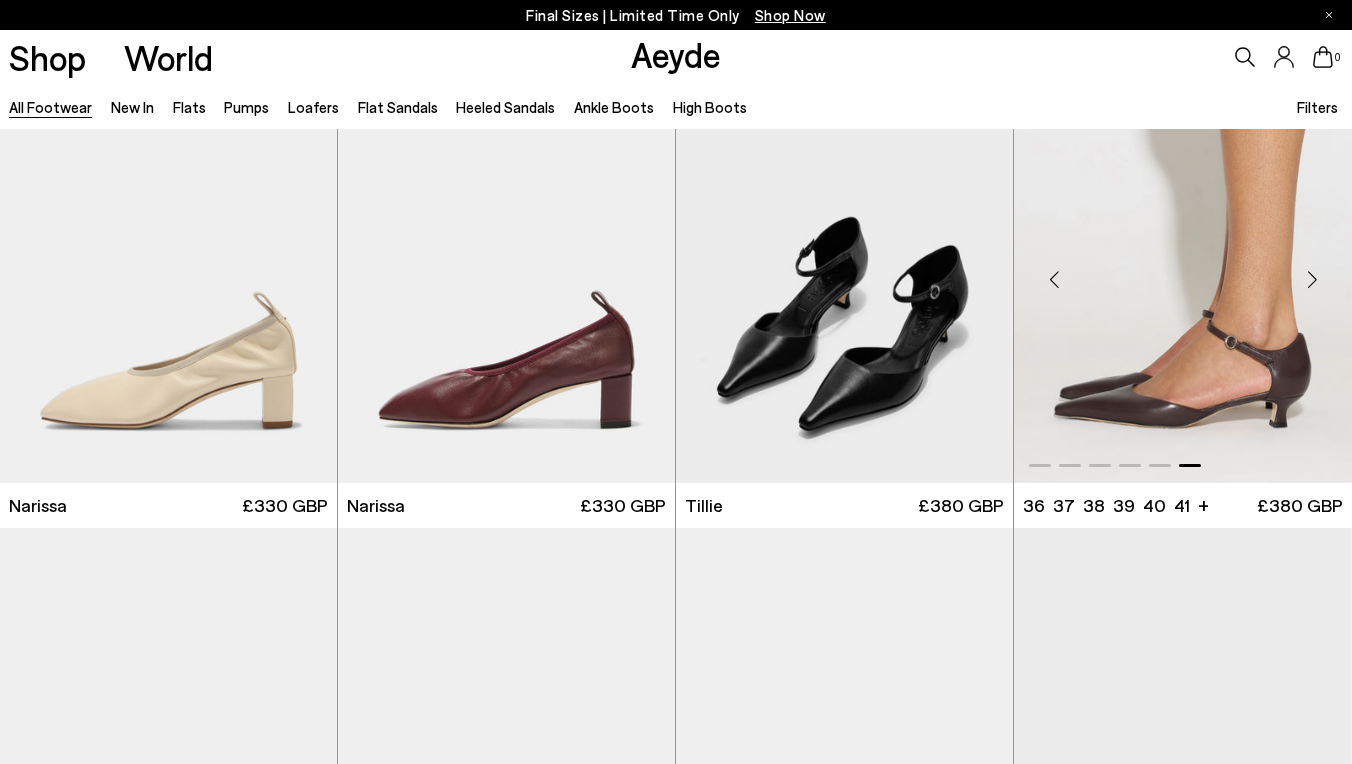 click at bounding box center [1312, 279] 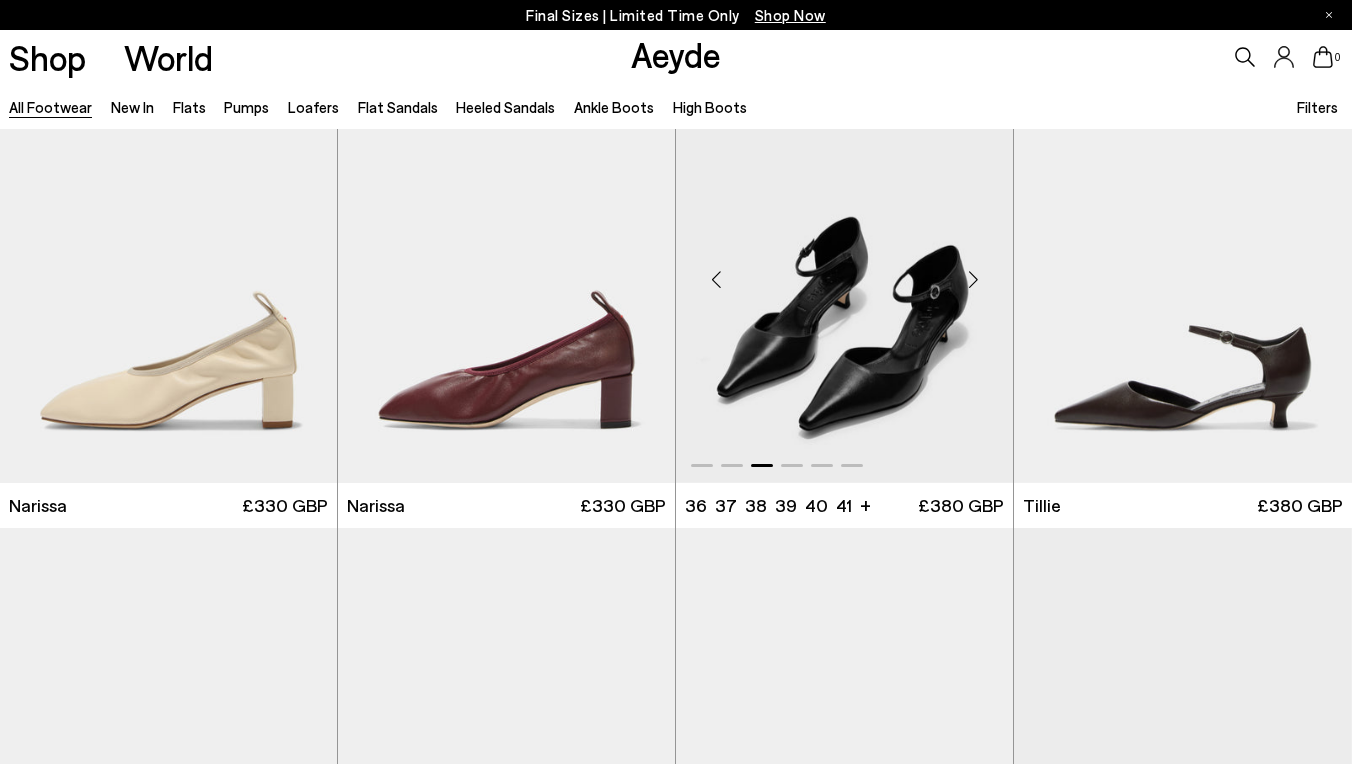 click at bounding box center (973, 279) 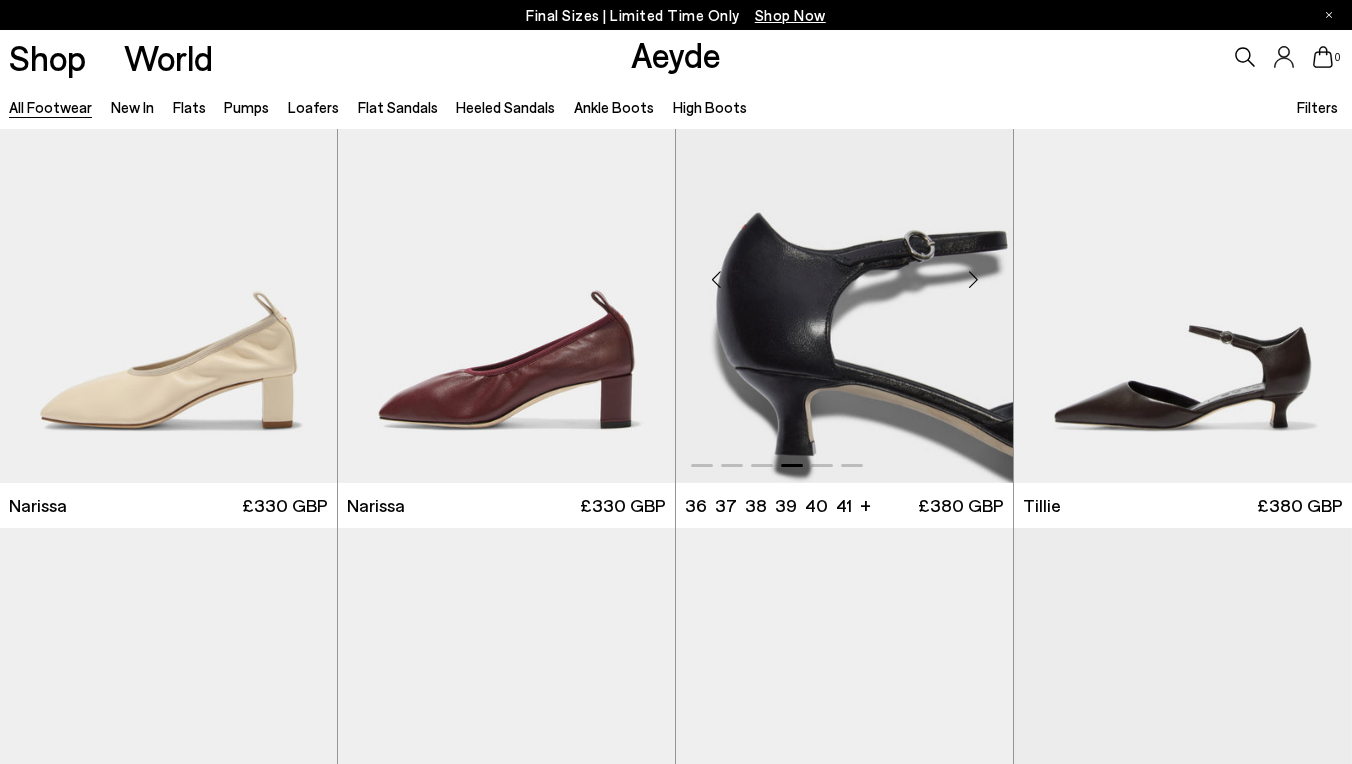 click at bounding box center [973, 279] 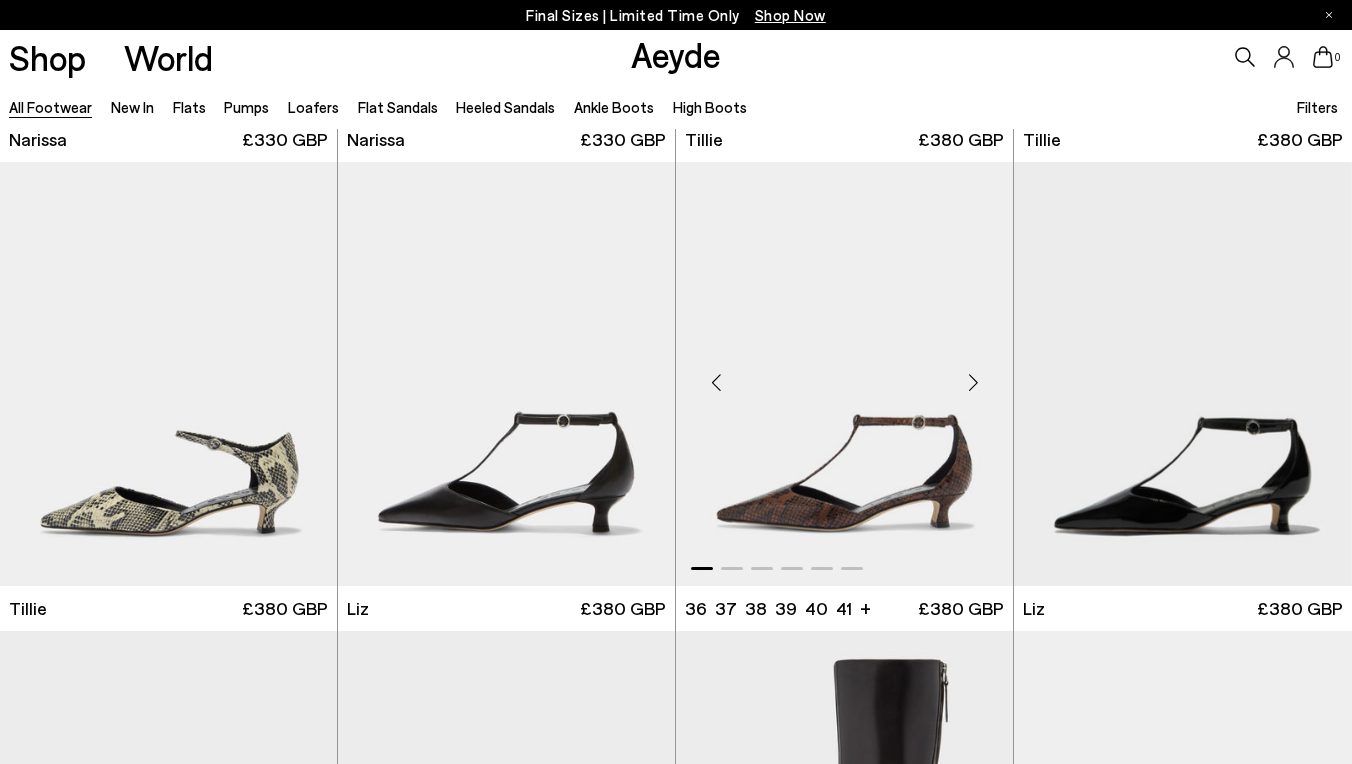 scroll, scrollTop: 2312, scrollLeft: 0, axis: vertical 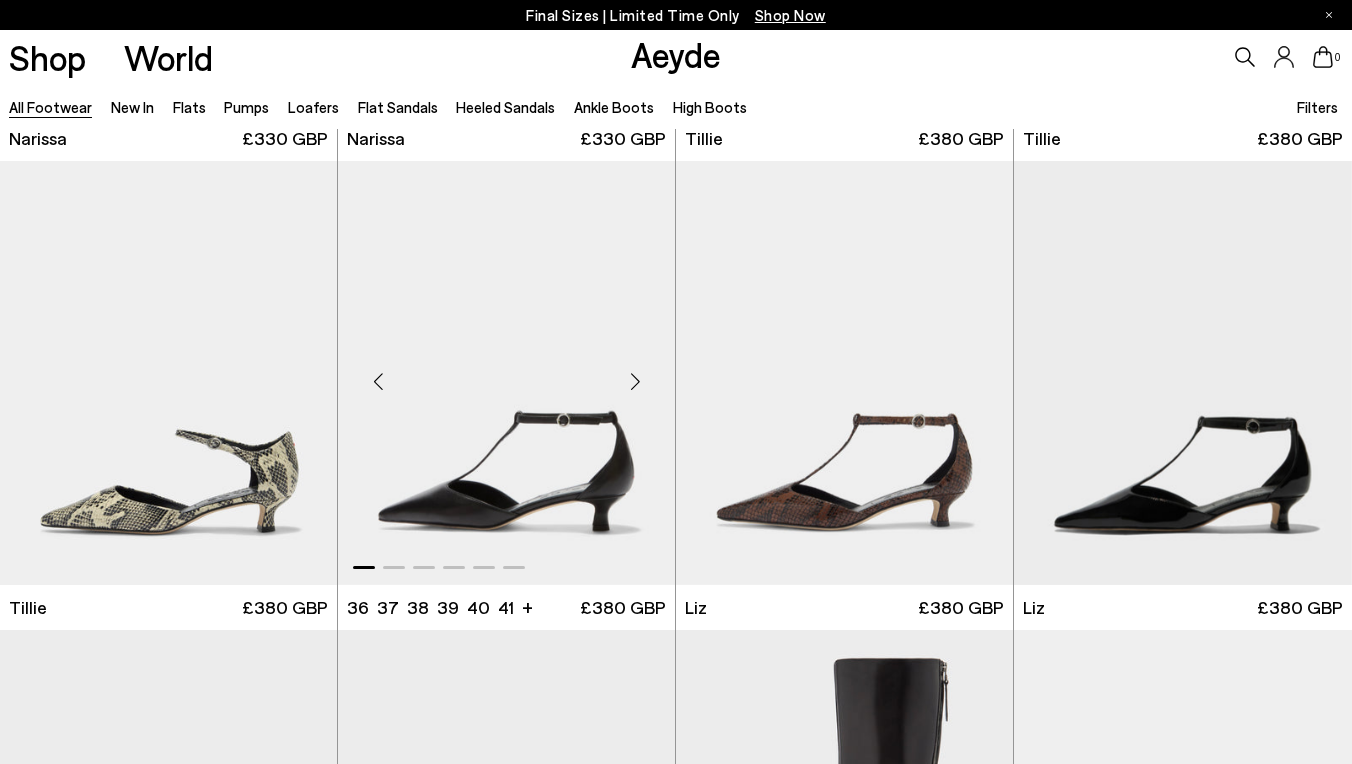 click at bounding box center (635, 381) 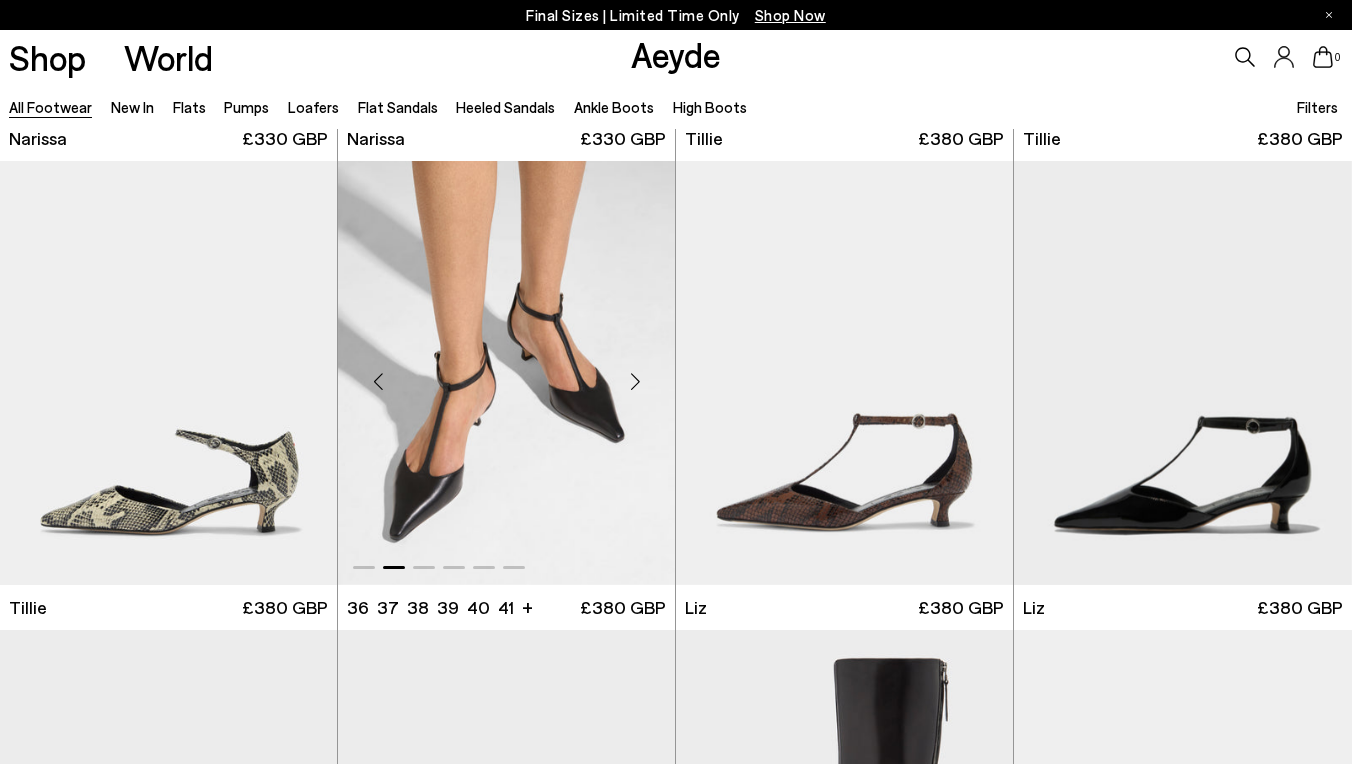 click at bounding box center (635, 381) 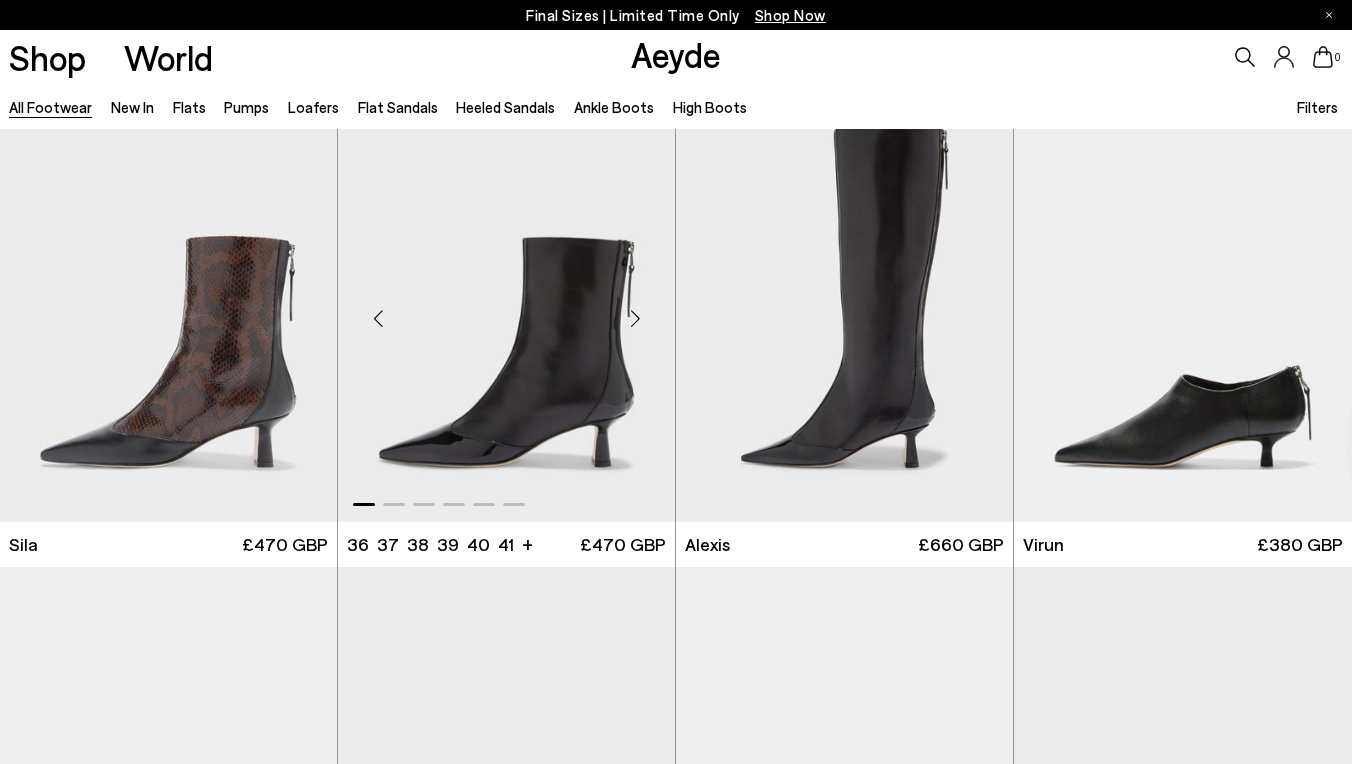 scroll, scrollTop: 2736, scrollLeft: 0, axis: vertical 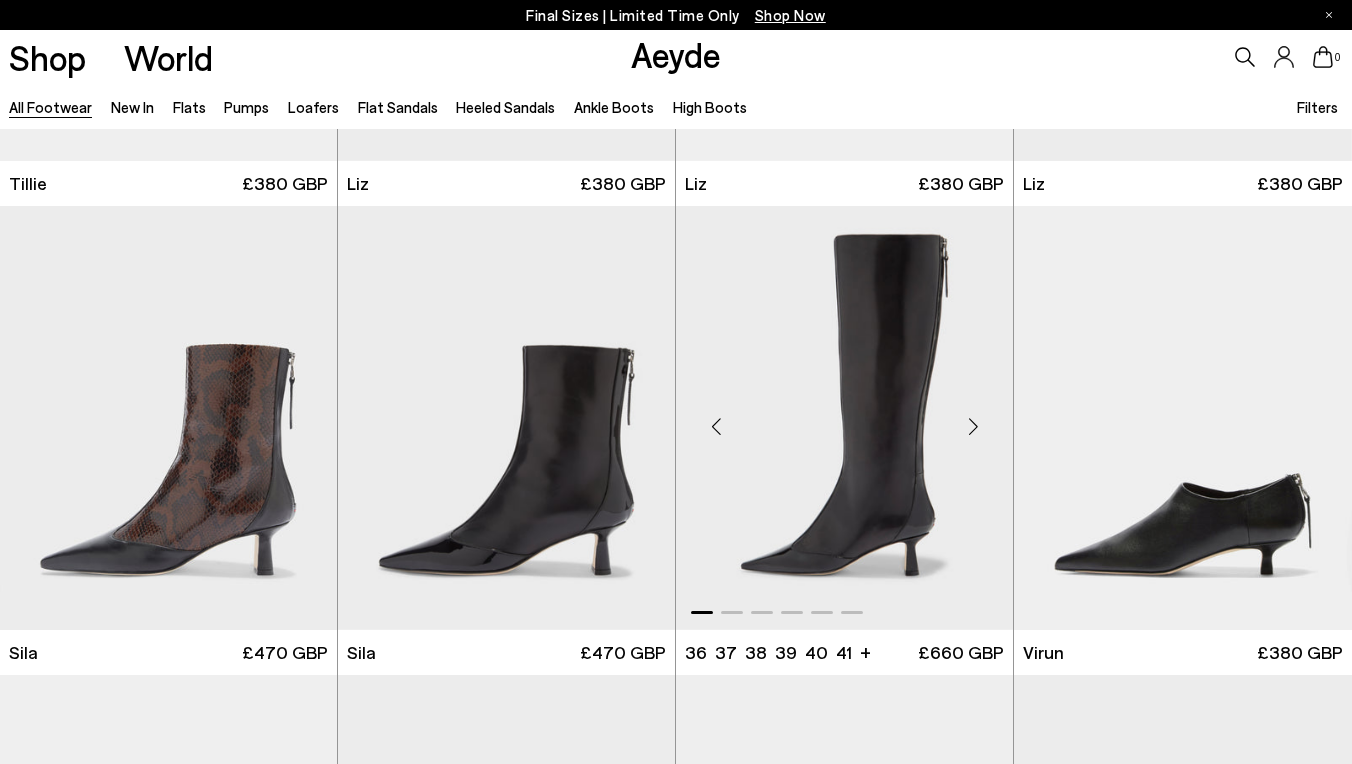 click at bounding box center (973, 426) 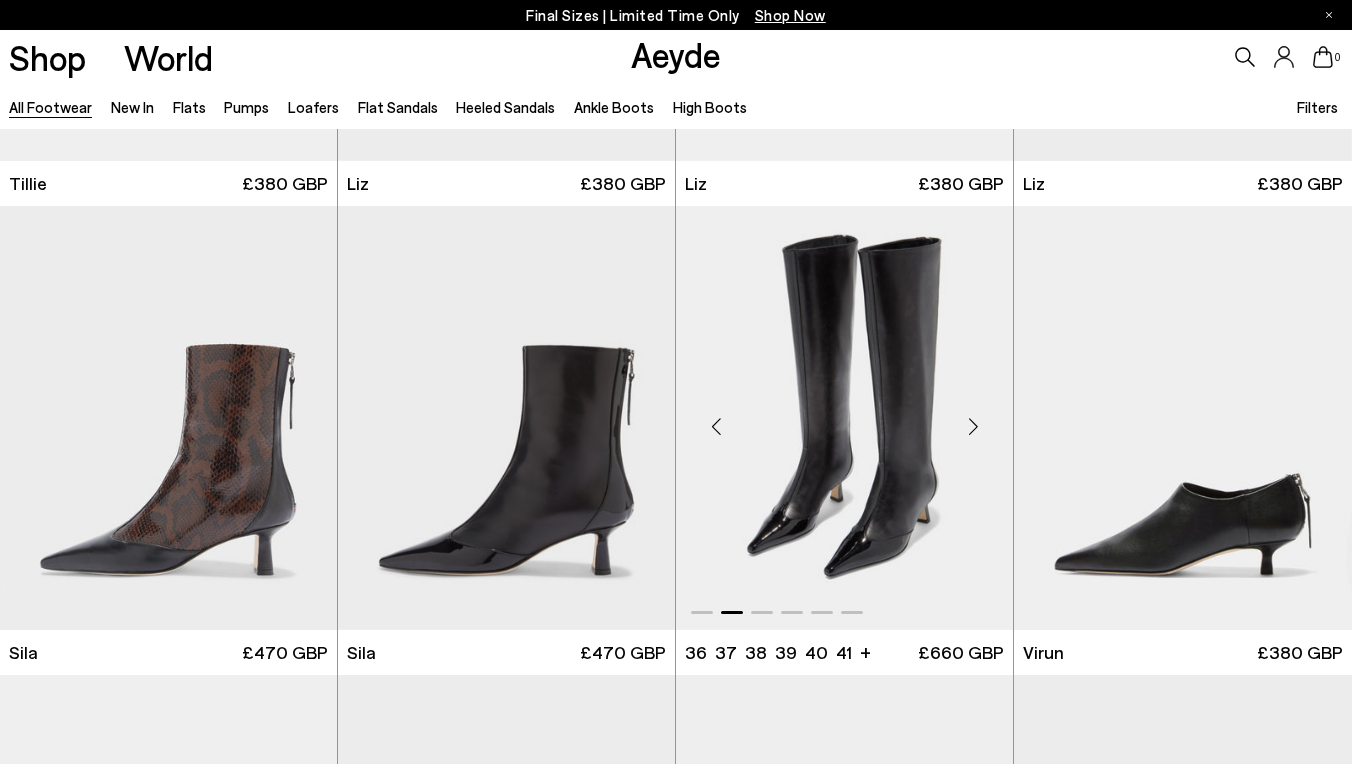 click at bounding box center [973, 426] 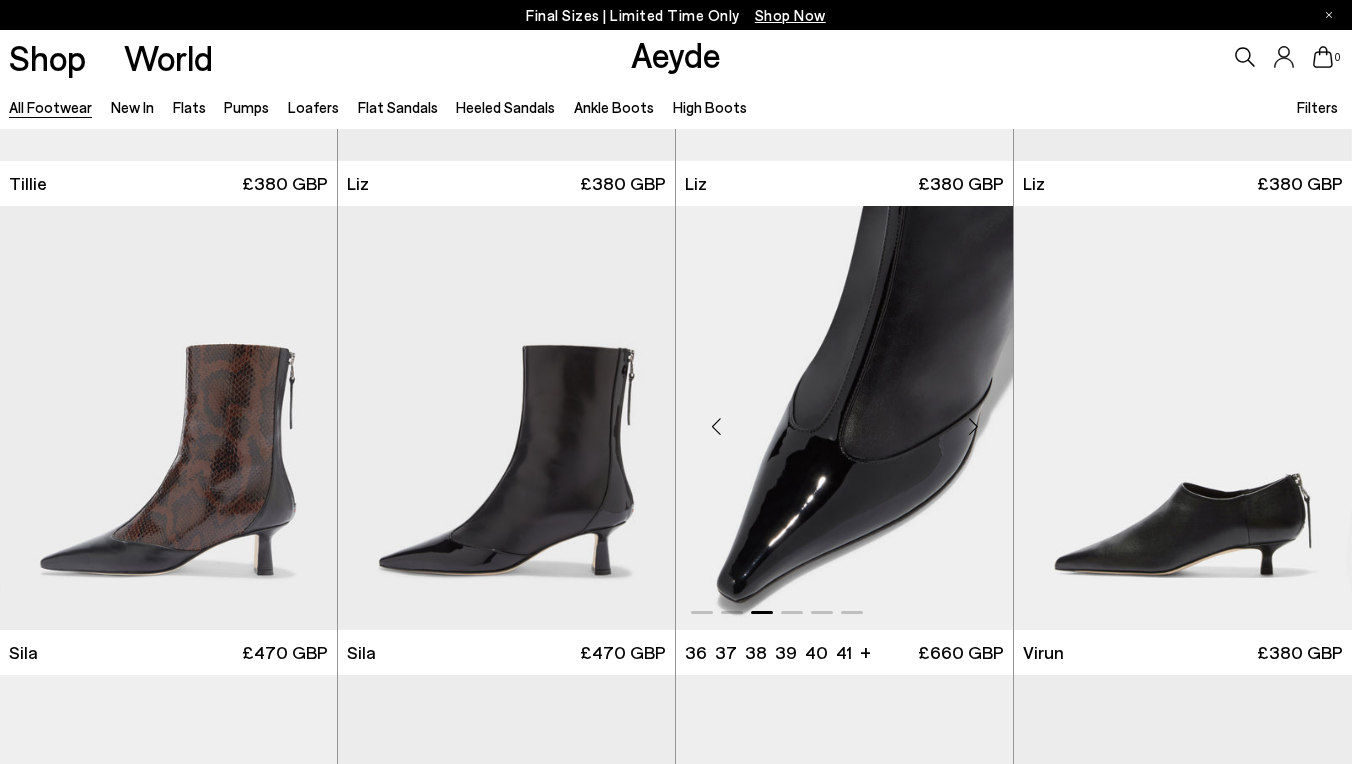 click at bounding box center (973, 426) 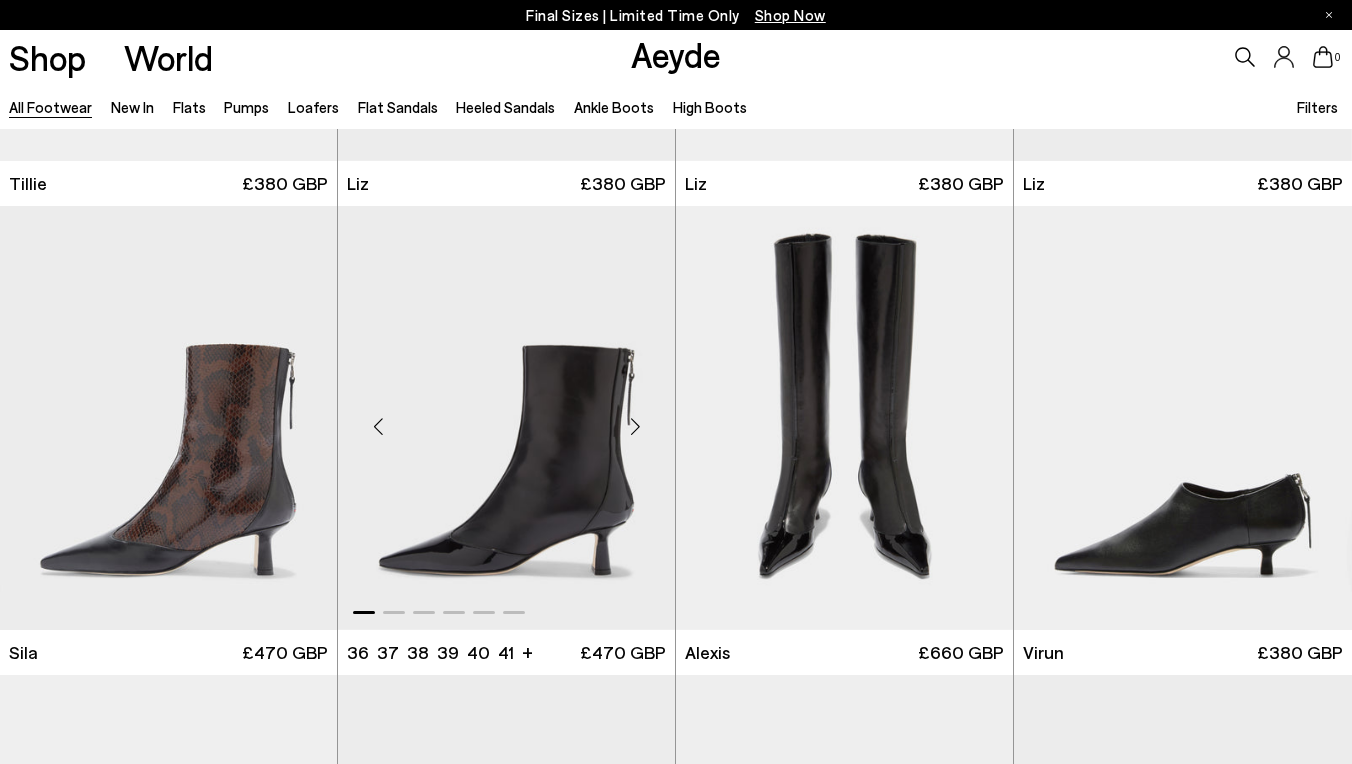 click at bounding box center [635, 426] 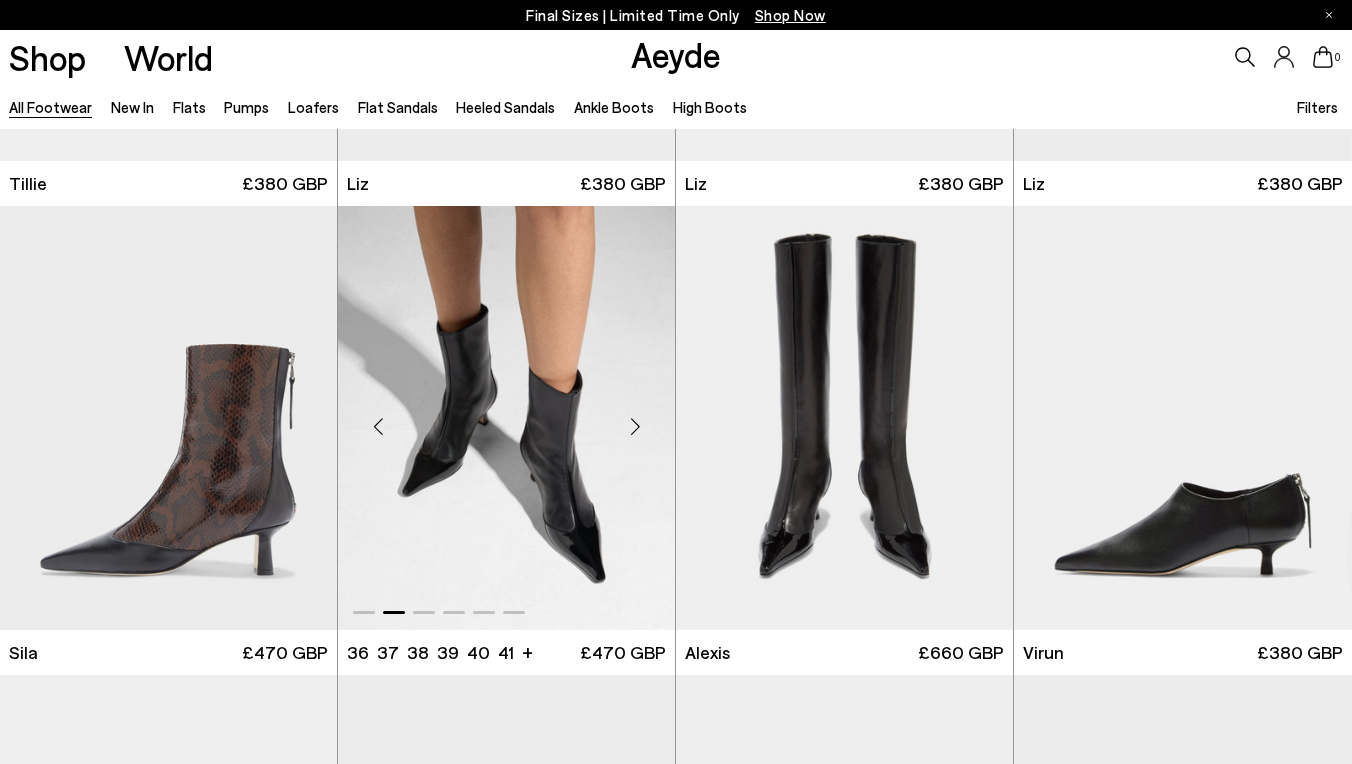 click at bounding box center (635, 426) 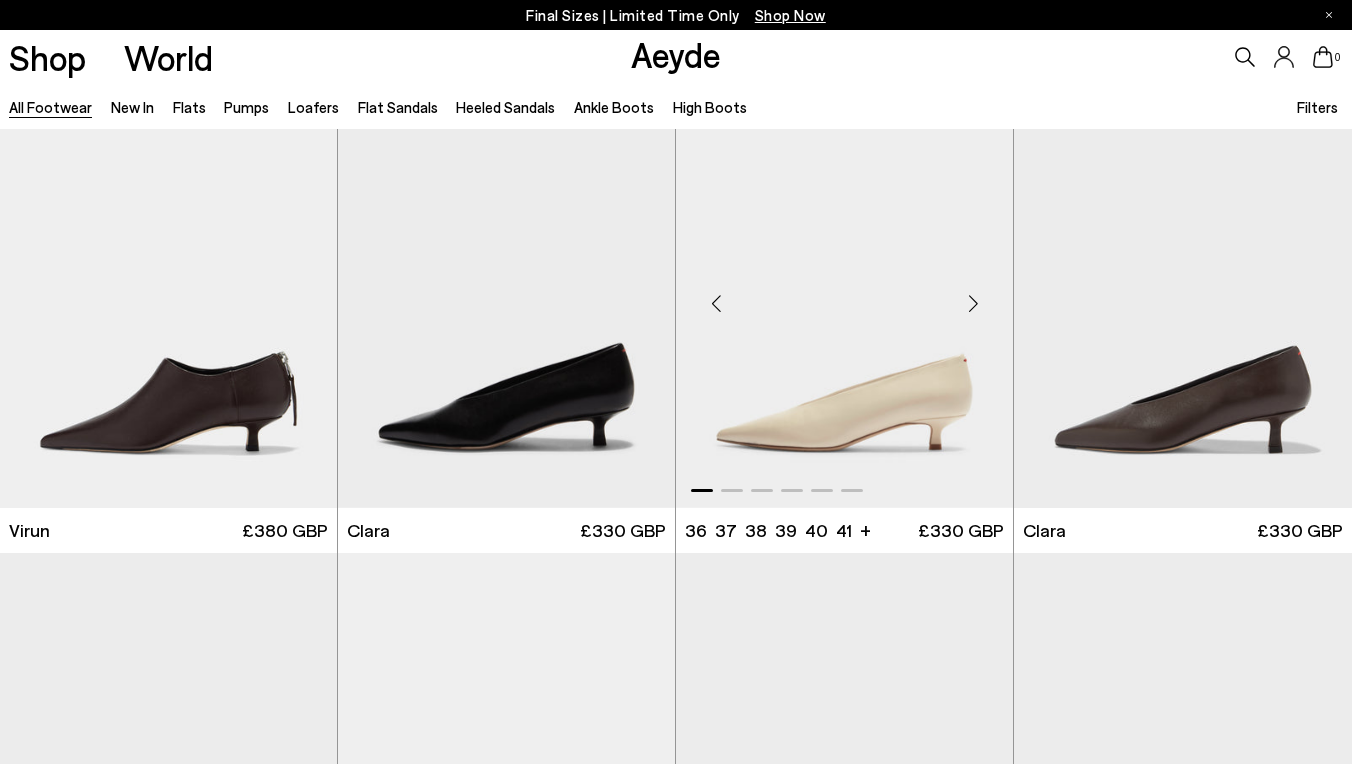 scroll, scrollTop: 3748, scrollLeft: 0, axis: vertical 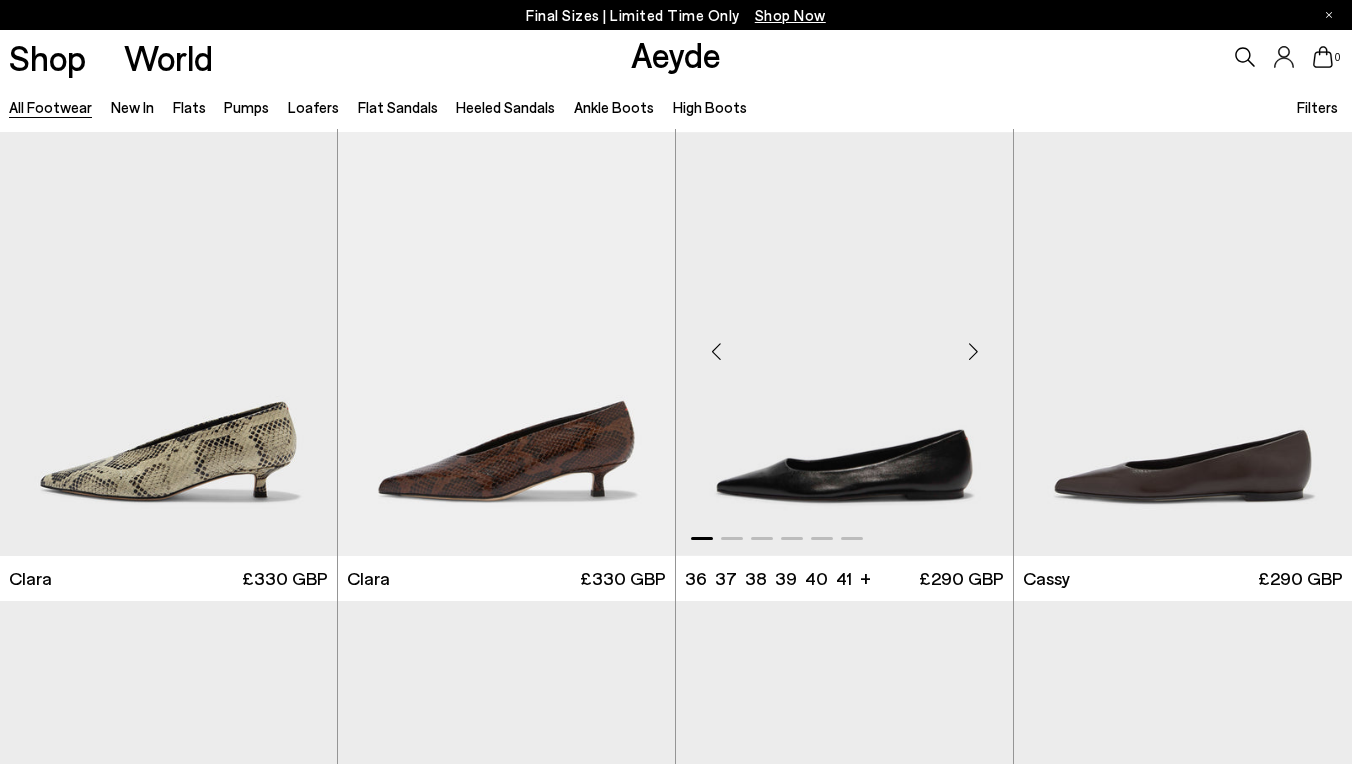 click at bounding box center (973, 352) 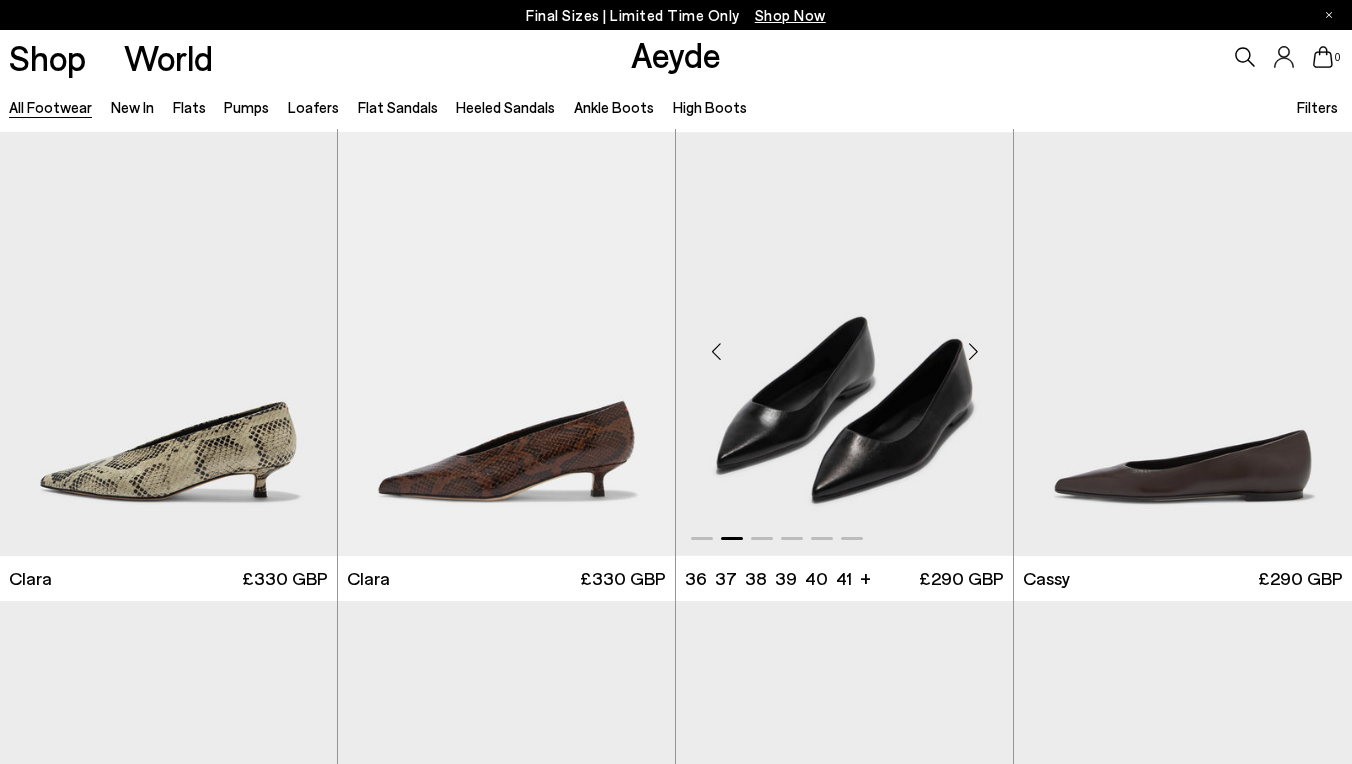click at bounding box center [973, 352] 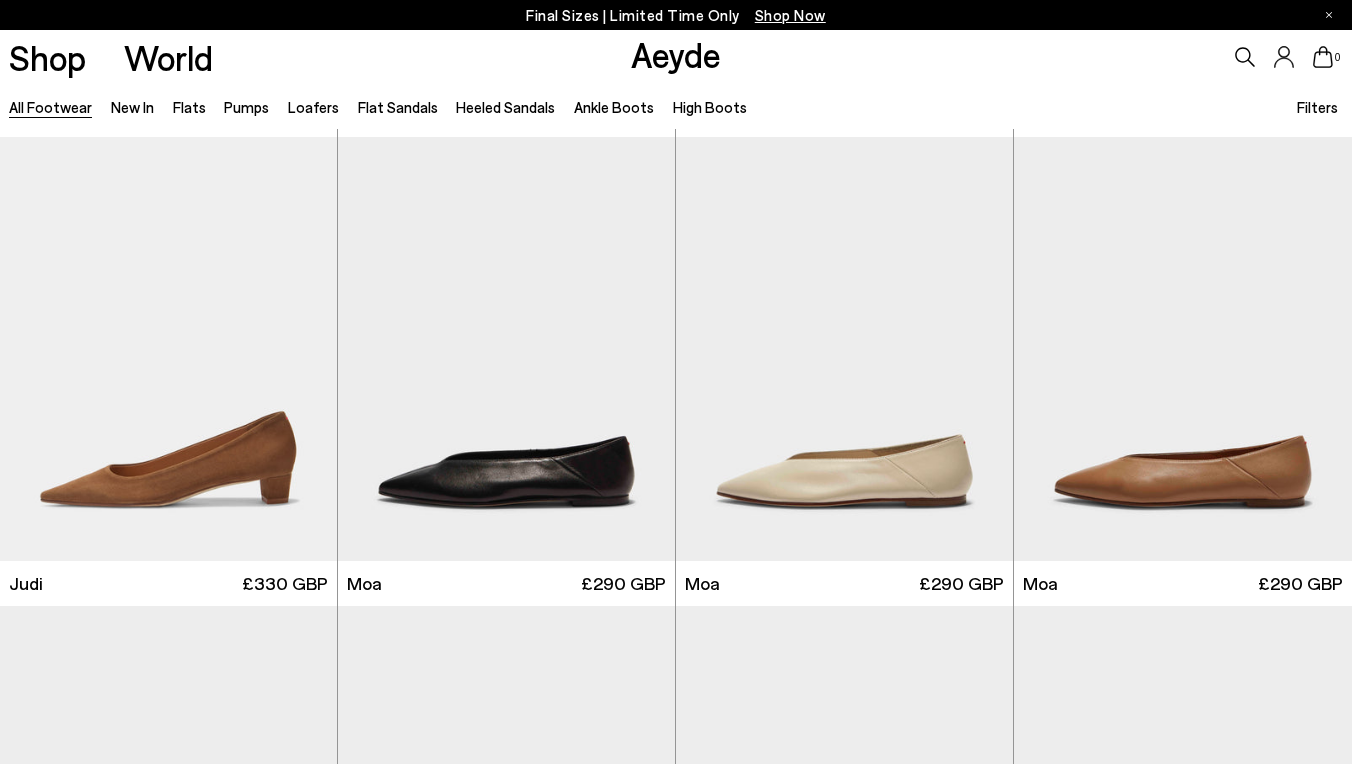 scroll, scrollTop: 4719, scrollLeft: 0, axis: vertical 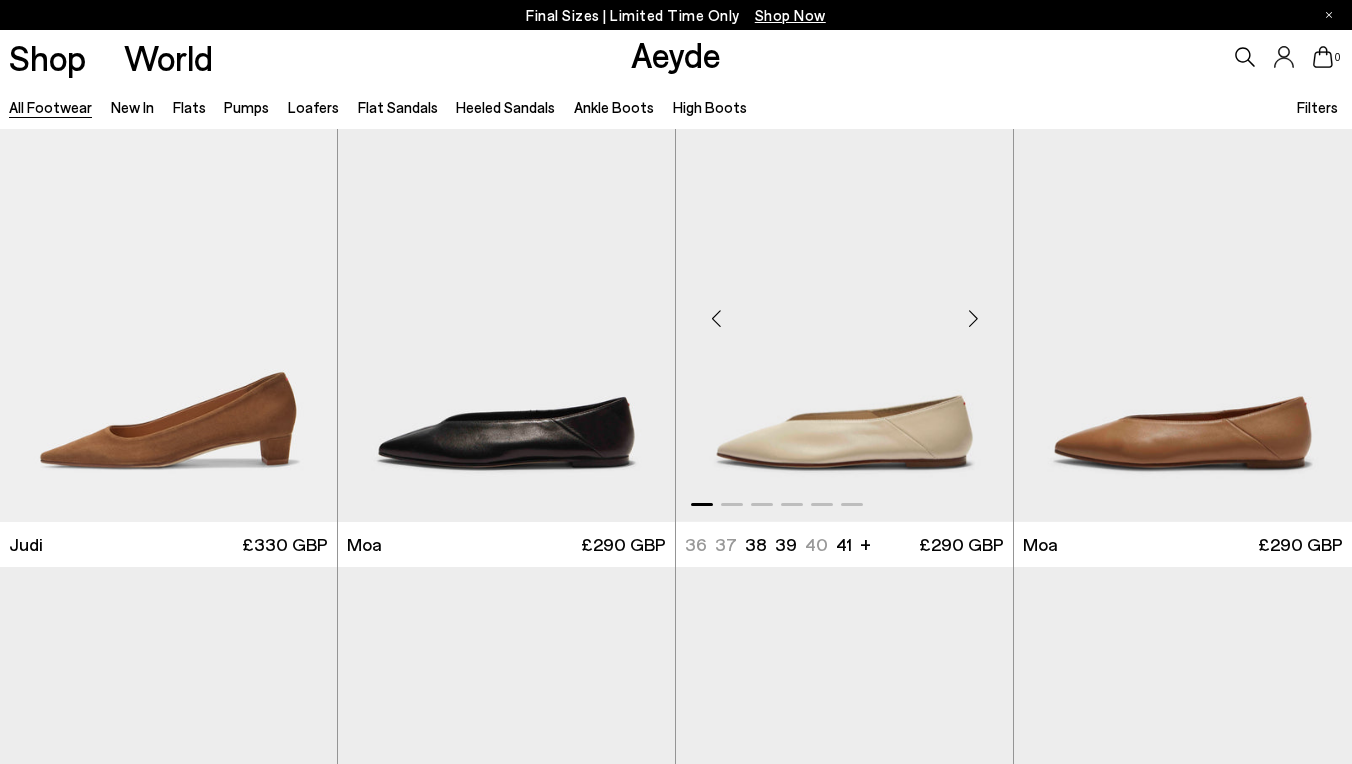 click at bounding box center [973, 318] 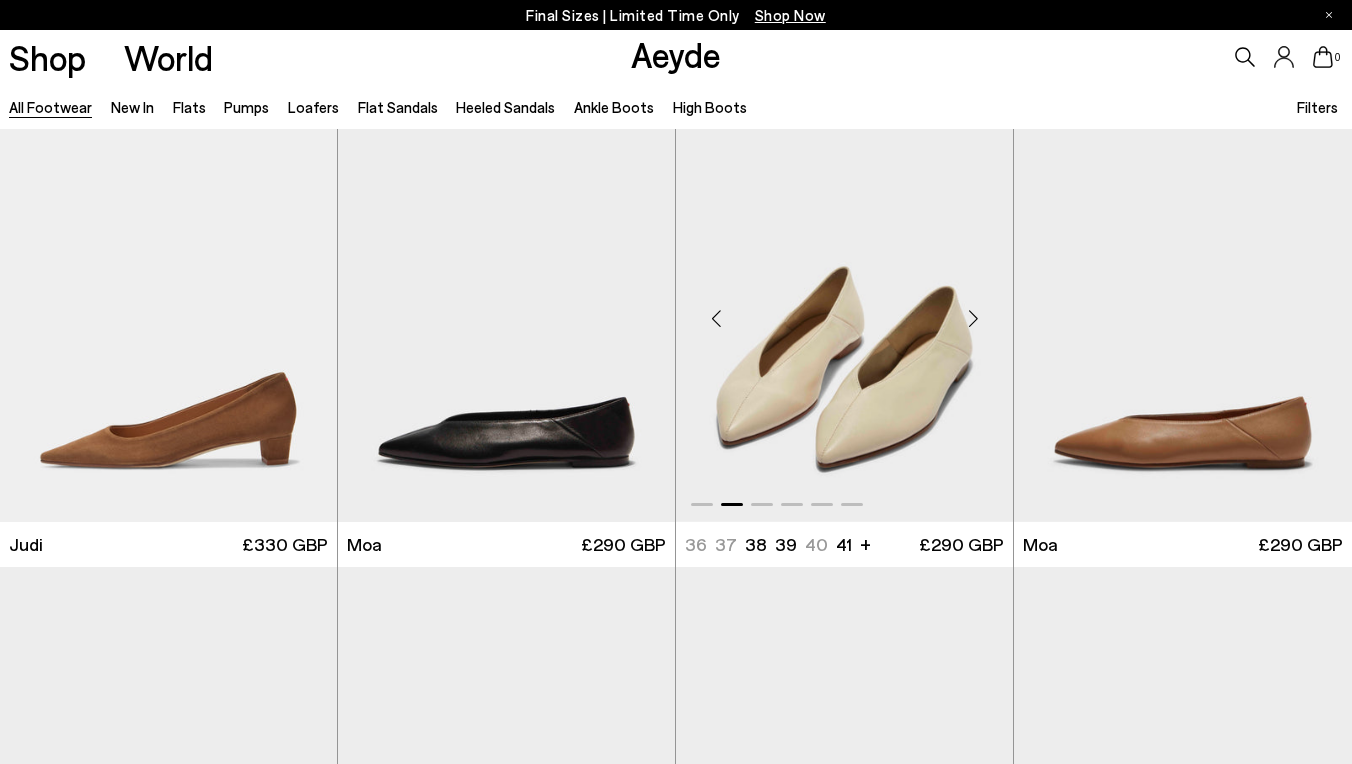 click at bounding box center [973, 318] 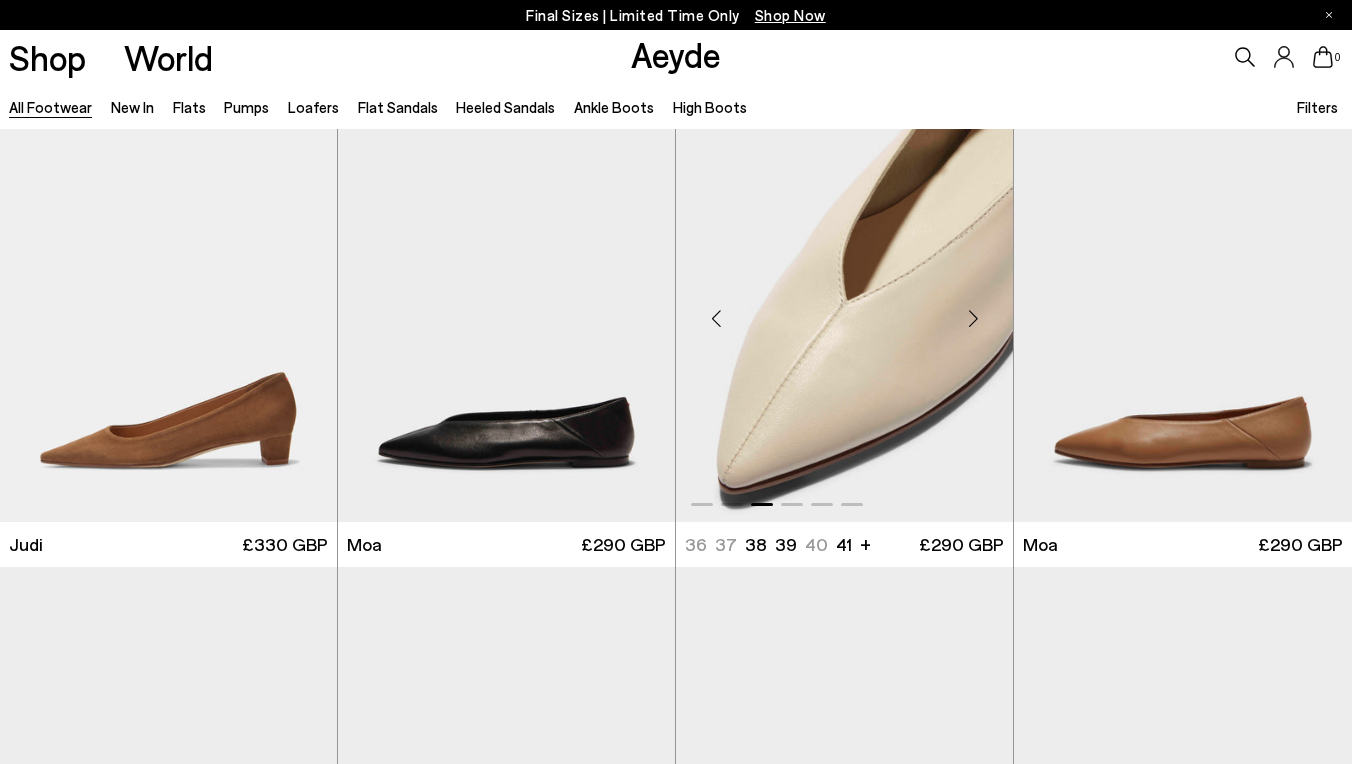 click at bounding box center (973, 318) 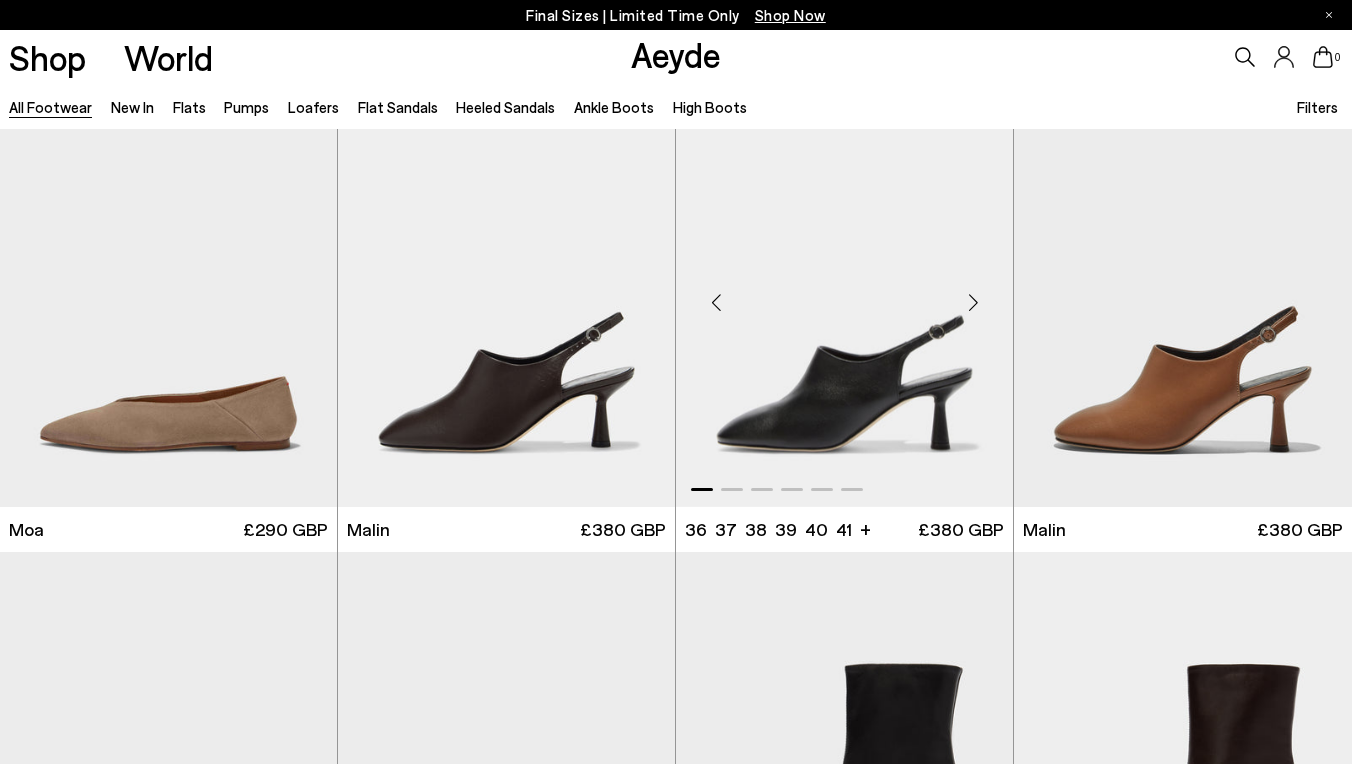 scroll, scrollTop: 5682, scrollLeft: 0, axis: vertical 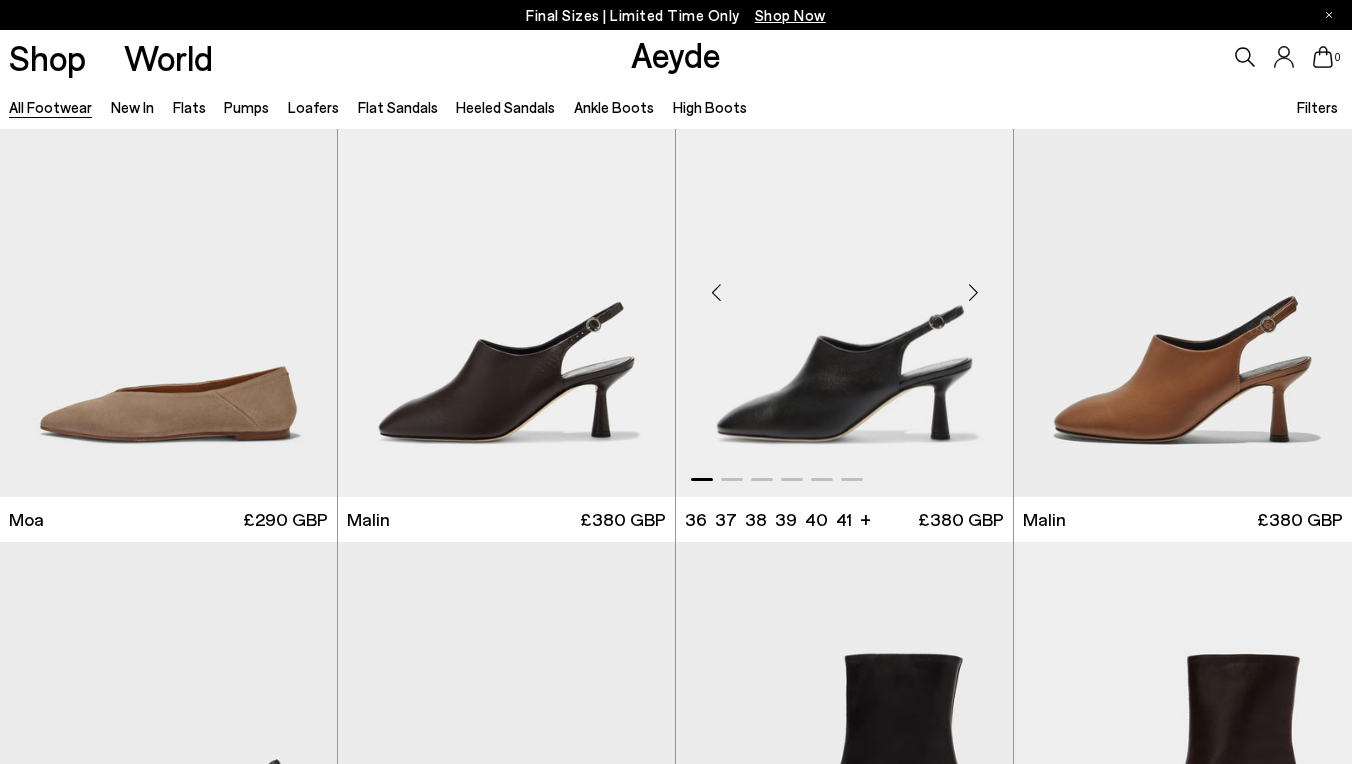 click at bounding box center (973, 293) 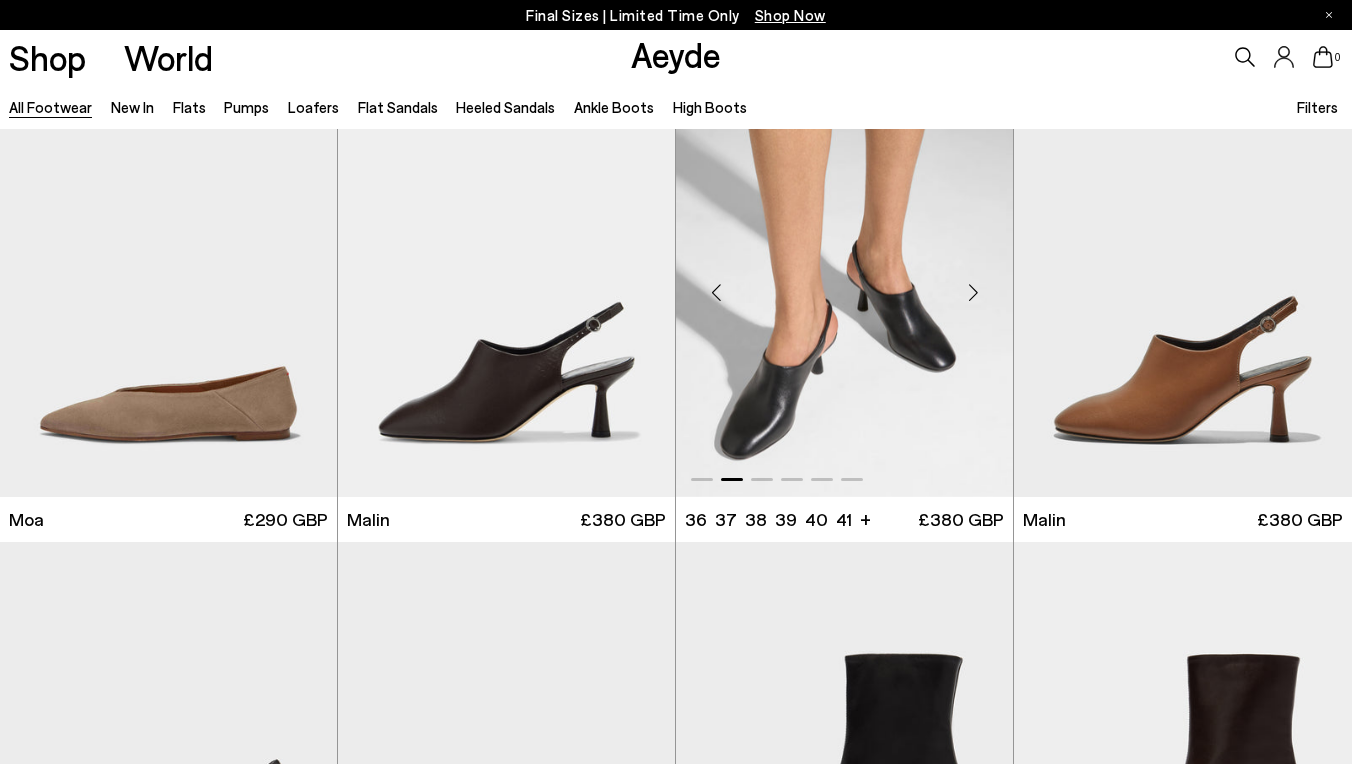 click at bounding box center (973, 293) 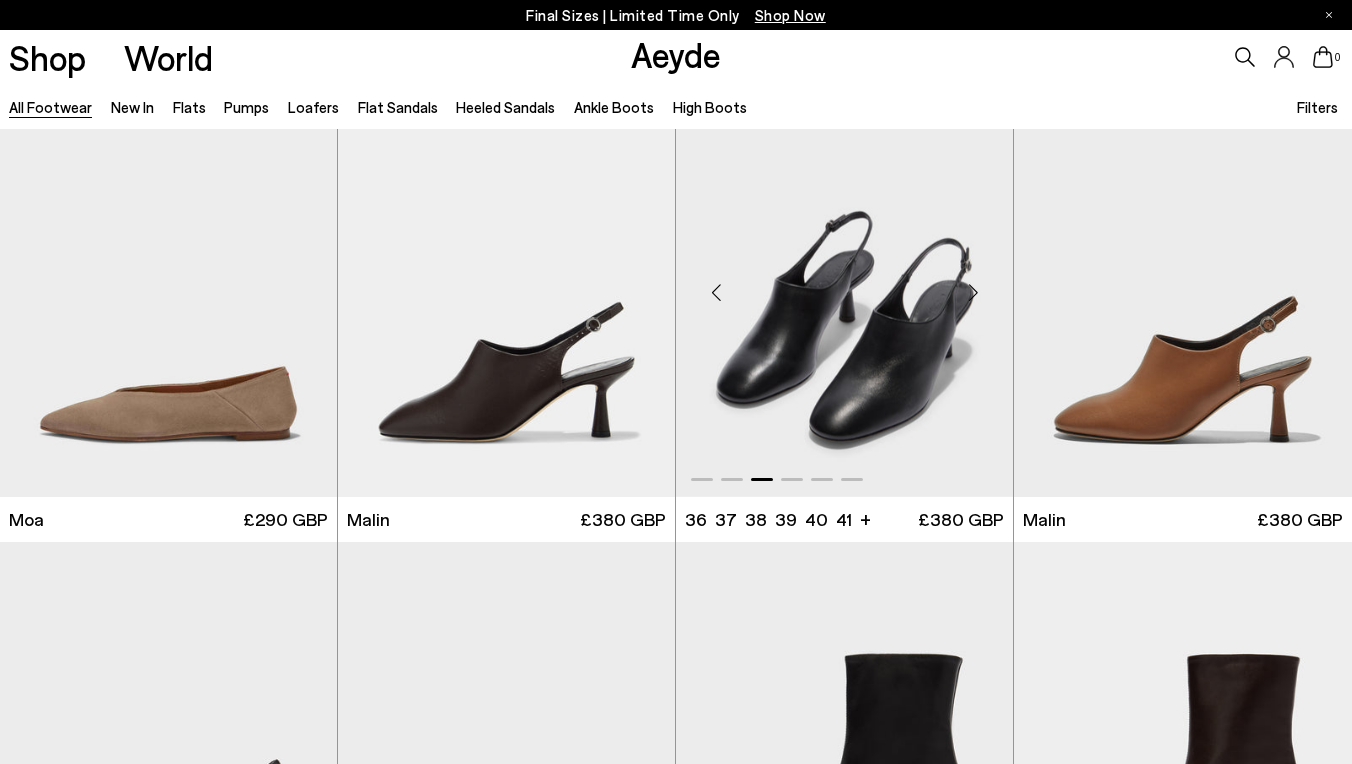click at bounding box center (973, 293) 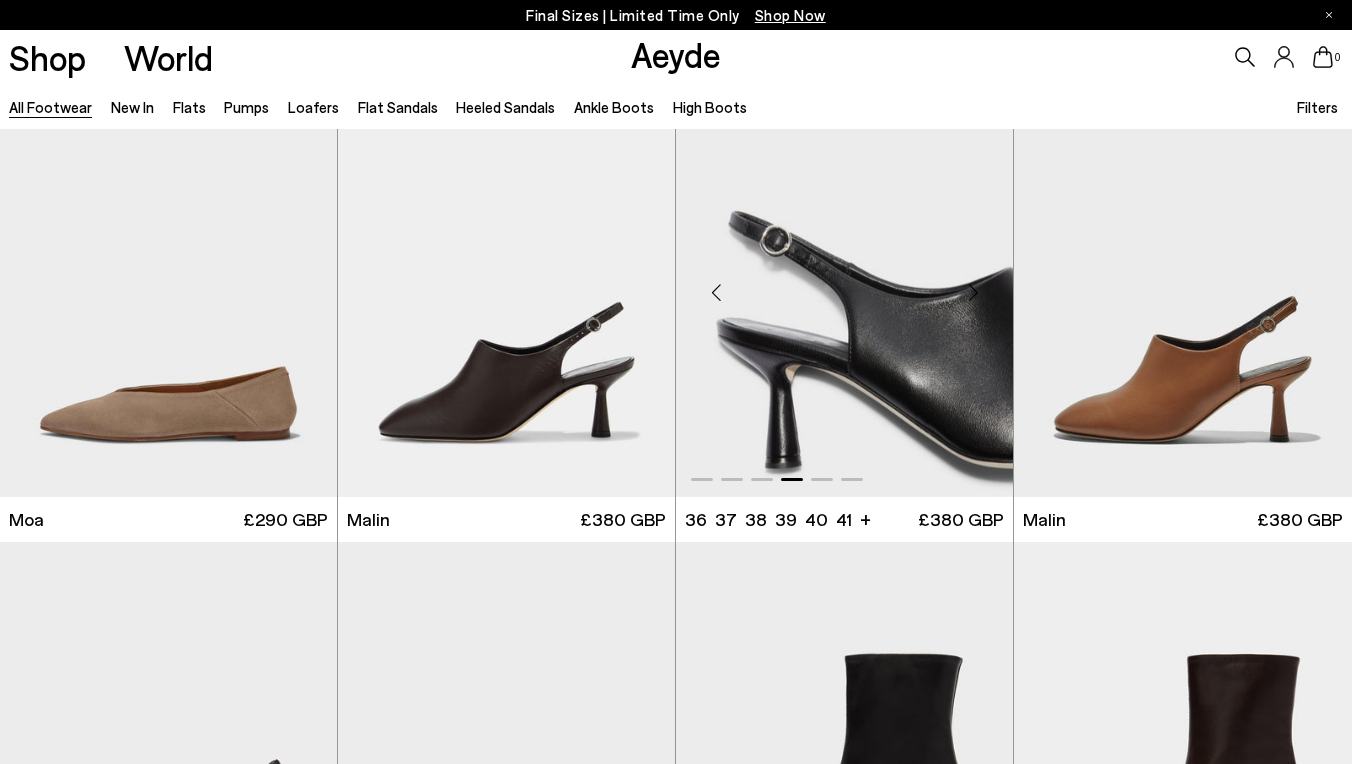 click at bounding box center (973, 293) 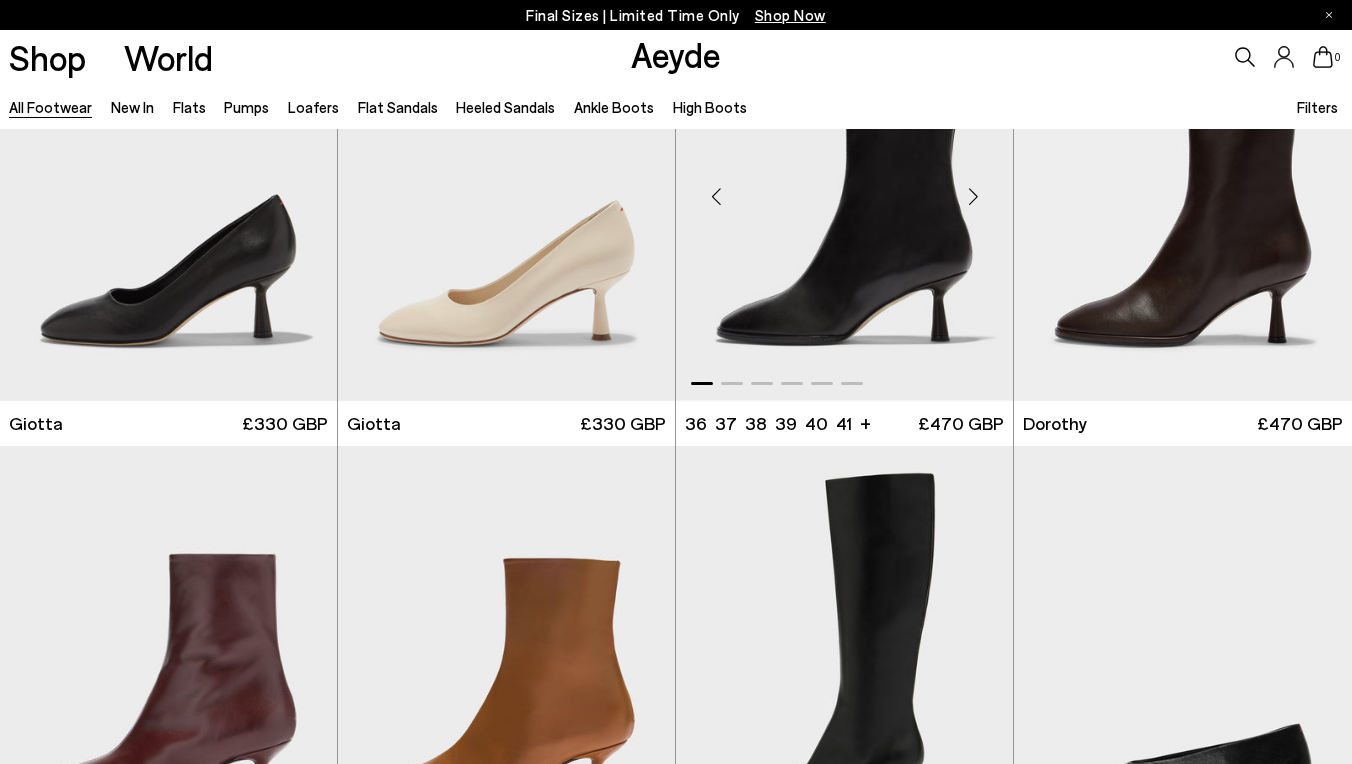 scroll, scrollTop: 6434, scrollLeft: 0, axis: vertical 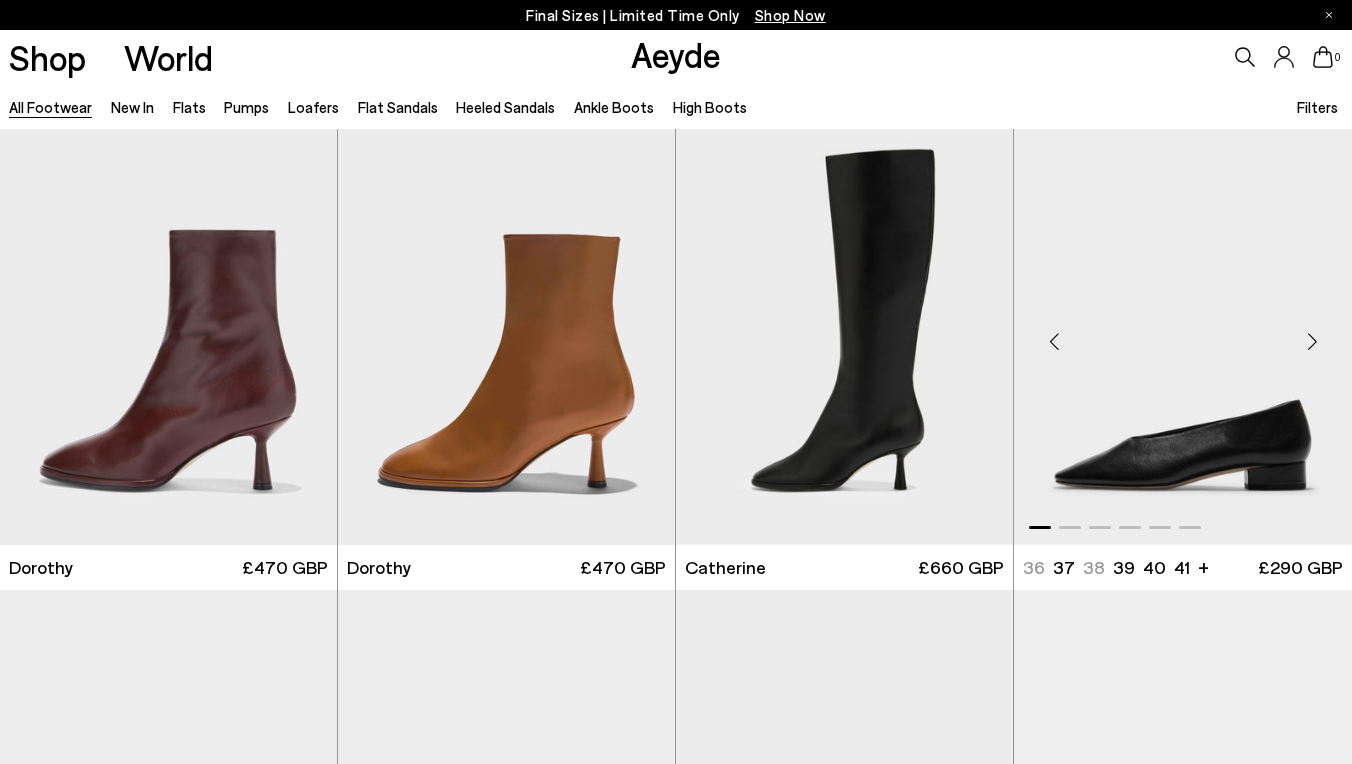 click at bounding box center [1312, 342] 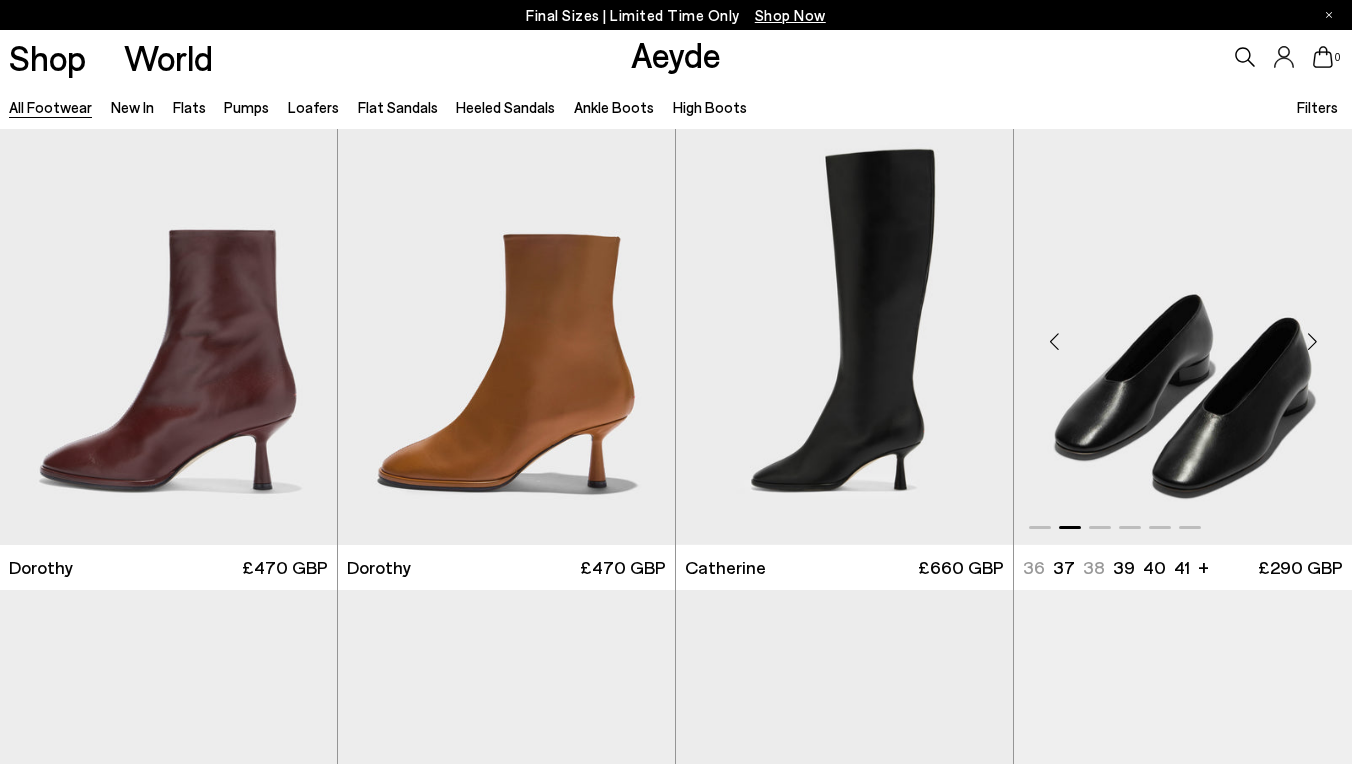 click at bounding box center [1312, 342] 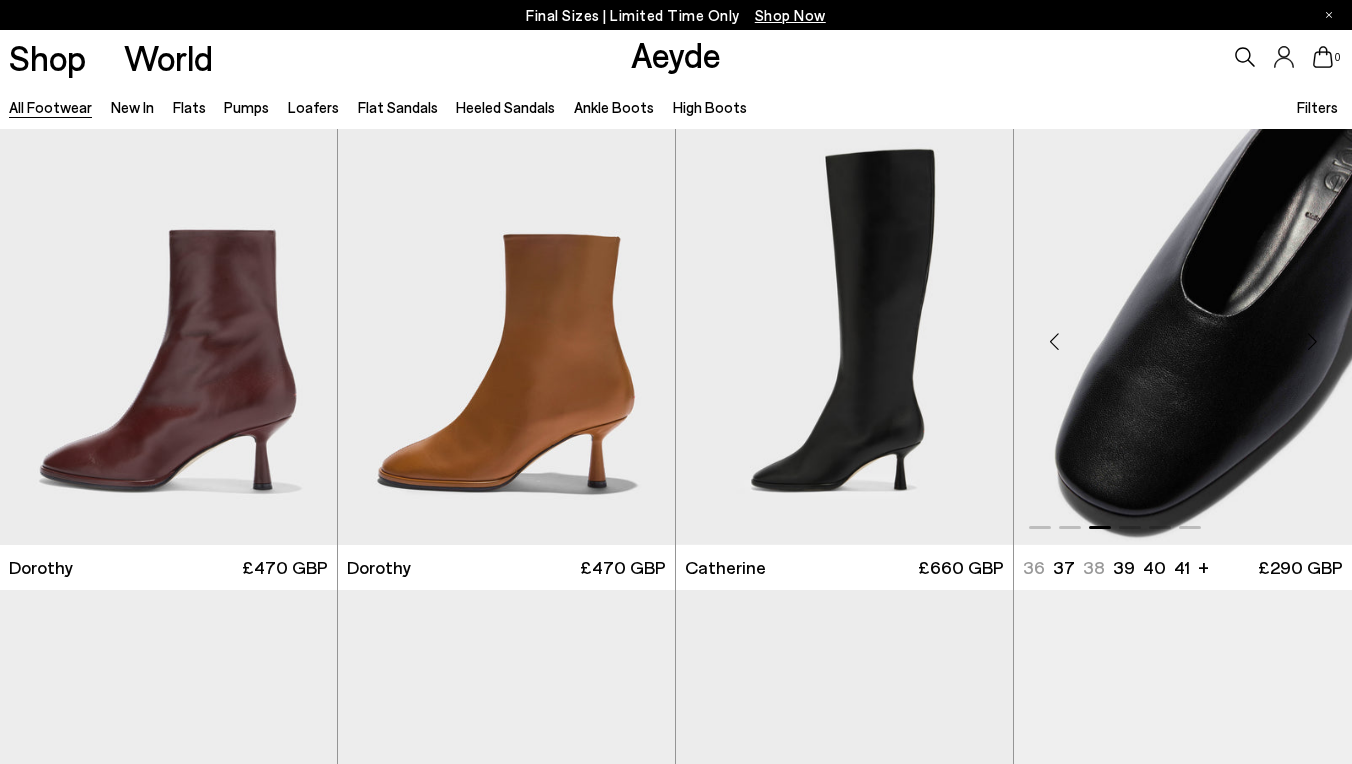 click at bounding box center [1312, 342] 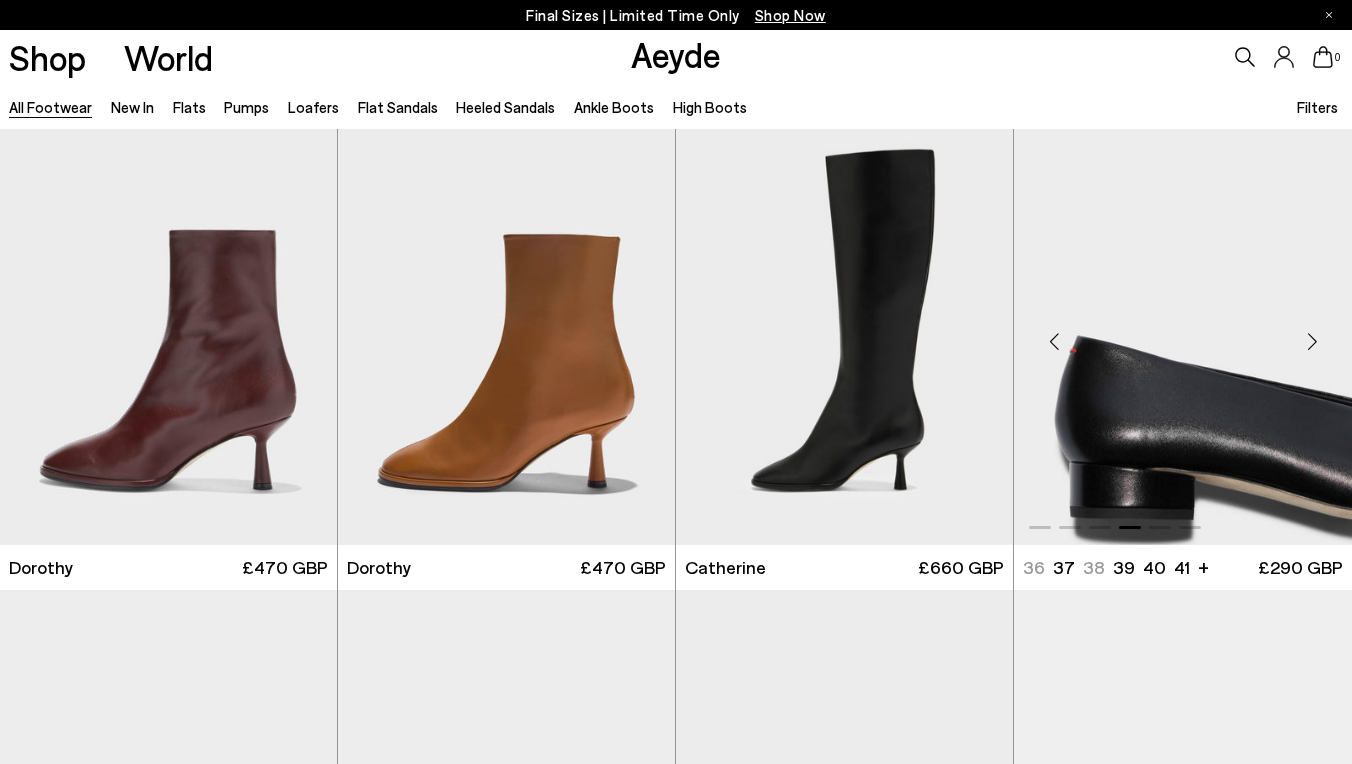 click at bounding box center [1312, 342] 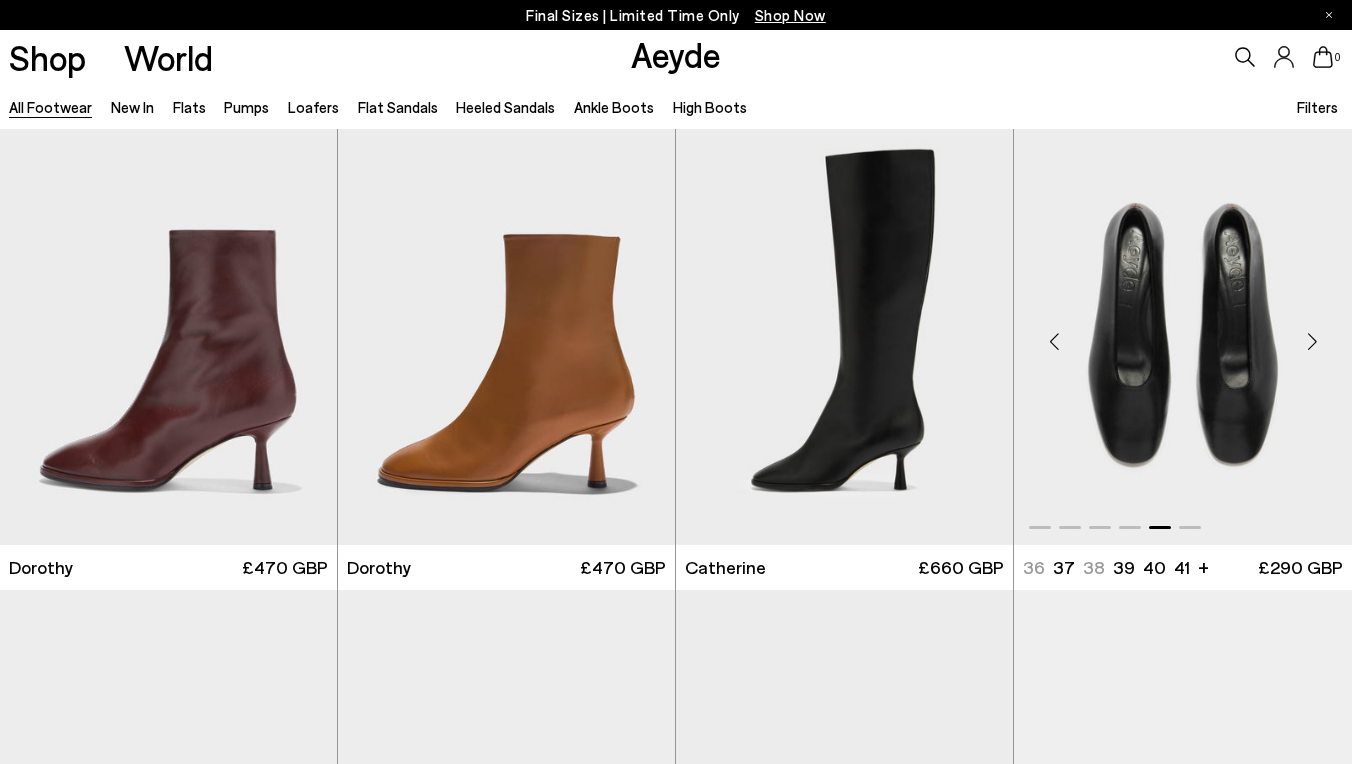 click at bounding box center (1312, 342) 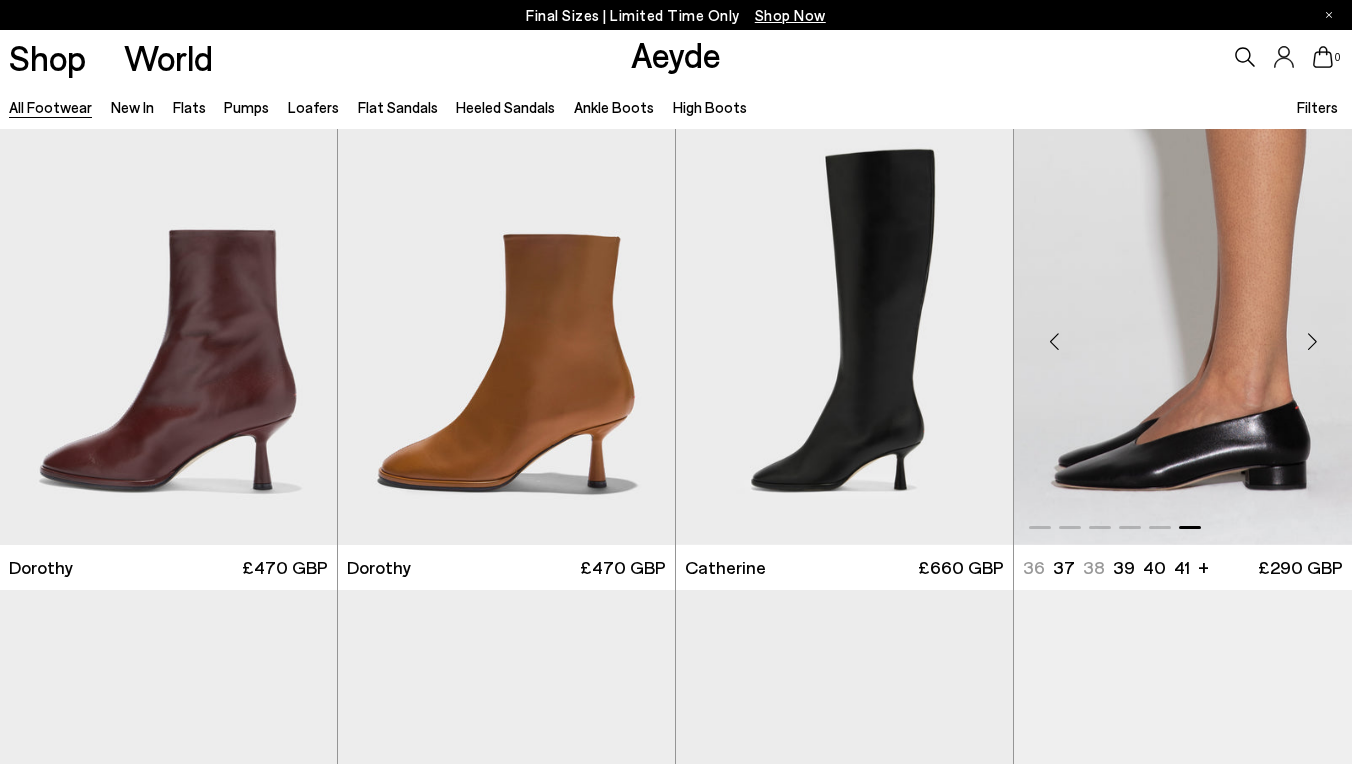 click at bounding box center (1312, 342) 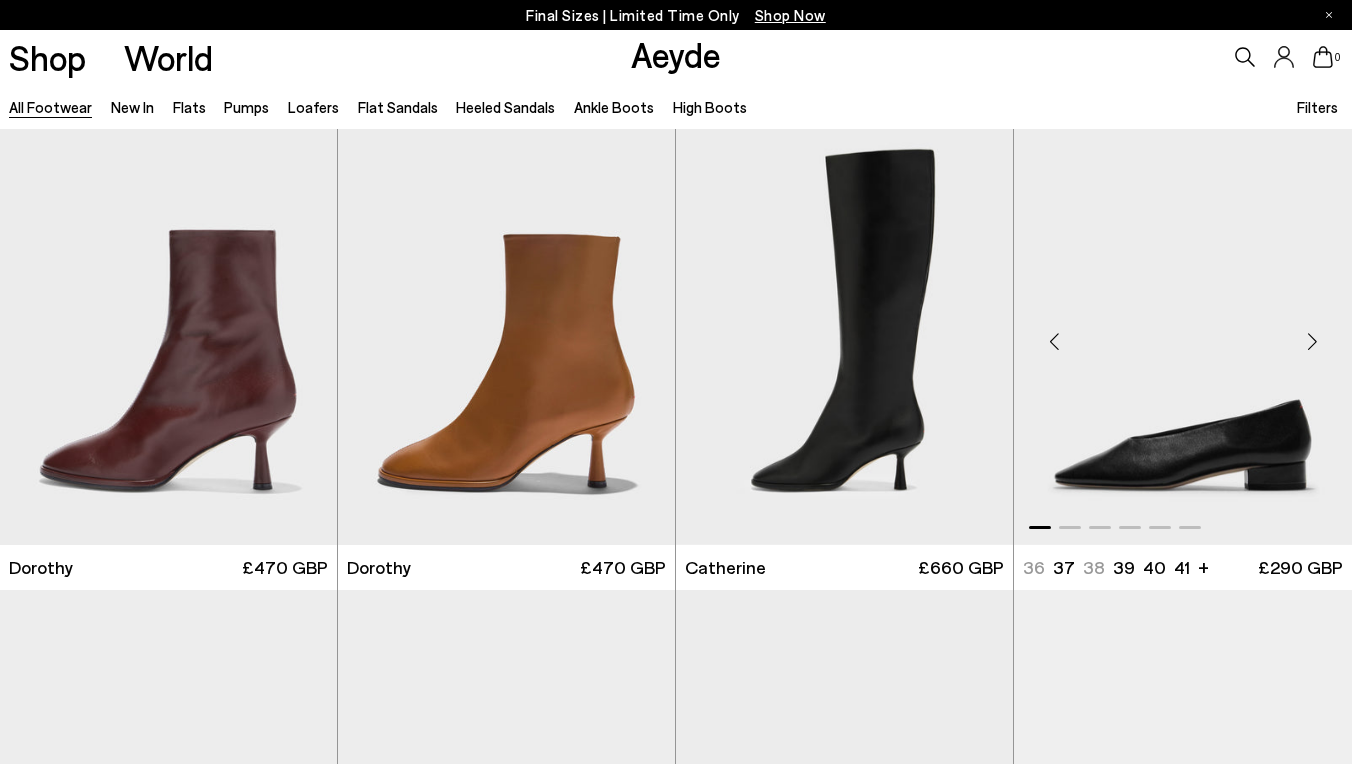 click at bounding box center (1312, 342) 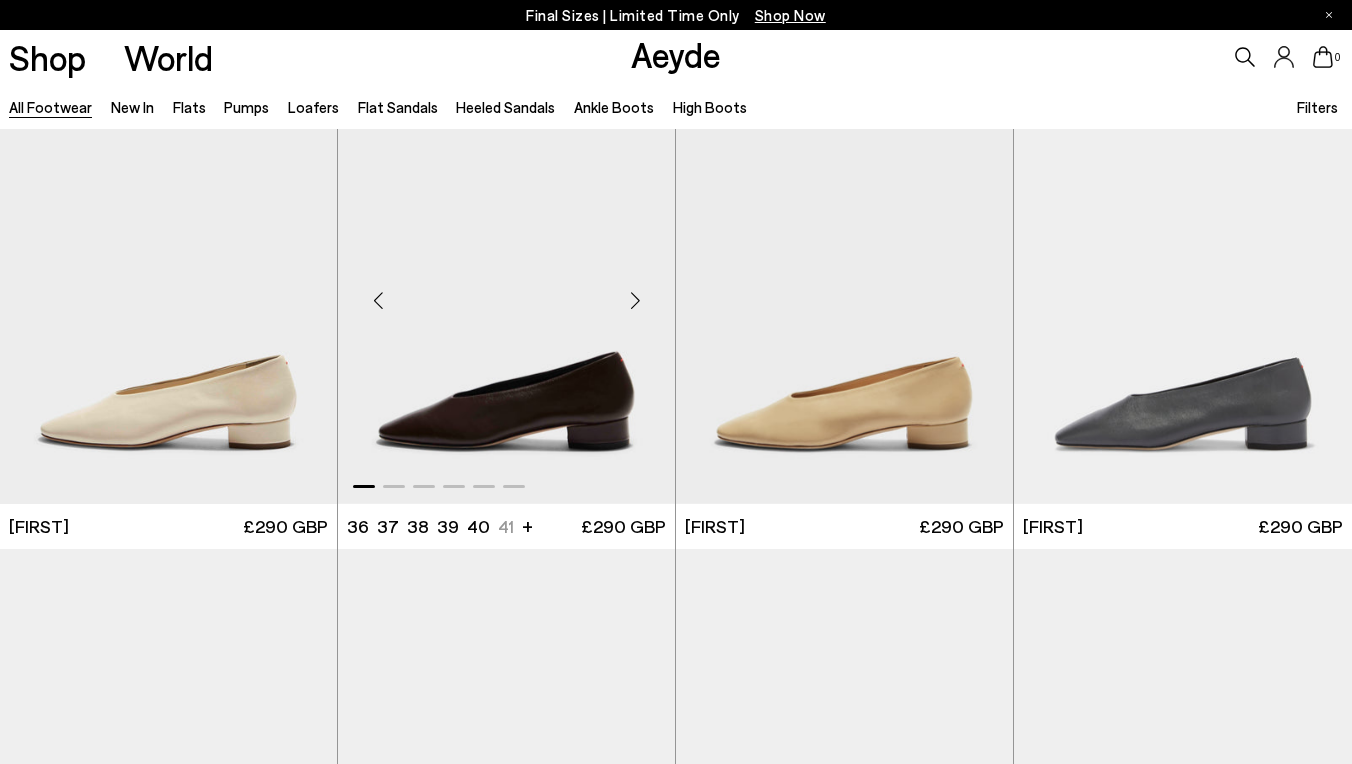 scroll, scrollTop: 7082, scrollLeft: 0, axis: vertical 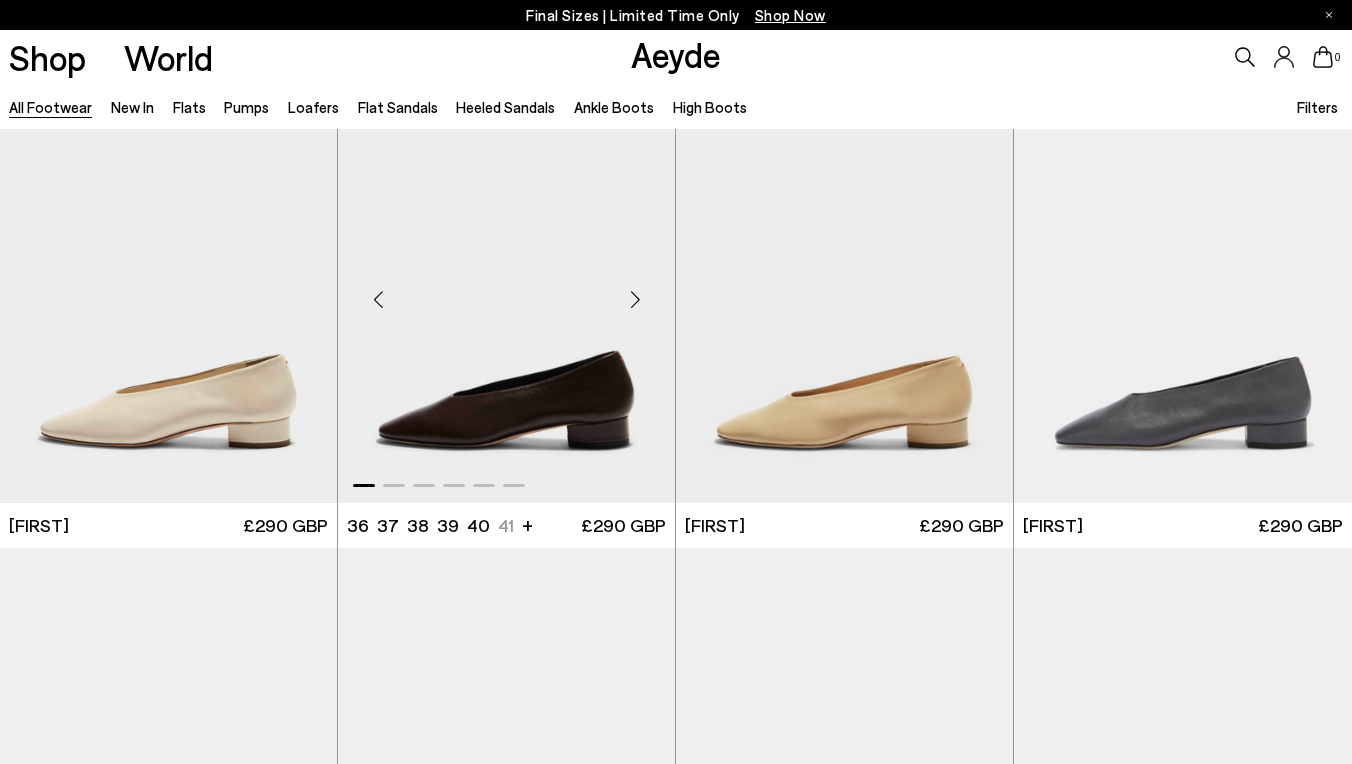 click at bounding box center (635, 299) 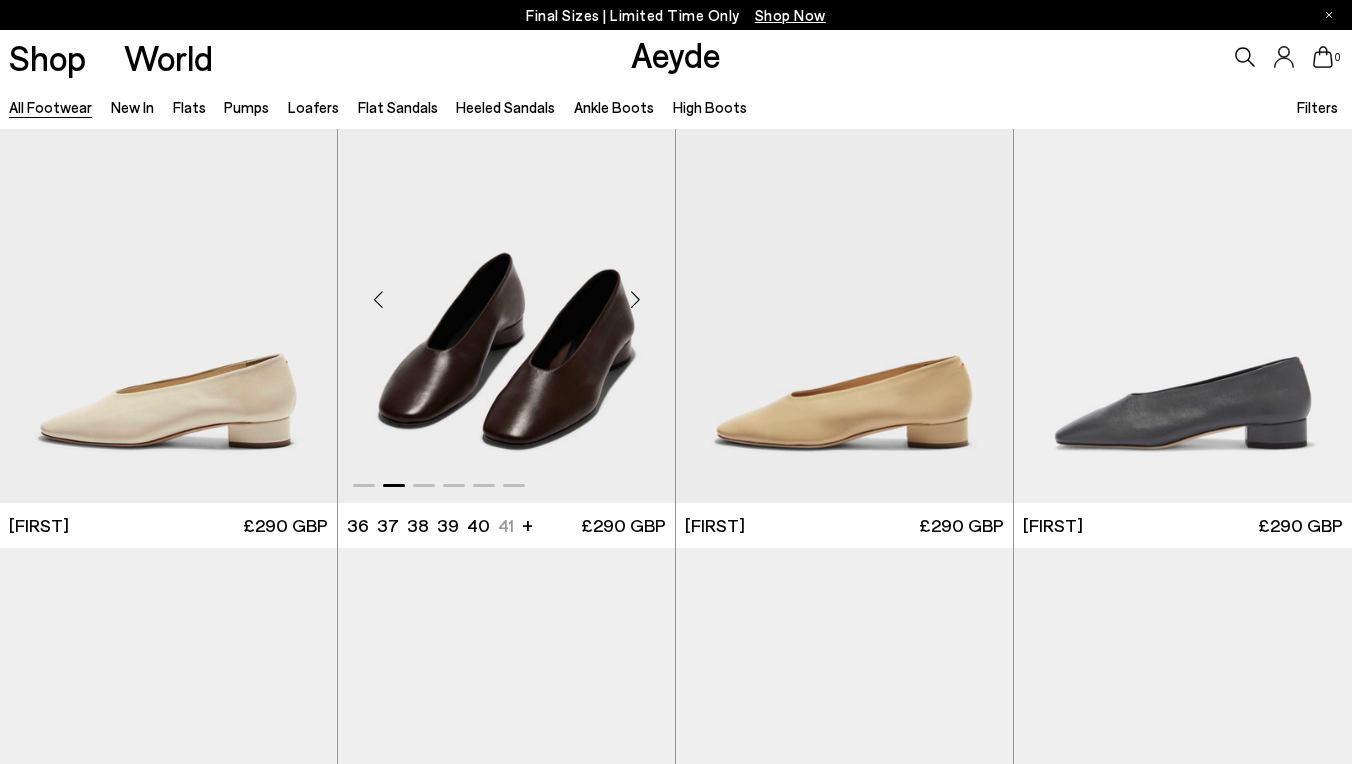 click at bounding box center [635, 299] 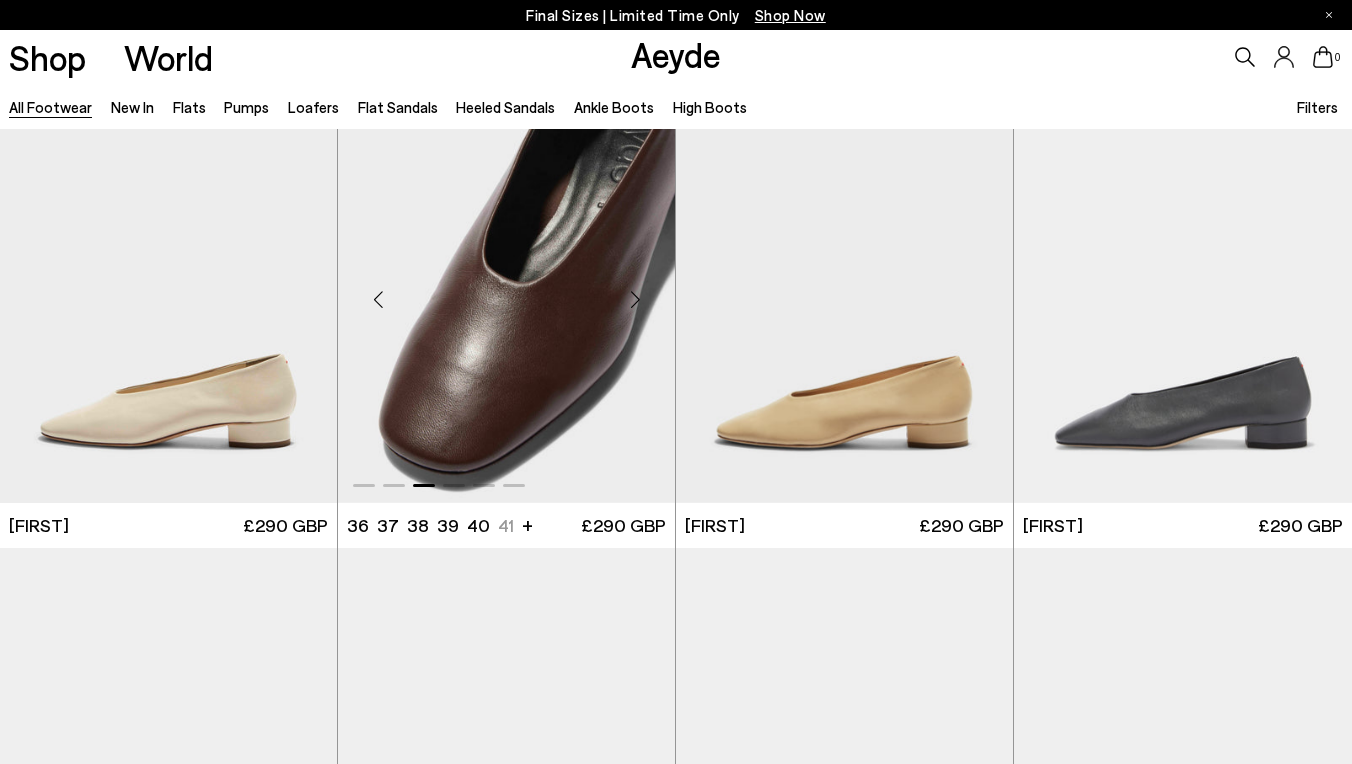 click at bounding box center [635, 299] 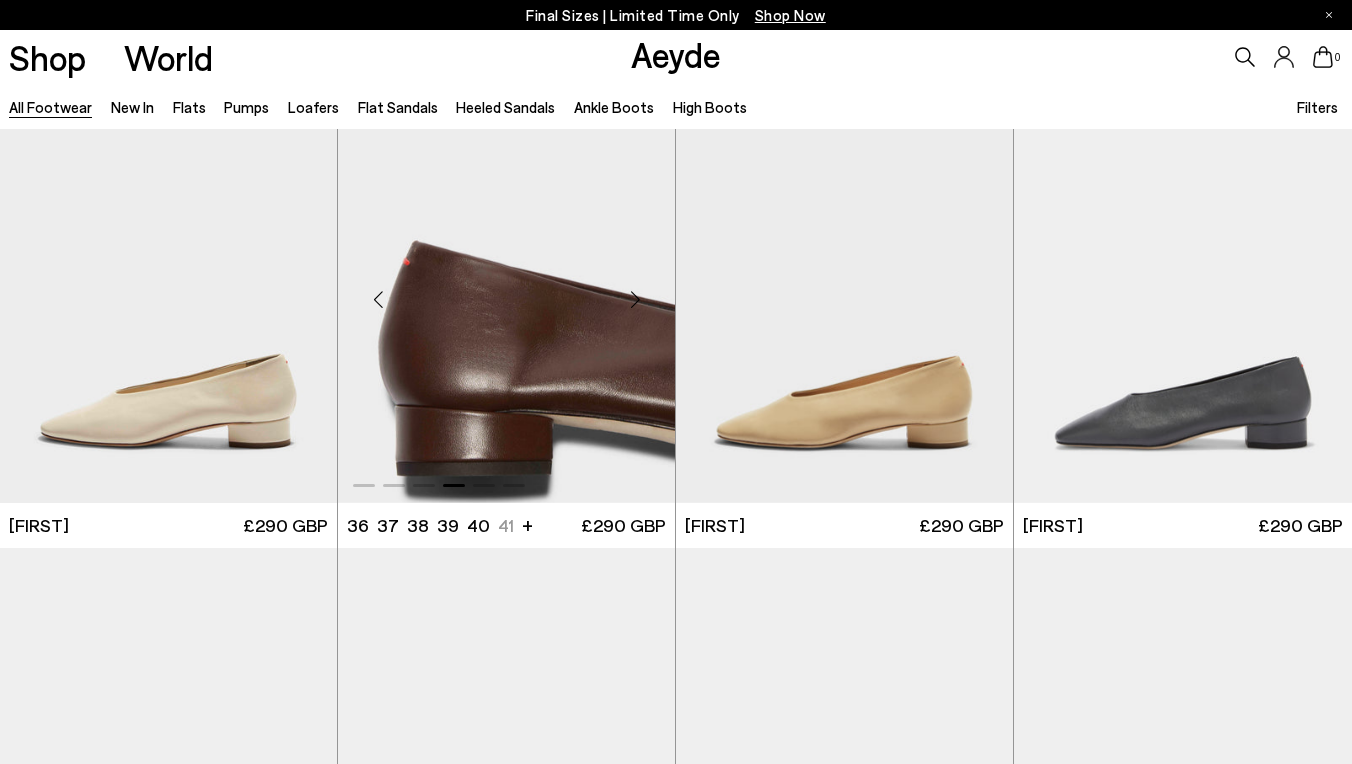 click at bounding box center (635, 299) 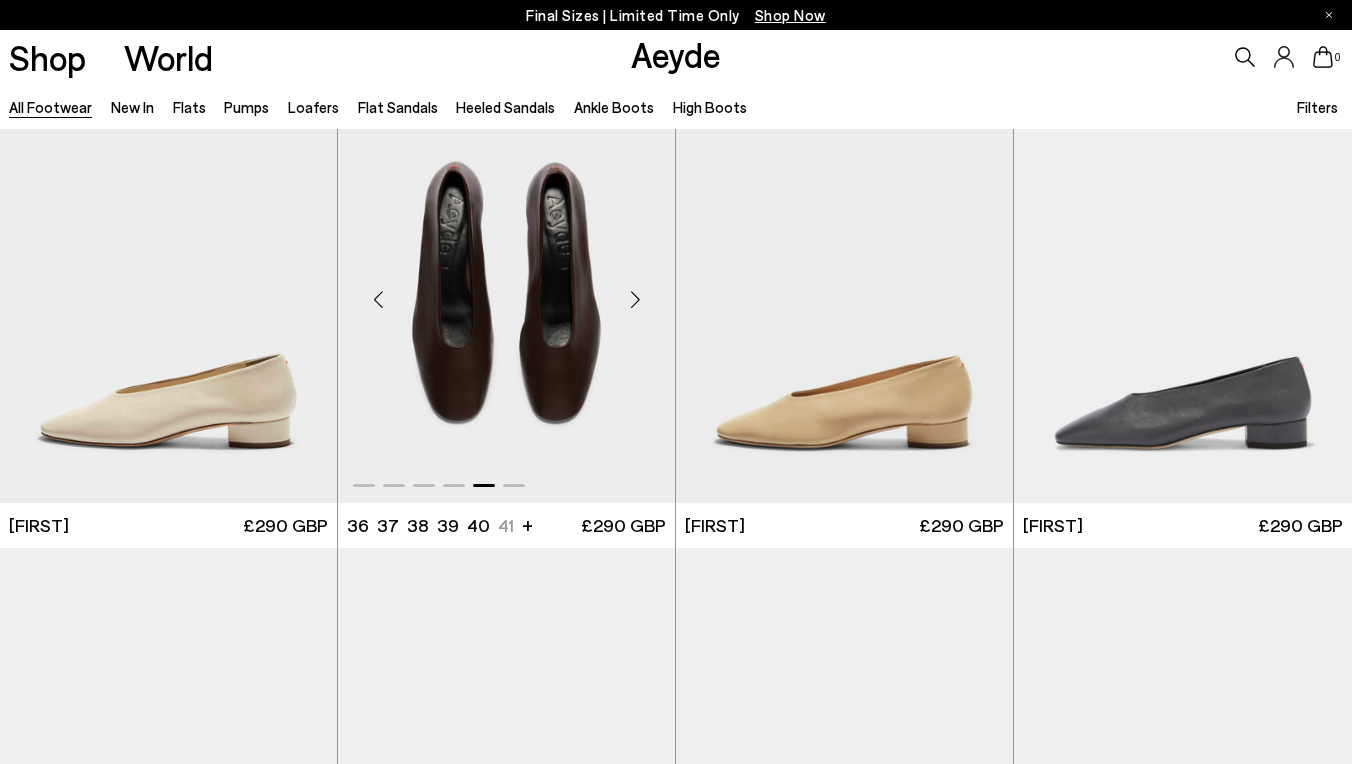 click at bounding box center [635, 299] 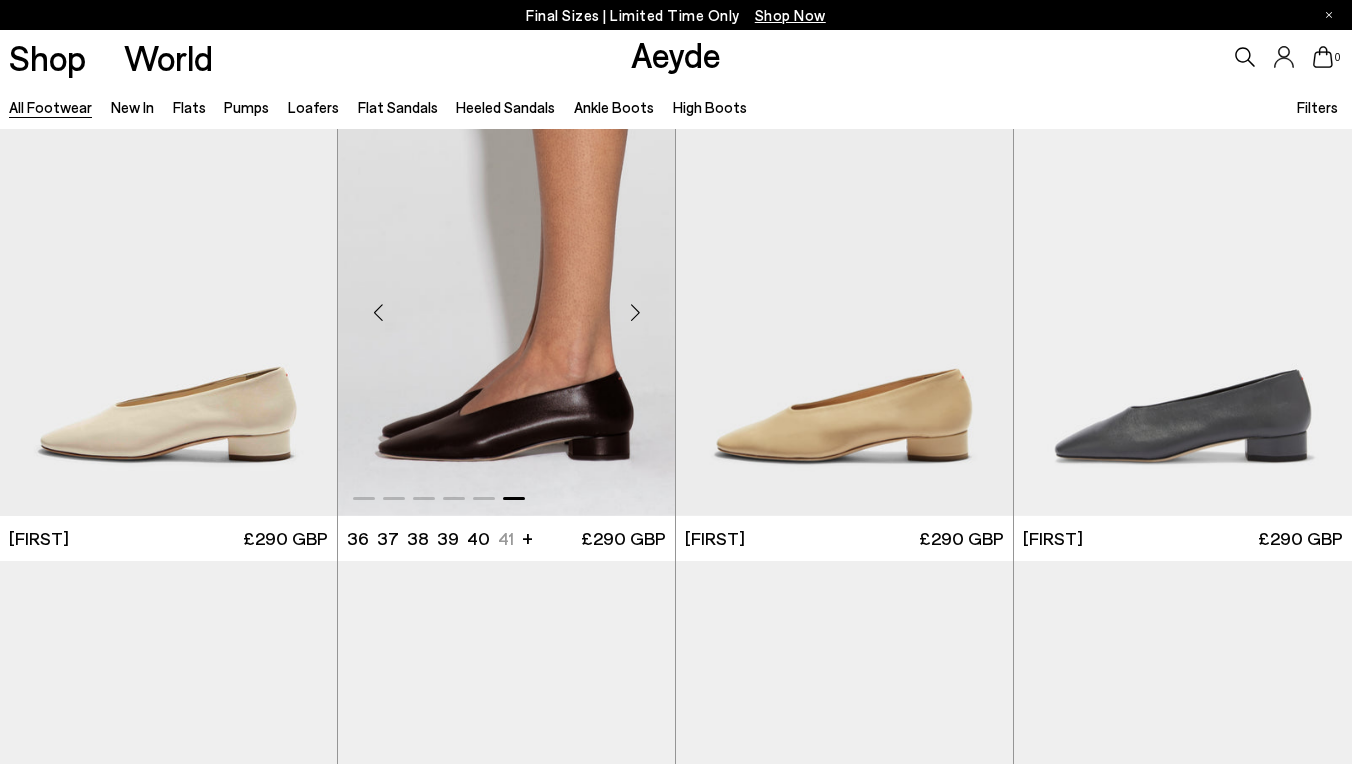 scroll, scrollTop: 7071, scrollLeft: 0, axis: vertical 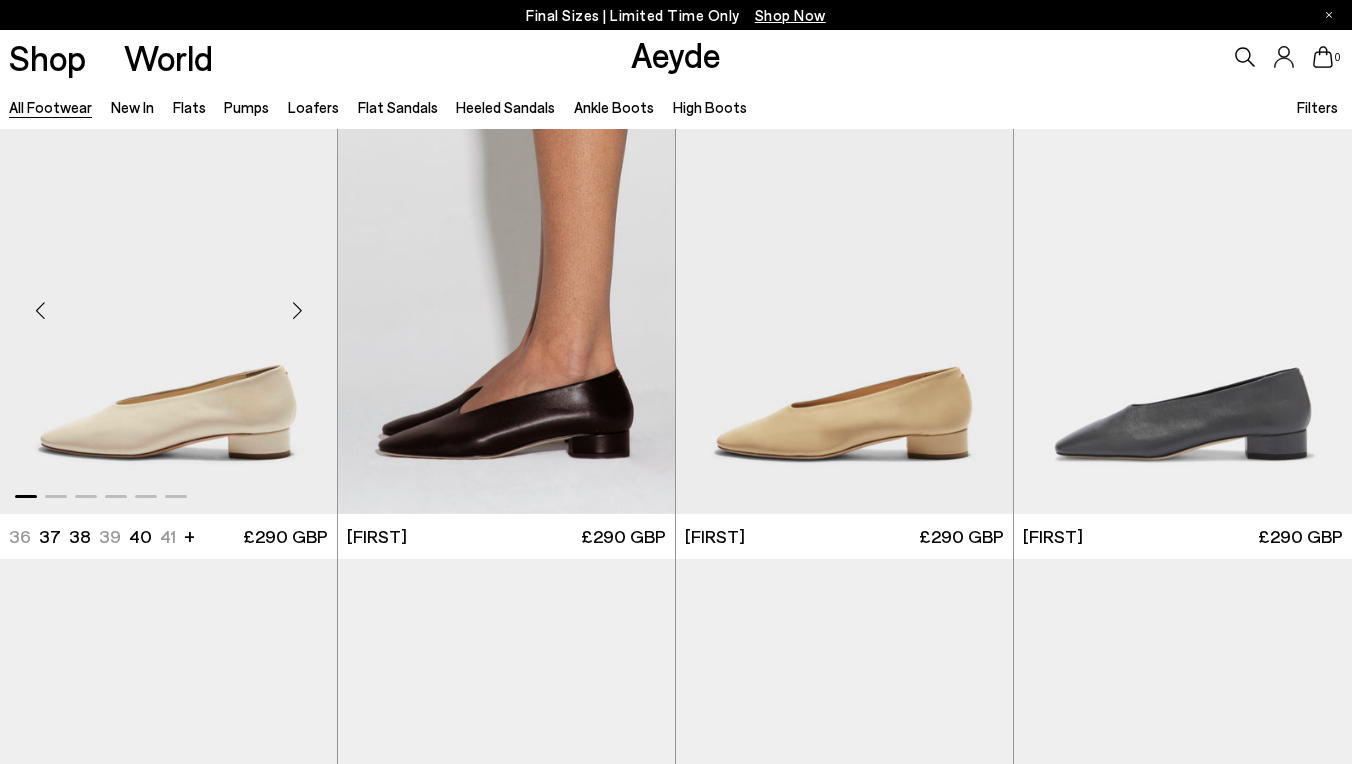 click at bounding box center (297, 310) 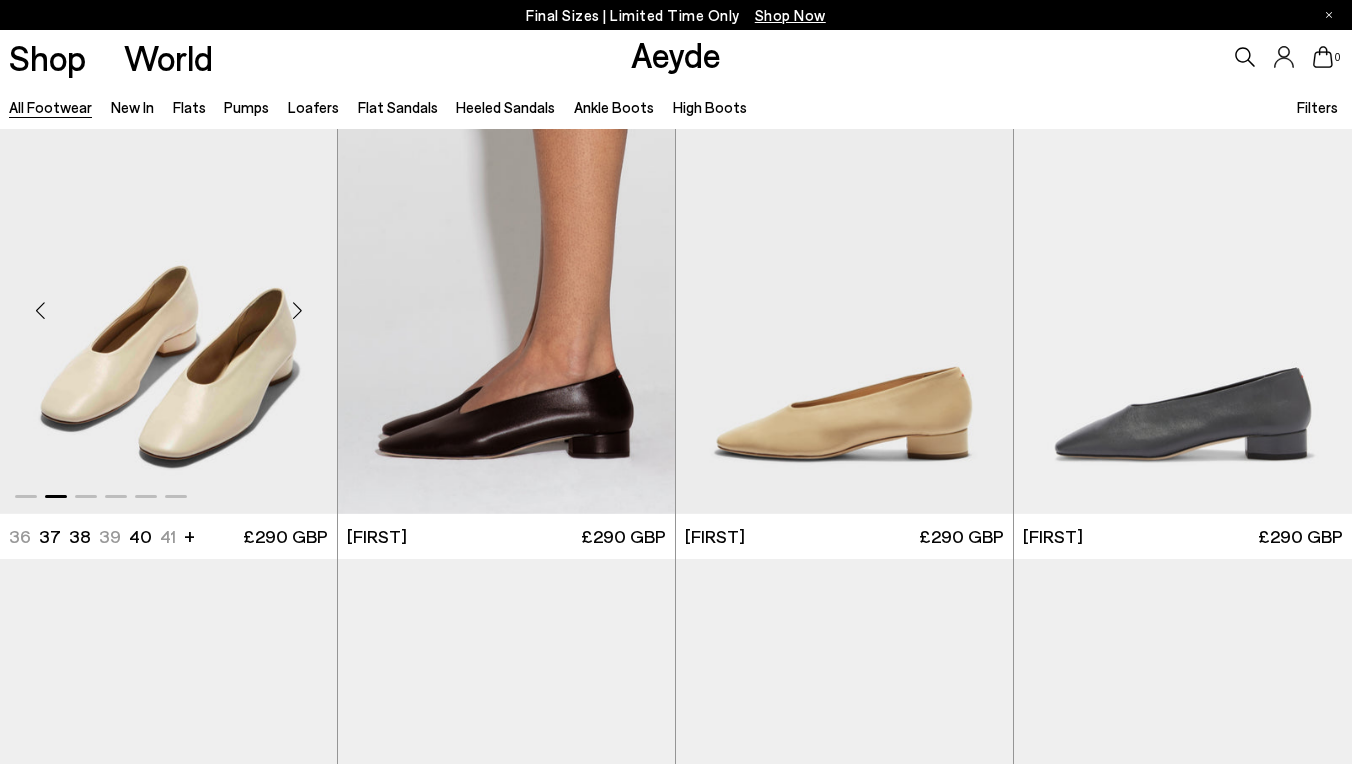 click at bounding box center [297, 310] 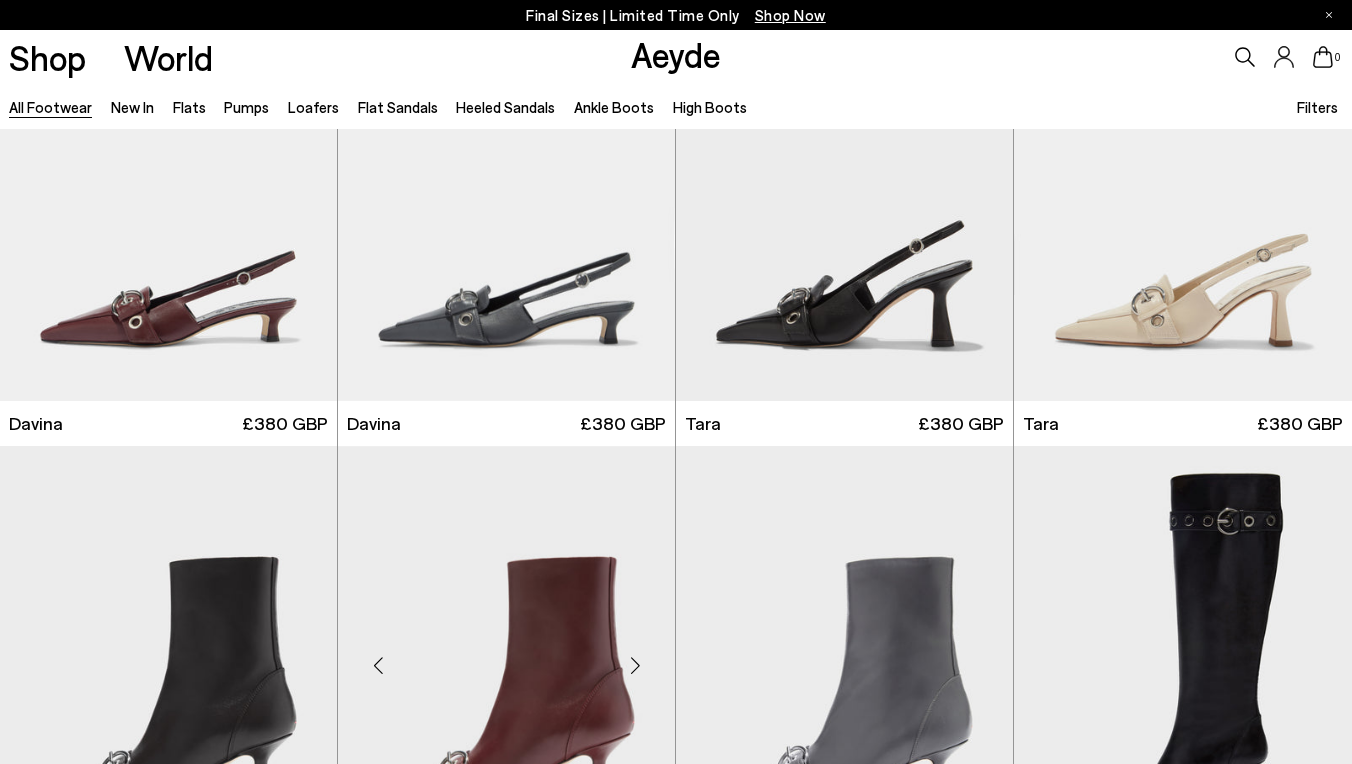 scroll, scrollTop: 8124, scrollLeft: 1, axis: both 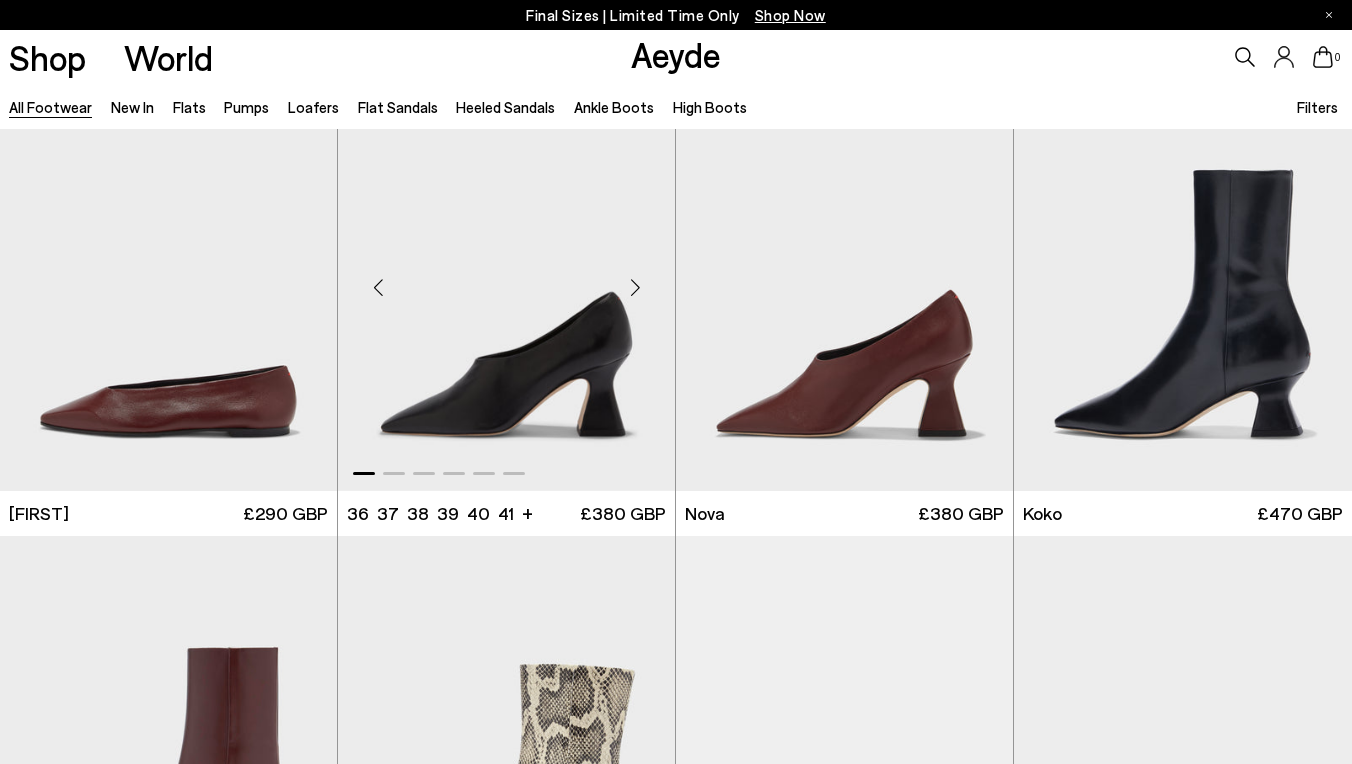 click at bounding box center [635, 287] 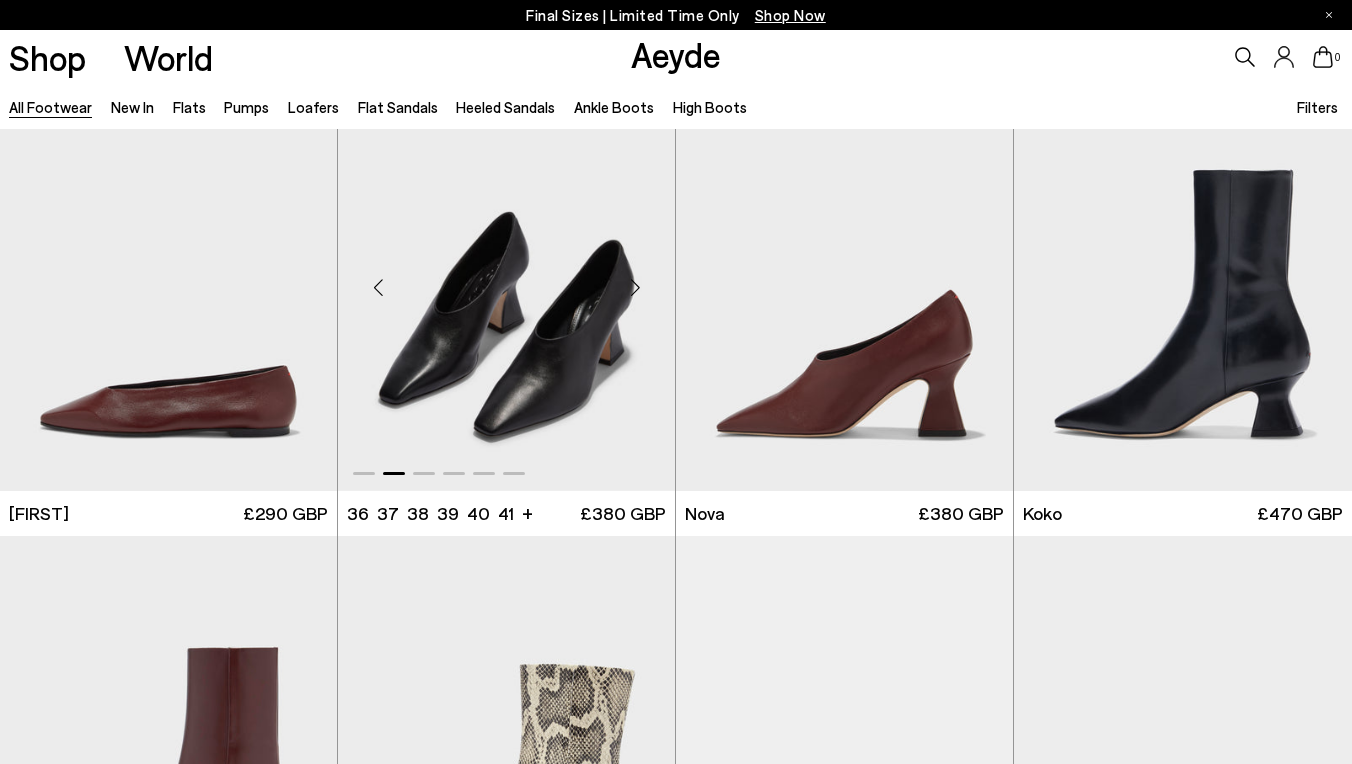 click at bounding box center [635, 287] 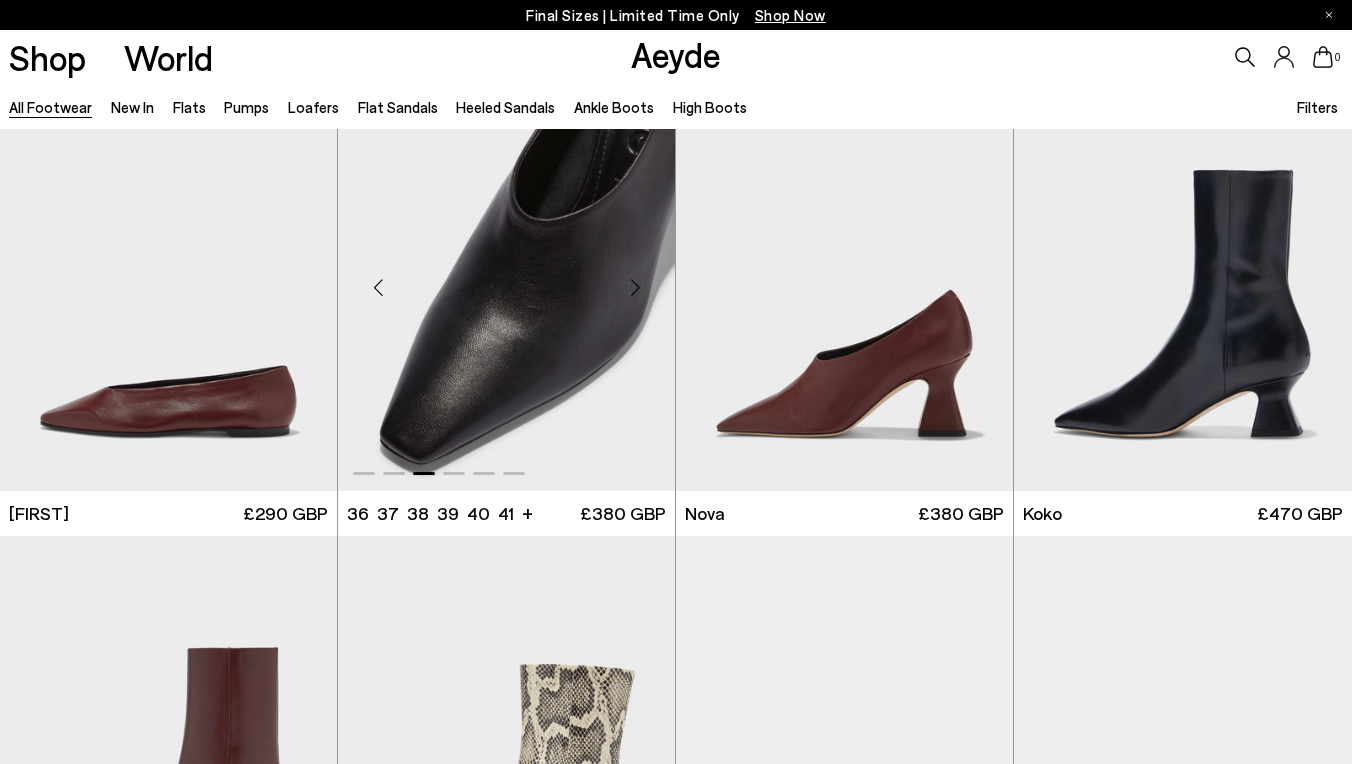 click at bounding box center (635, 287) 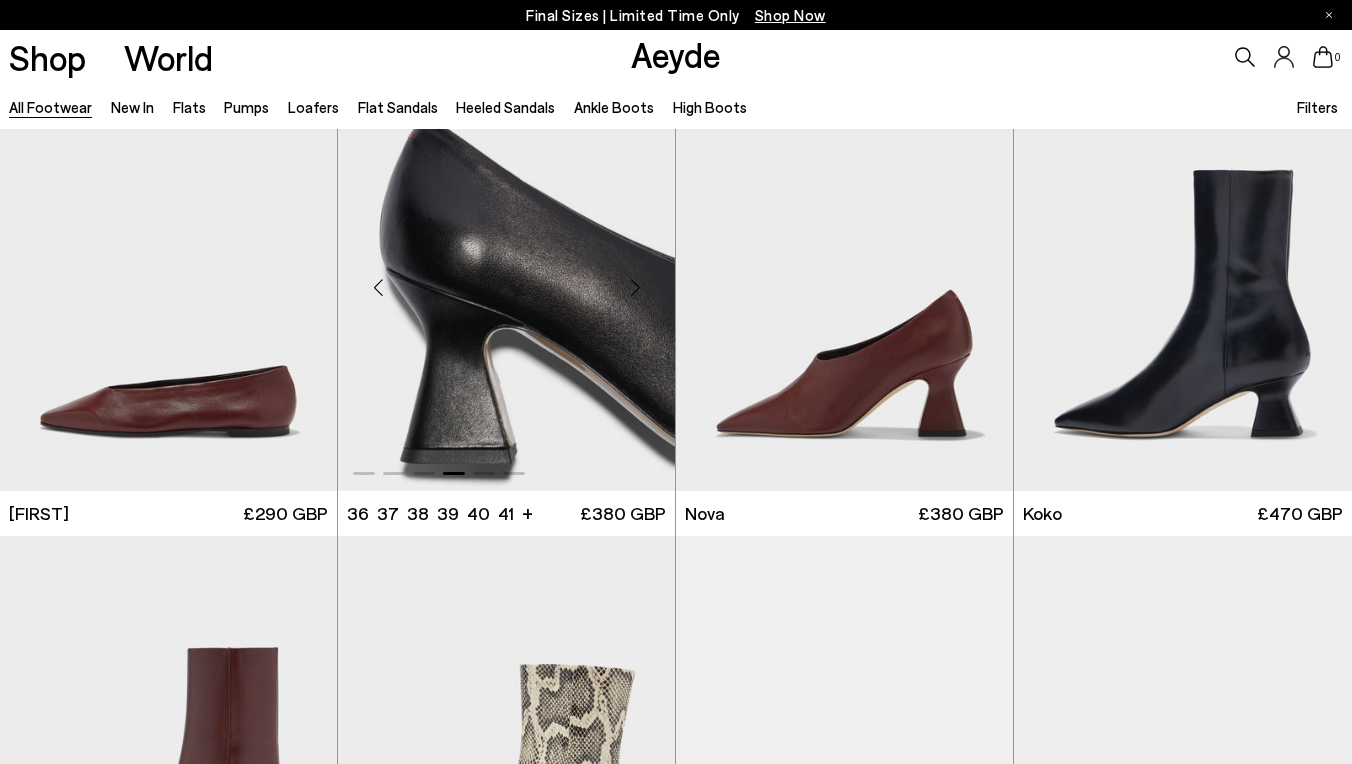 click at bounding box center [635, 287] 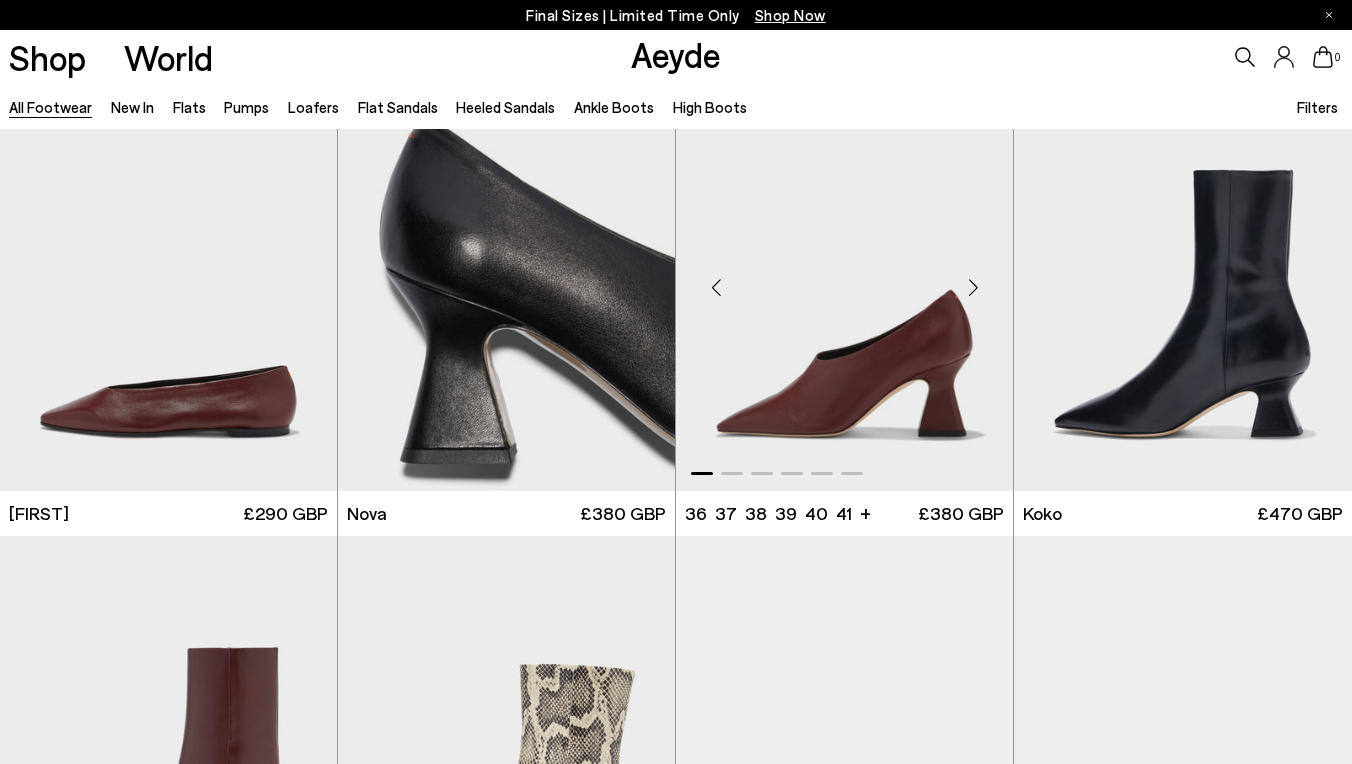 click at bounding box center [973, 287] 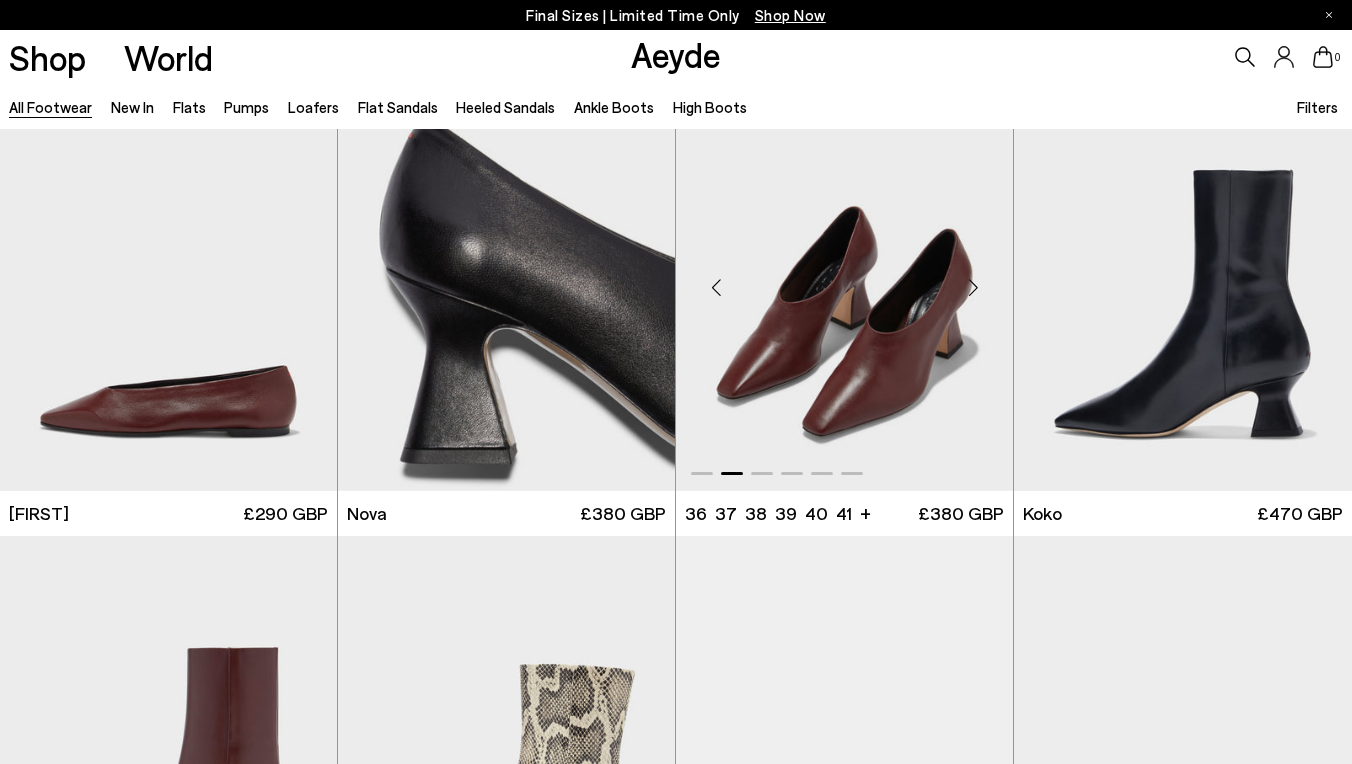 click at bounding box center [973, 287] 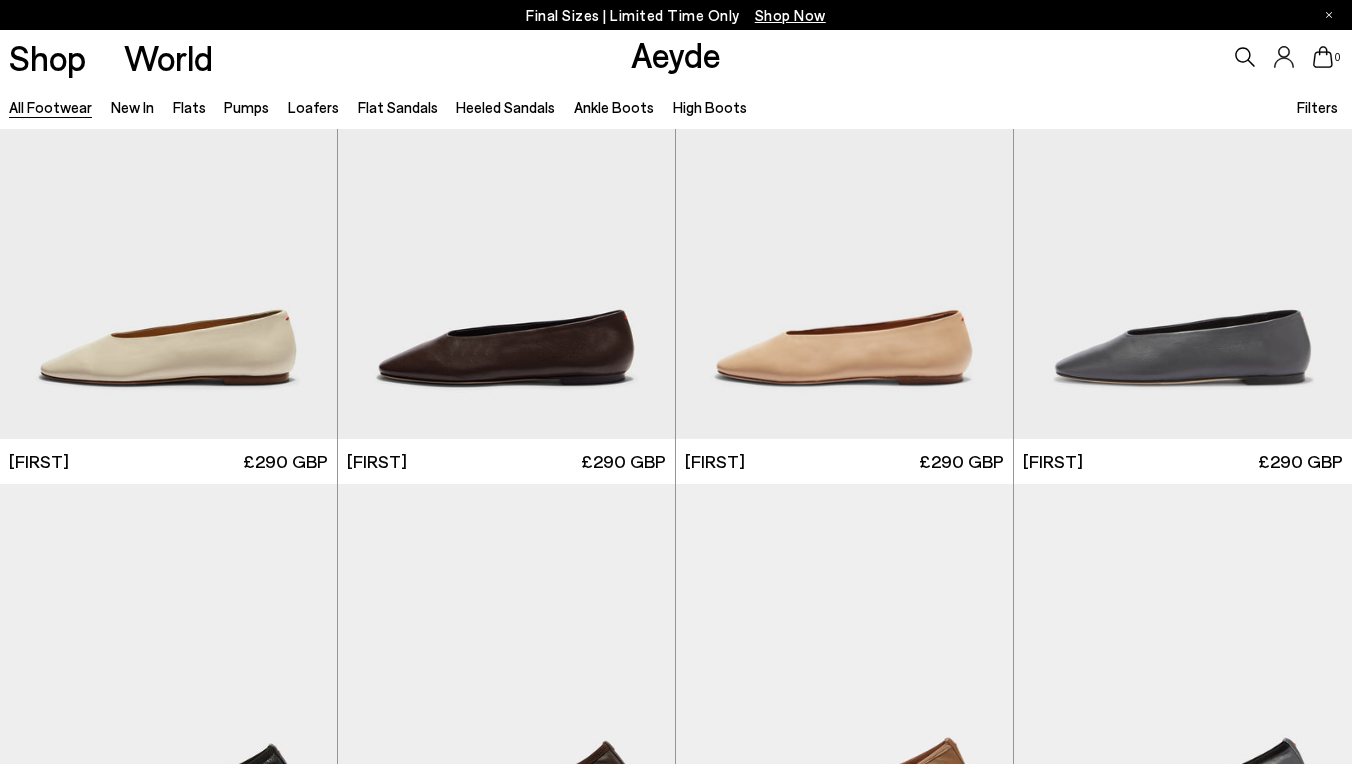 scroll, scrollTop: 15056, scrollLeft: 0, axis: vertical 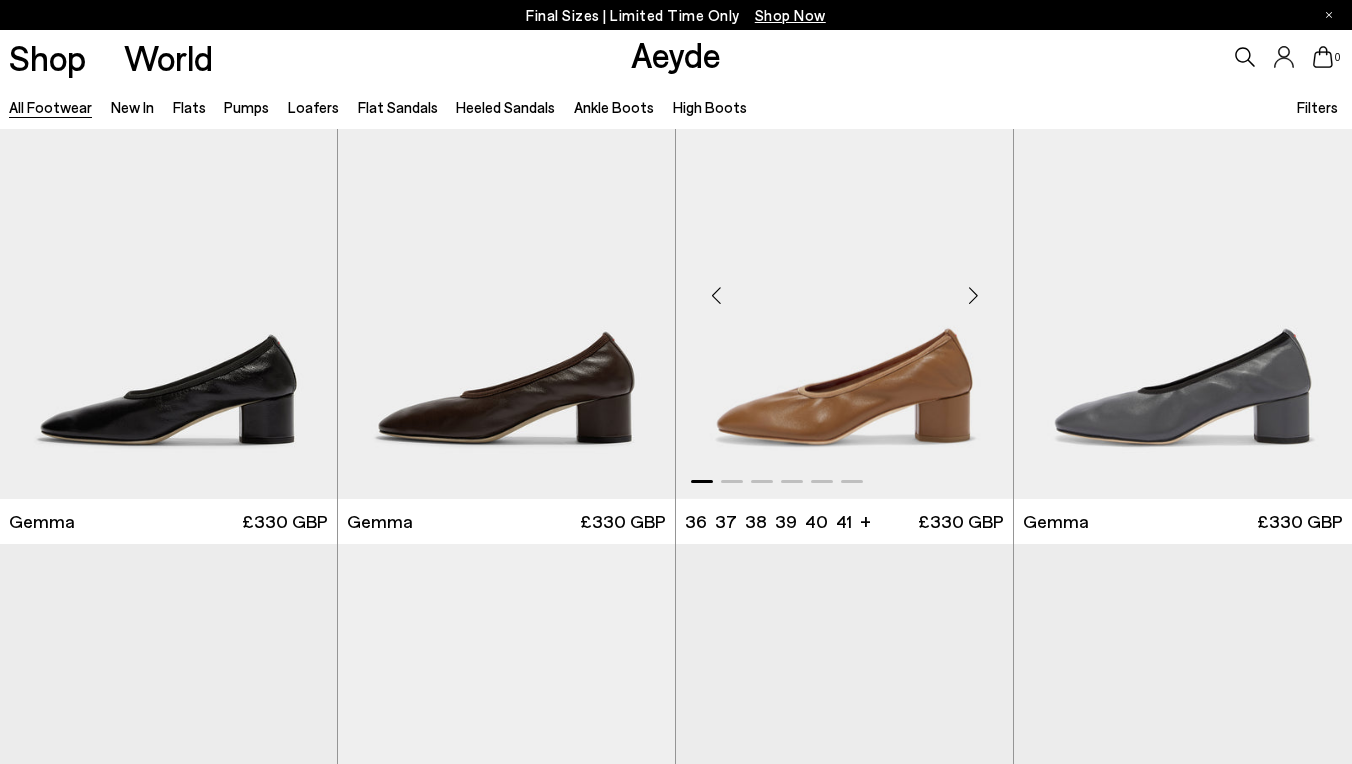 click at bounding box center (973, 295) 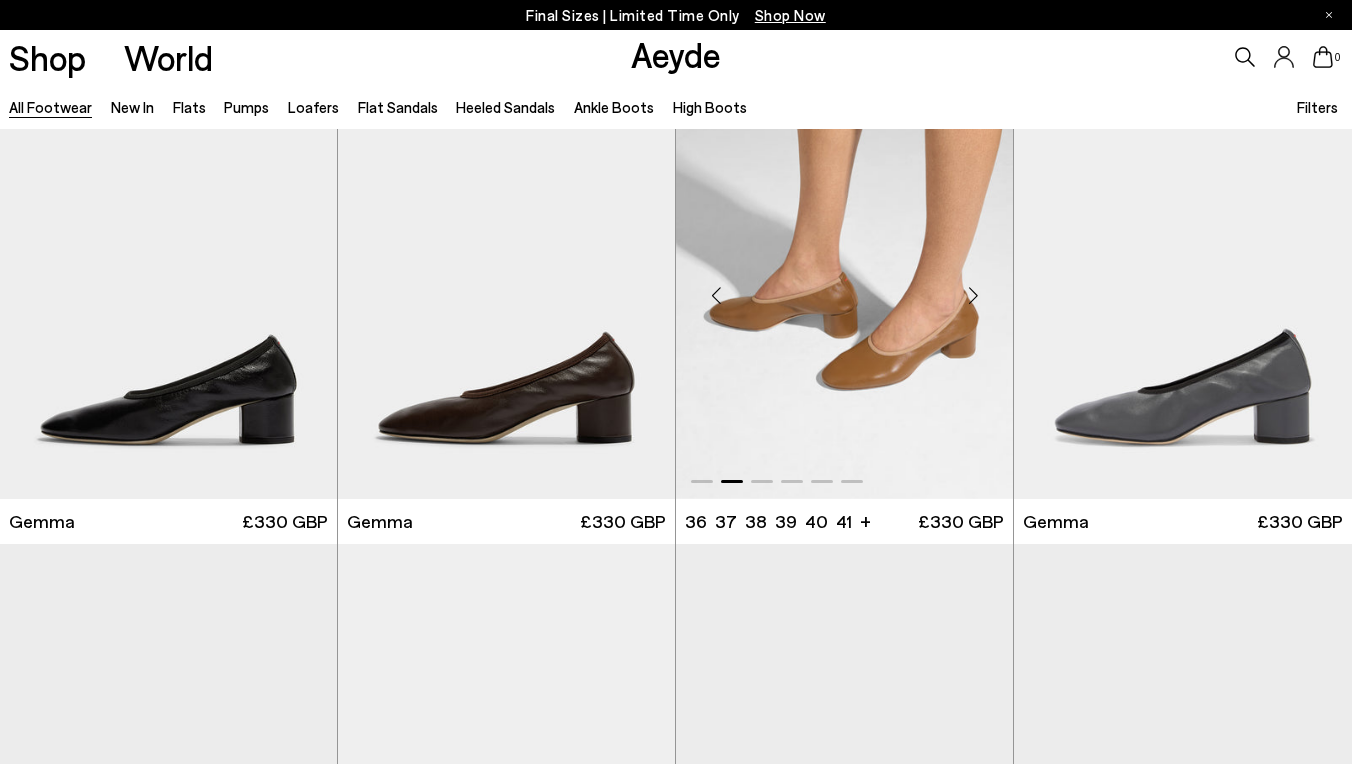 click at bounding box center (973, 295) 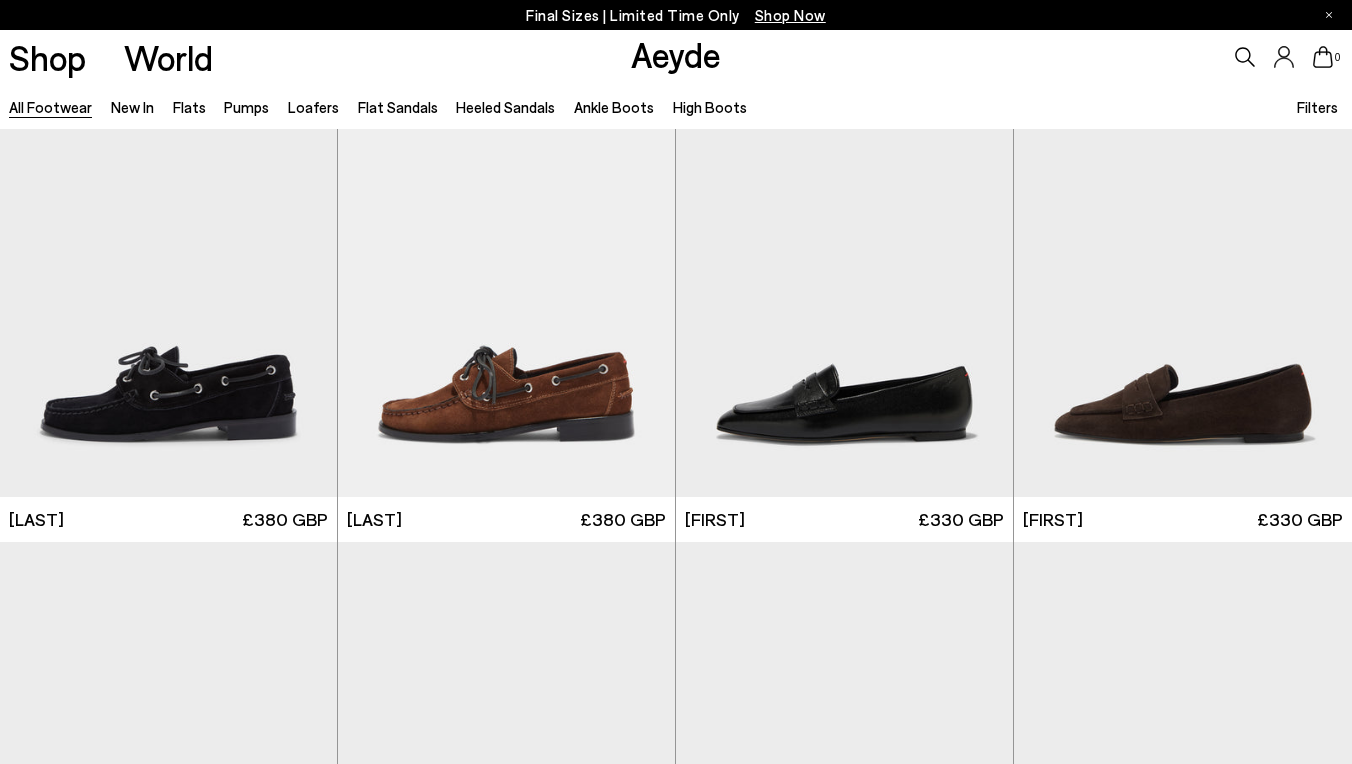 scroll, scrollTop: 16675, scrollLeft: 0, axis: vertical 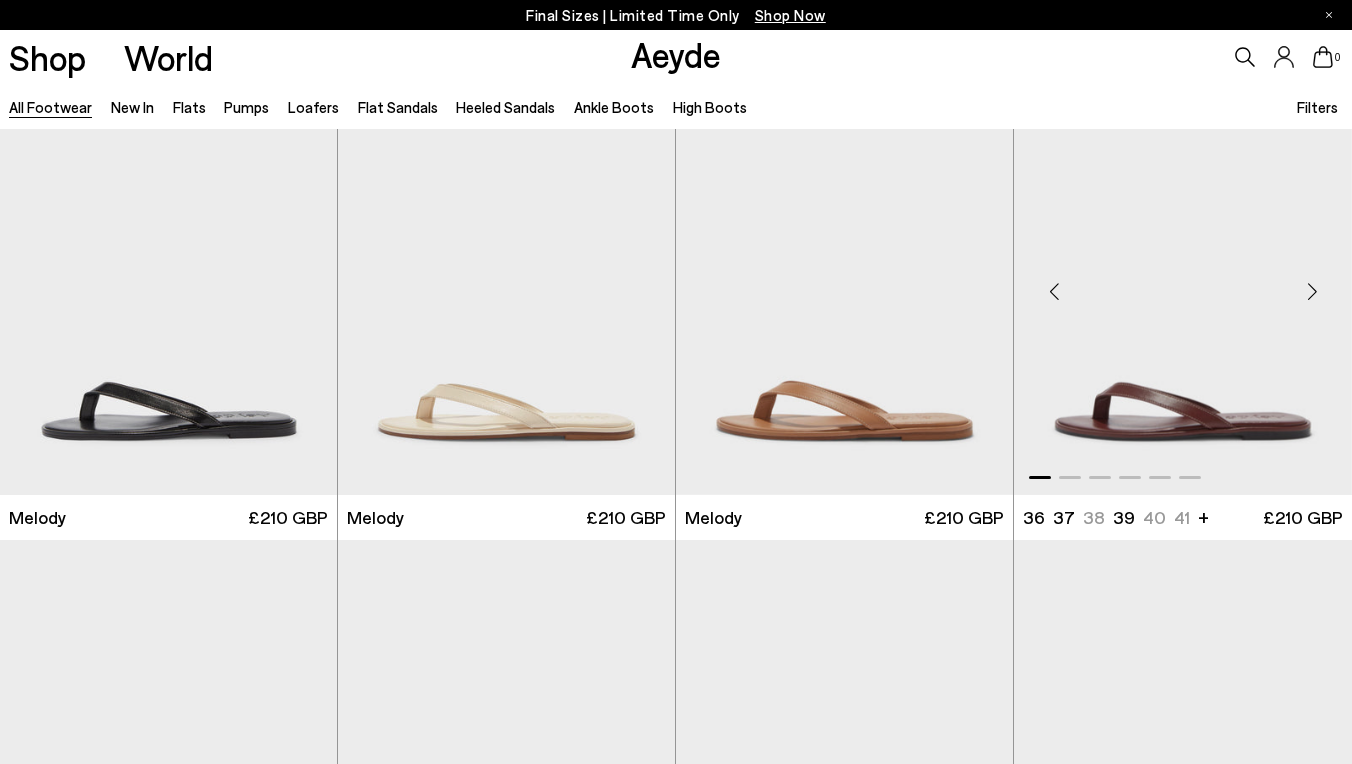 click at bounding box center (1312, 291) 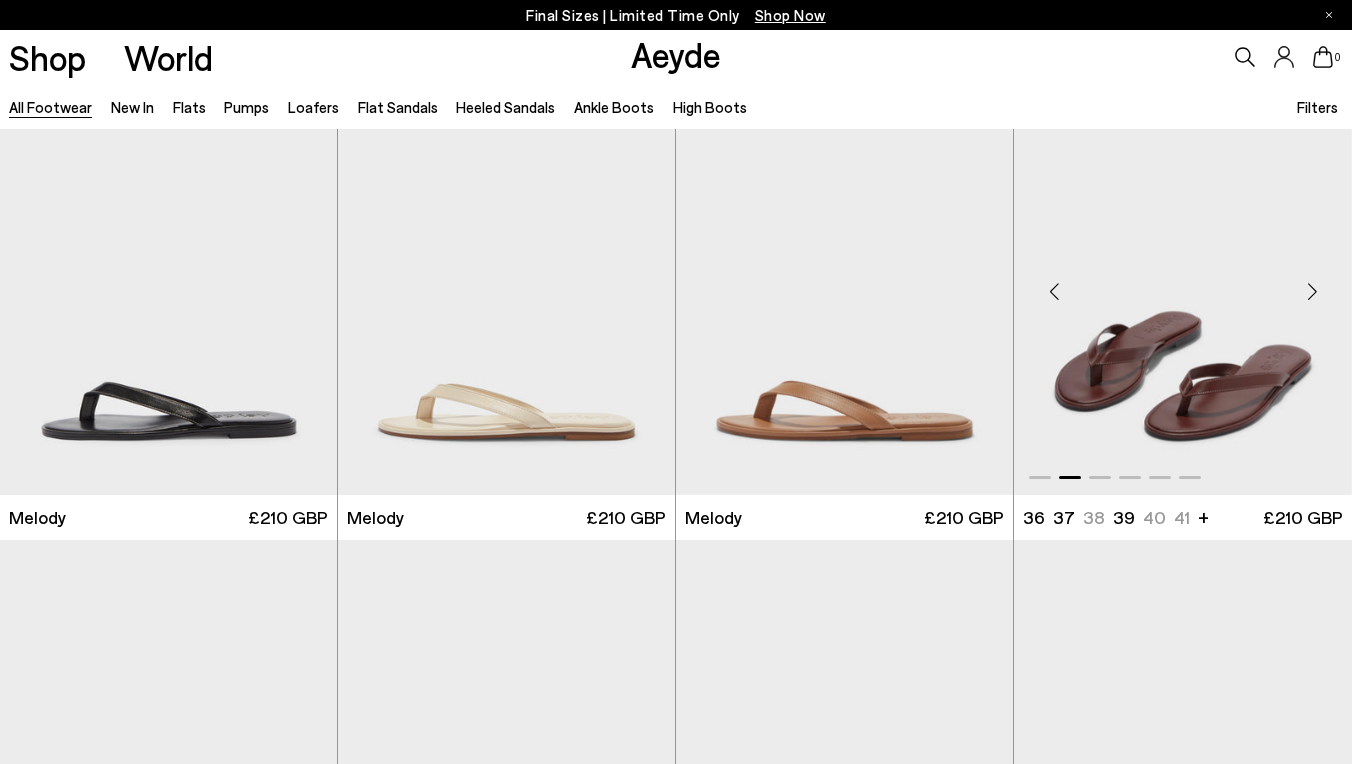 click at bounding box center (1312, 291) 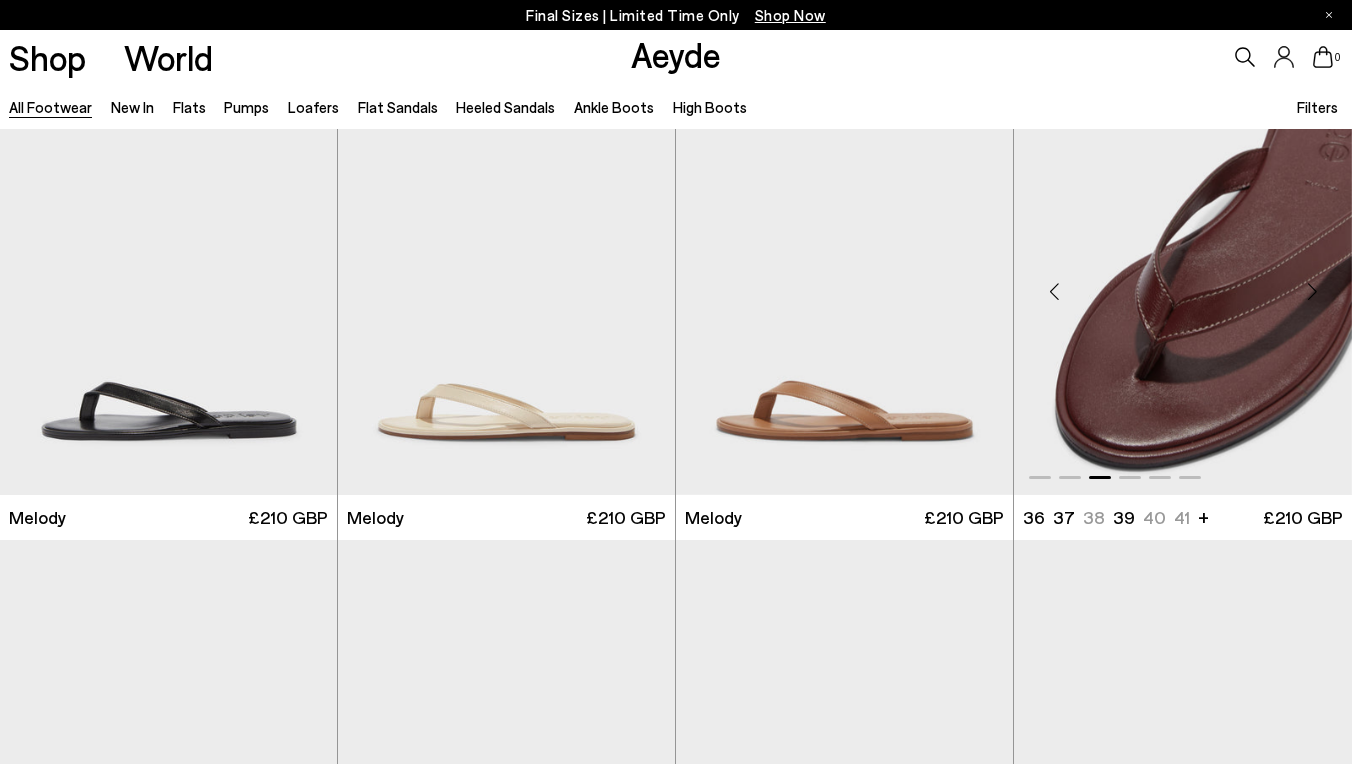 click at bounding box center (1312, 291) 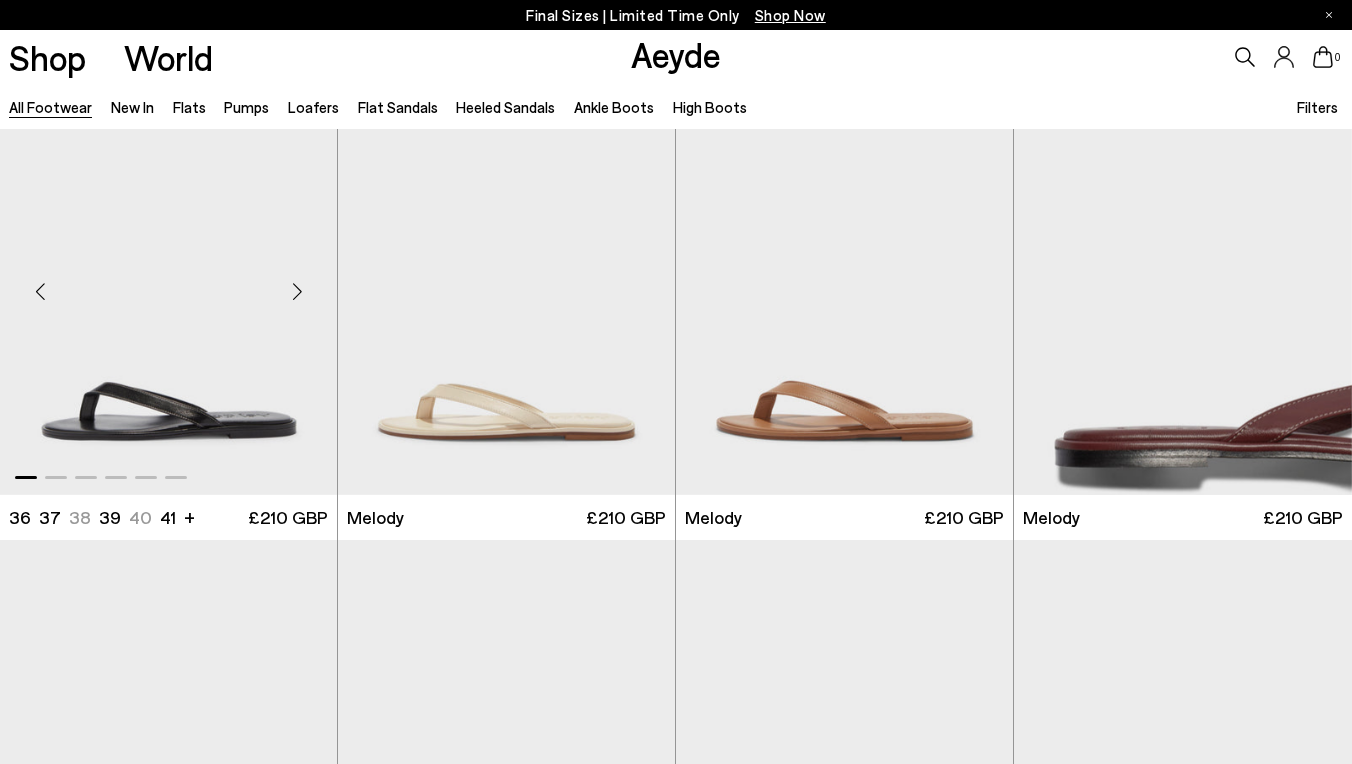 click at bounding box center [297, 291] 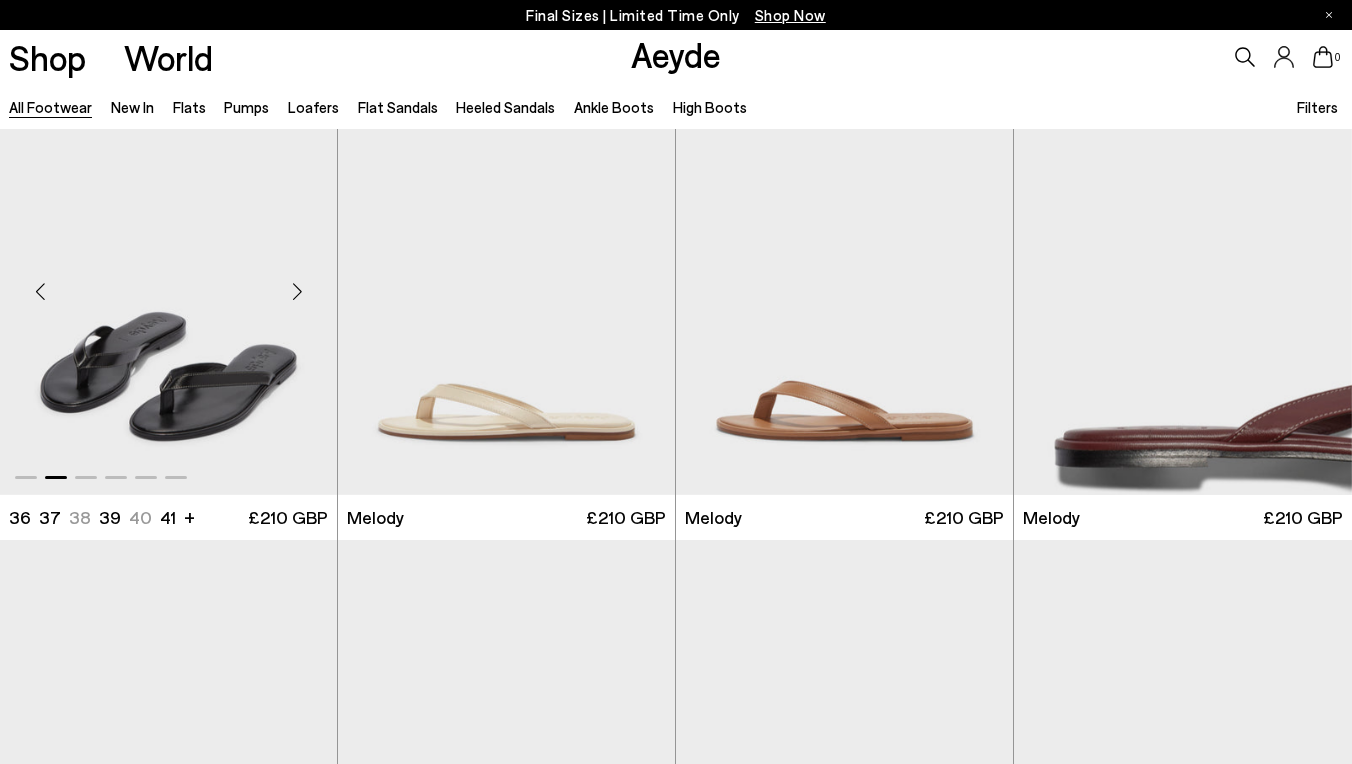 click at bounding box center [297, 291] 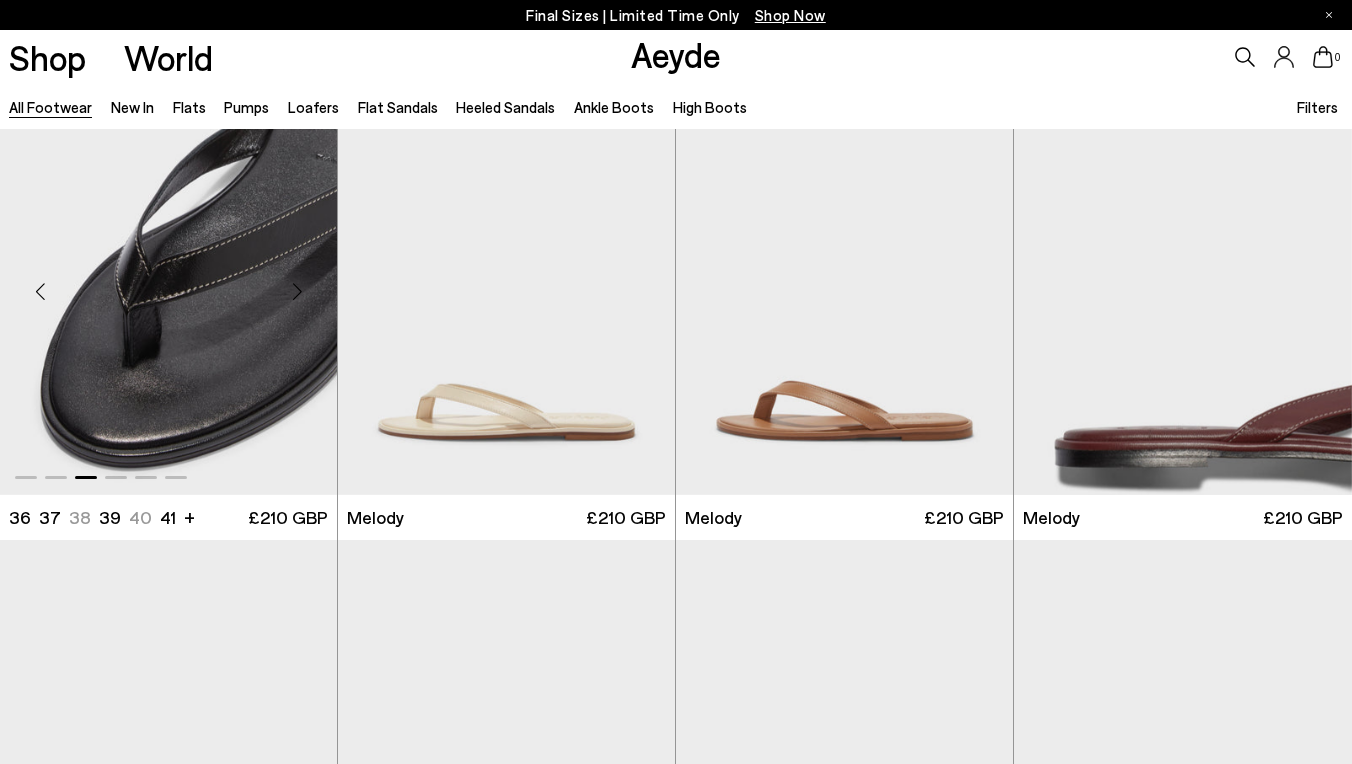 click at bounding box center (297, 291) 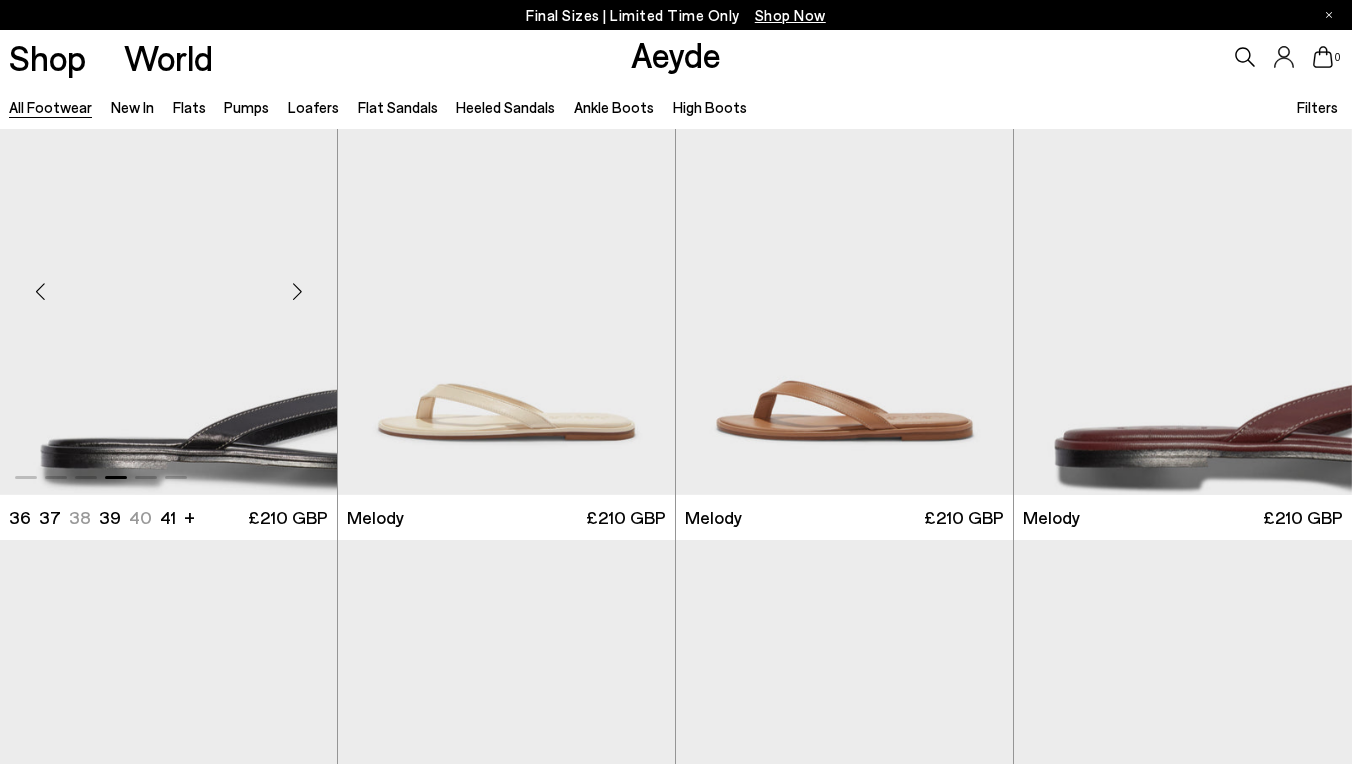 click at bounding box center [297, 291] 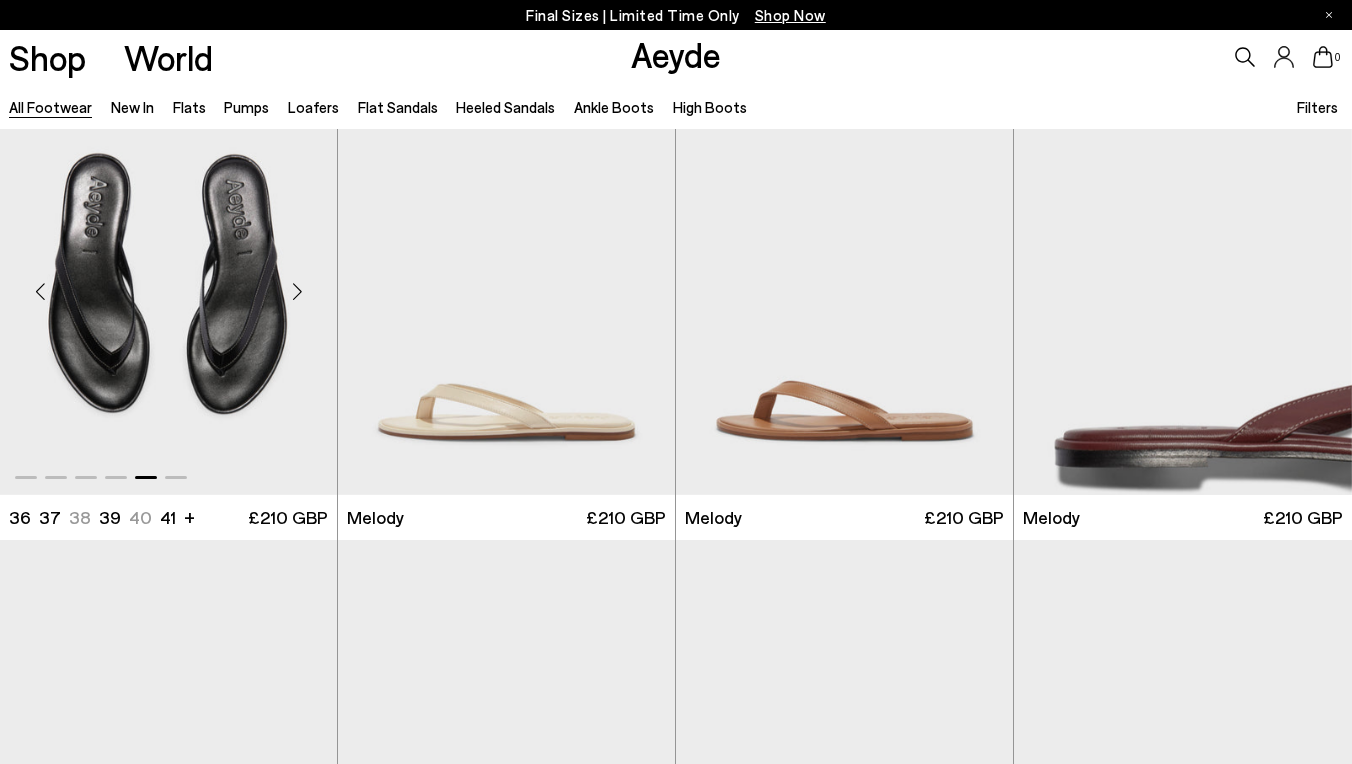 click at bounding box center (297, 291) 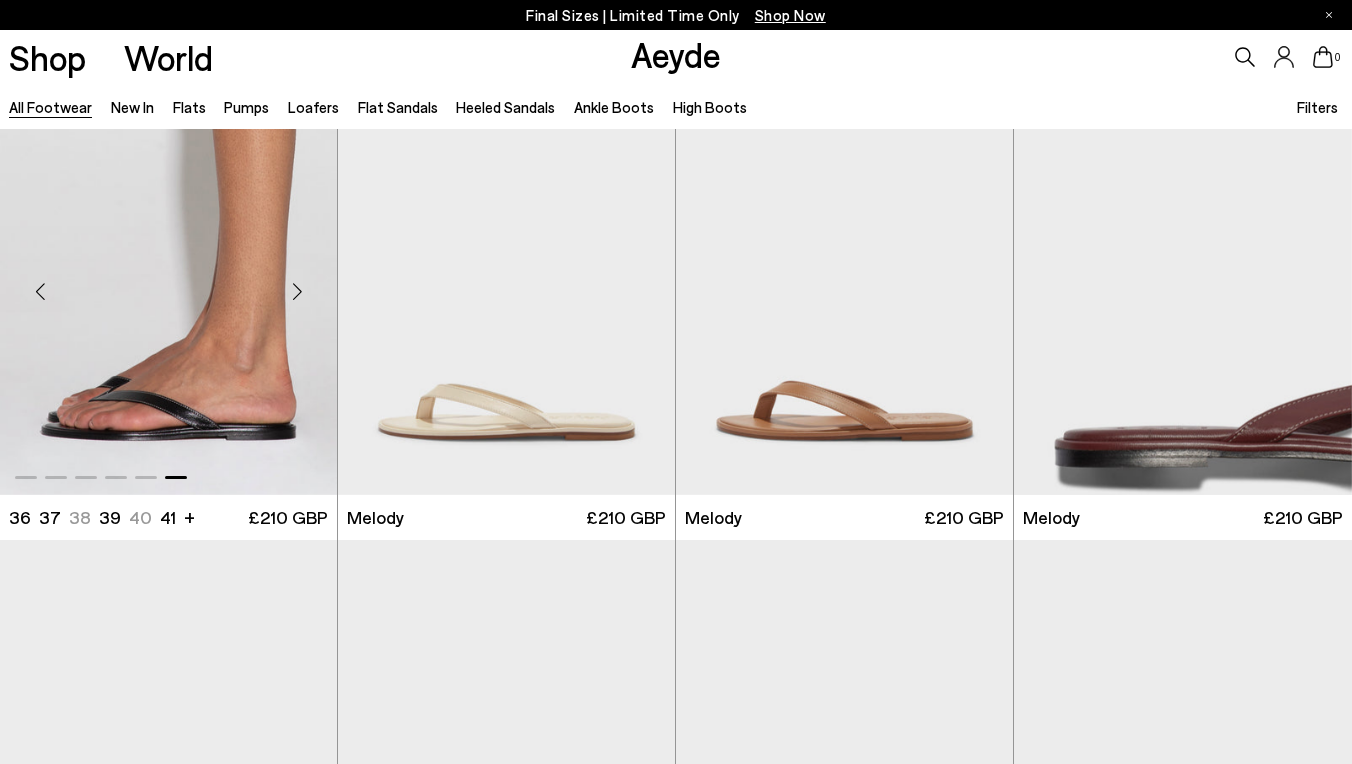 click at bounding box center (297, 291) 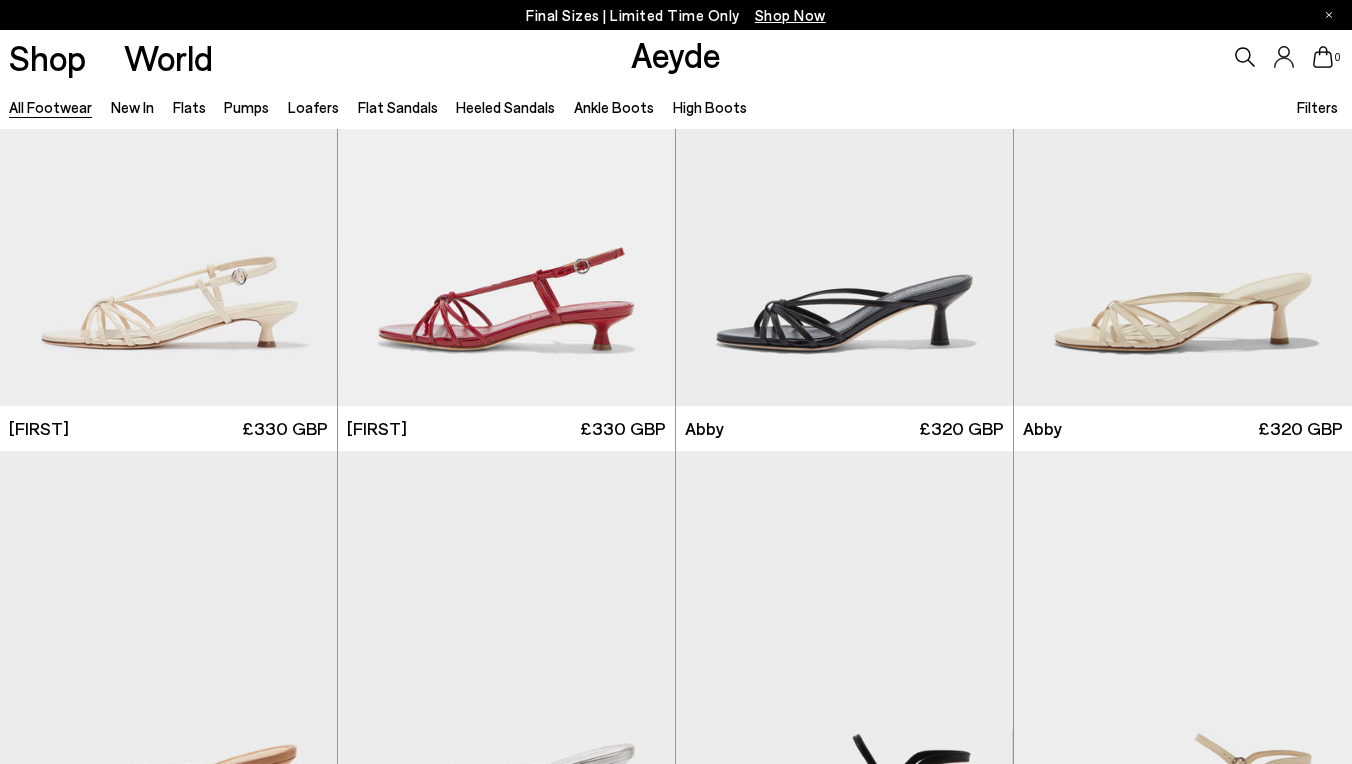 scroll, scrollTop: 24105, scrollLeft: 0, axis: vertical 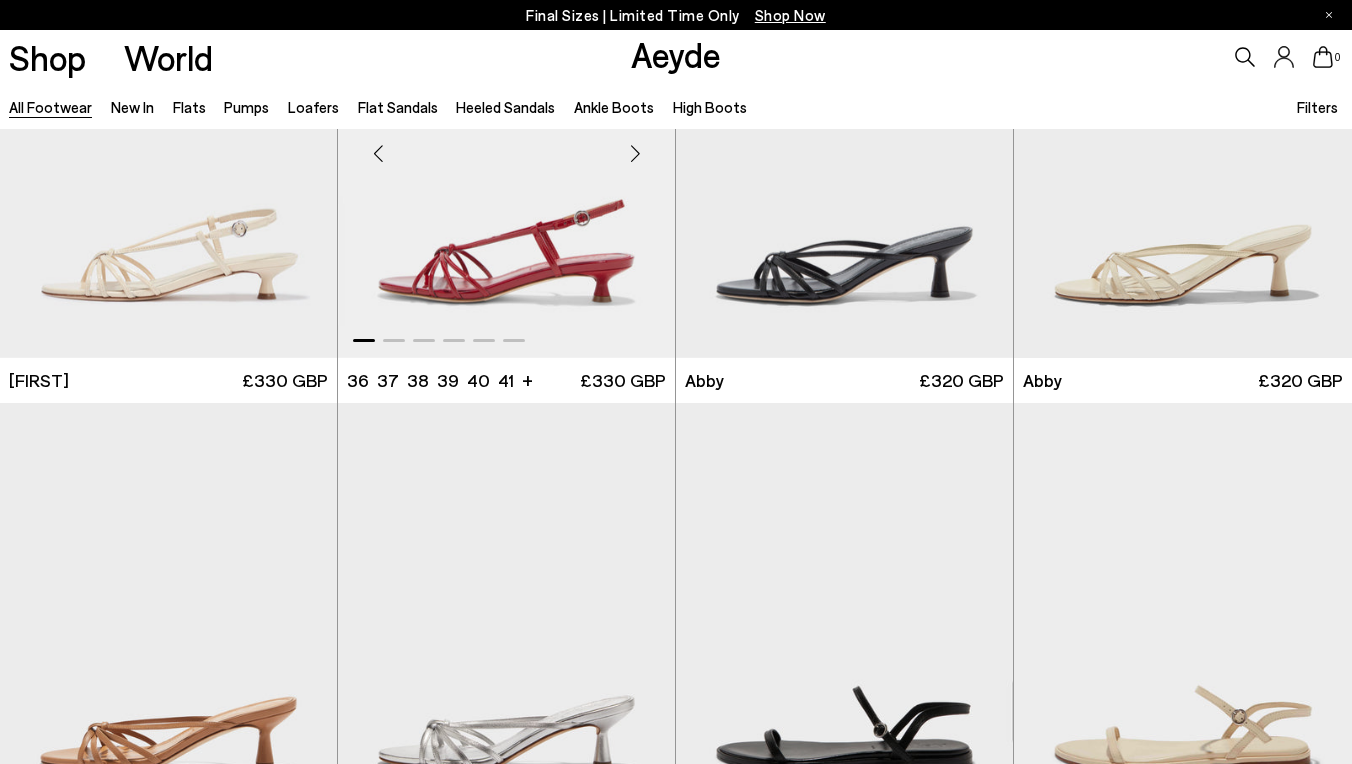 click at bounding box center [635, 154] 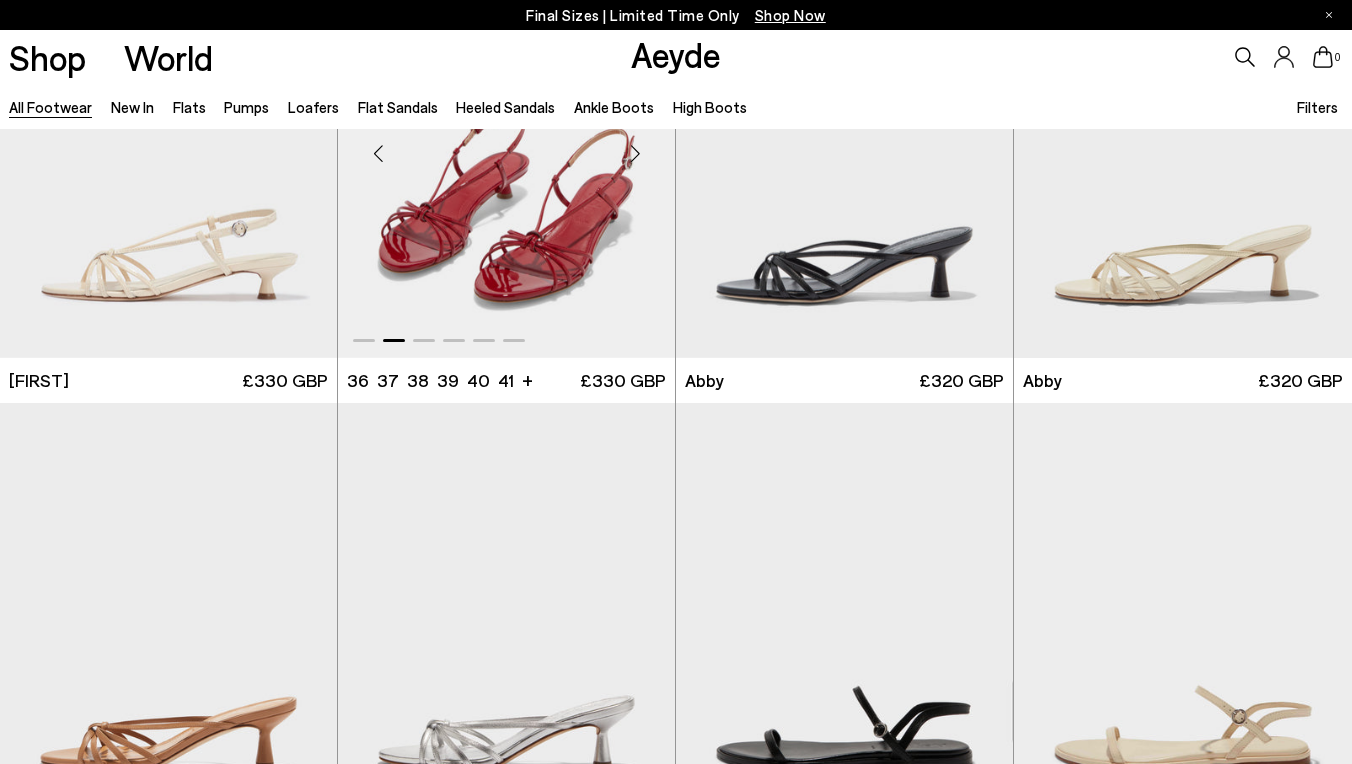 click at bounding box center [635, 154] 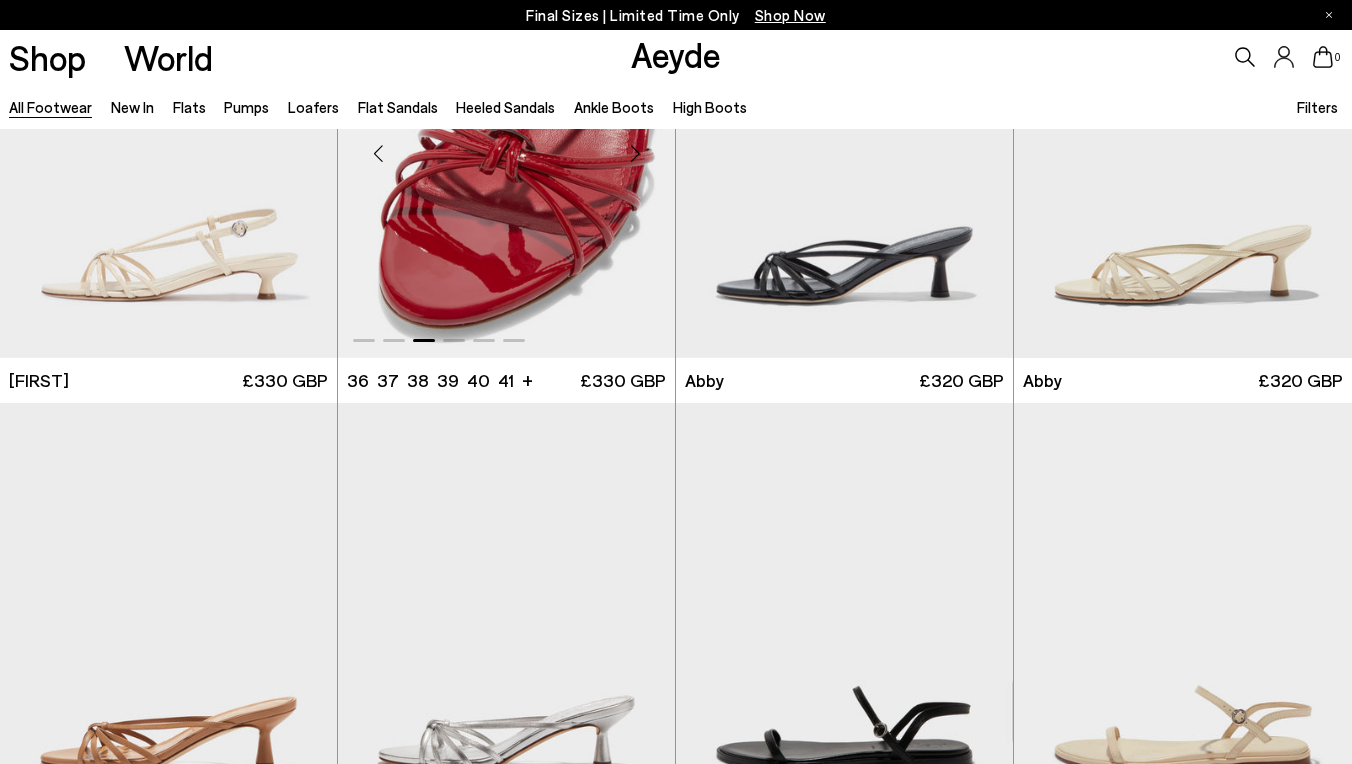 click at bounding box center (635, 154) 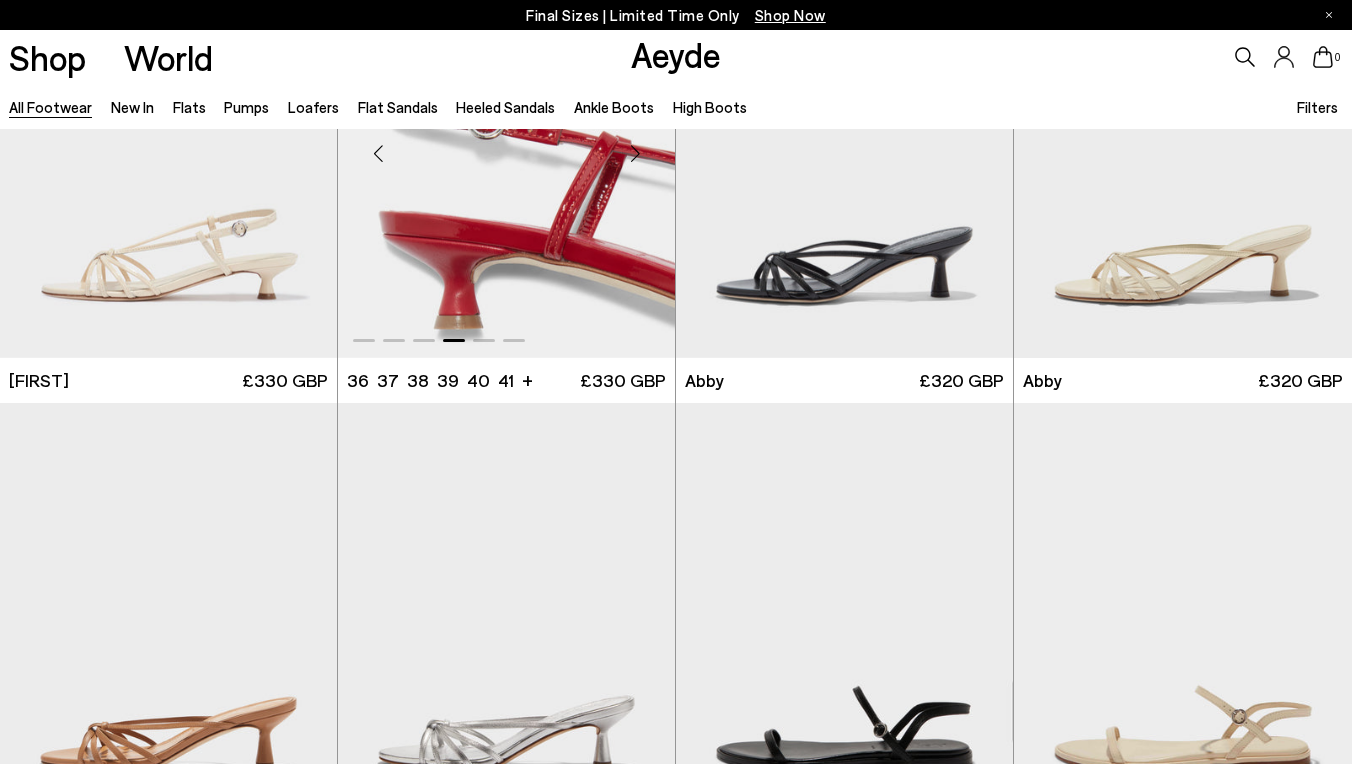click at bounding box center [635, 154] 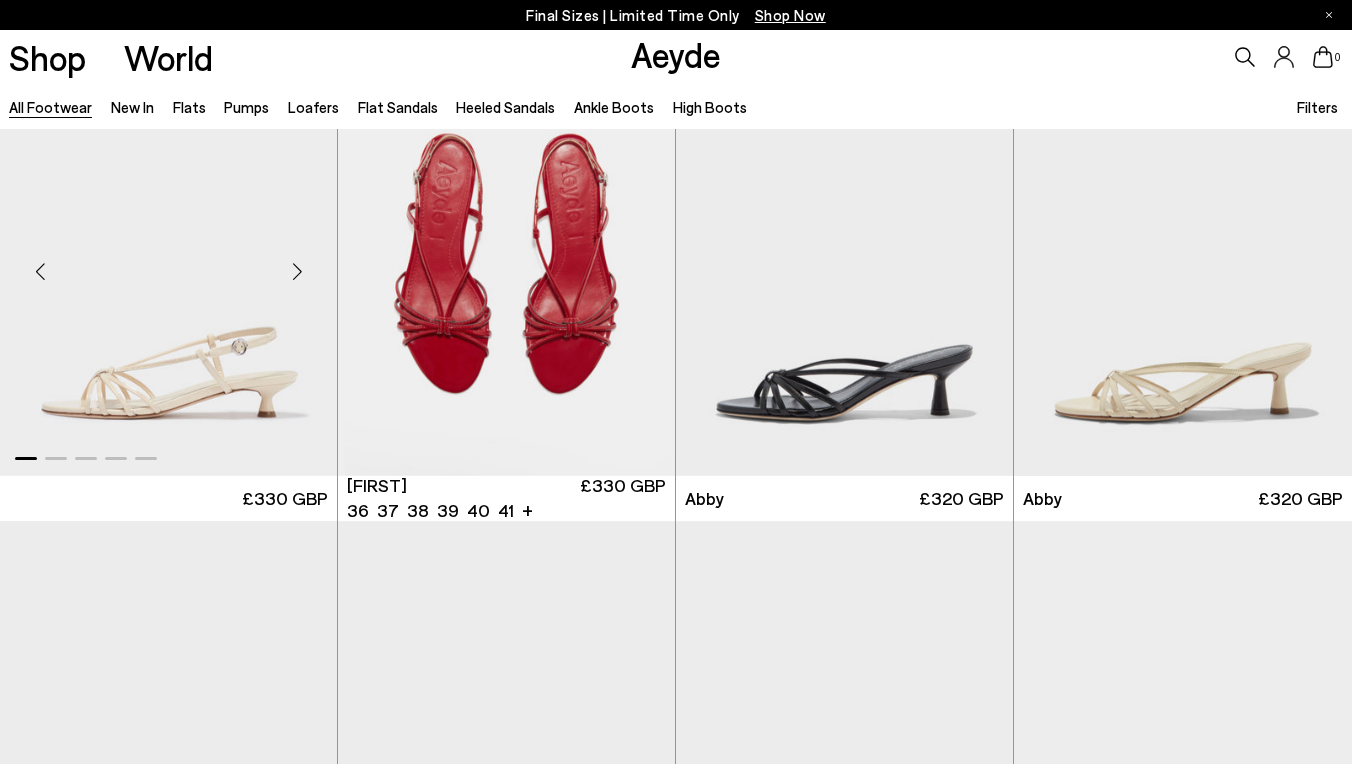 scroll, scrollTop: 23948, scrollLeft: 0, axis: vertical 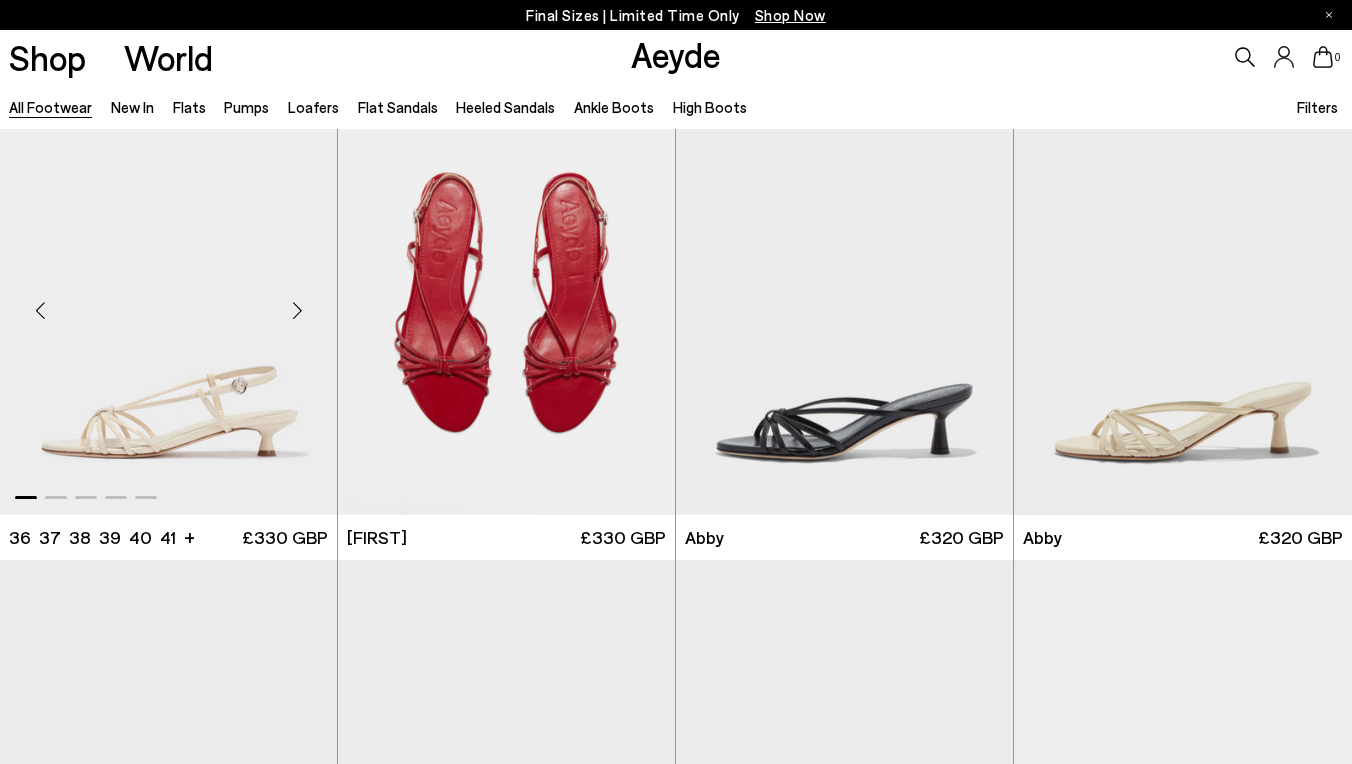 click at bounding box center [297, 311] 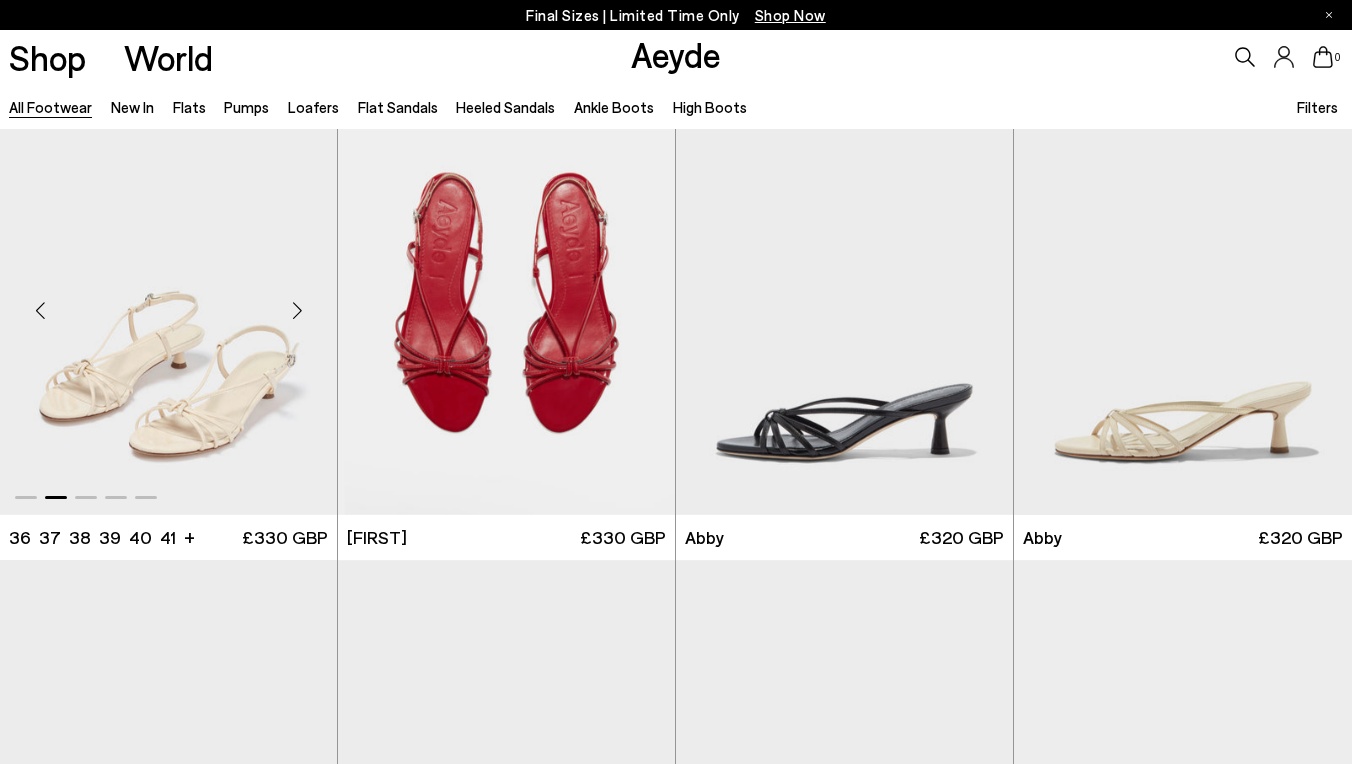 click at bounding box center [297, 311] 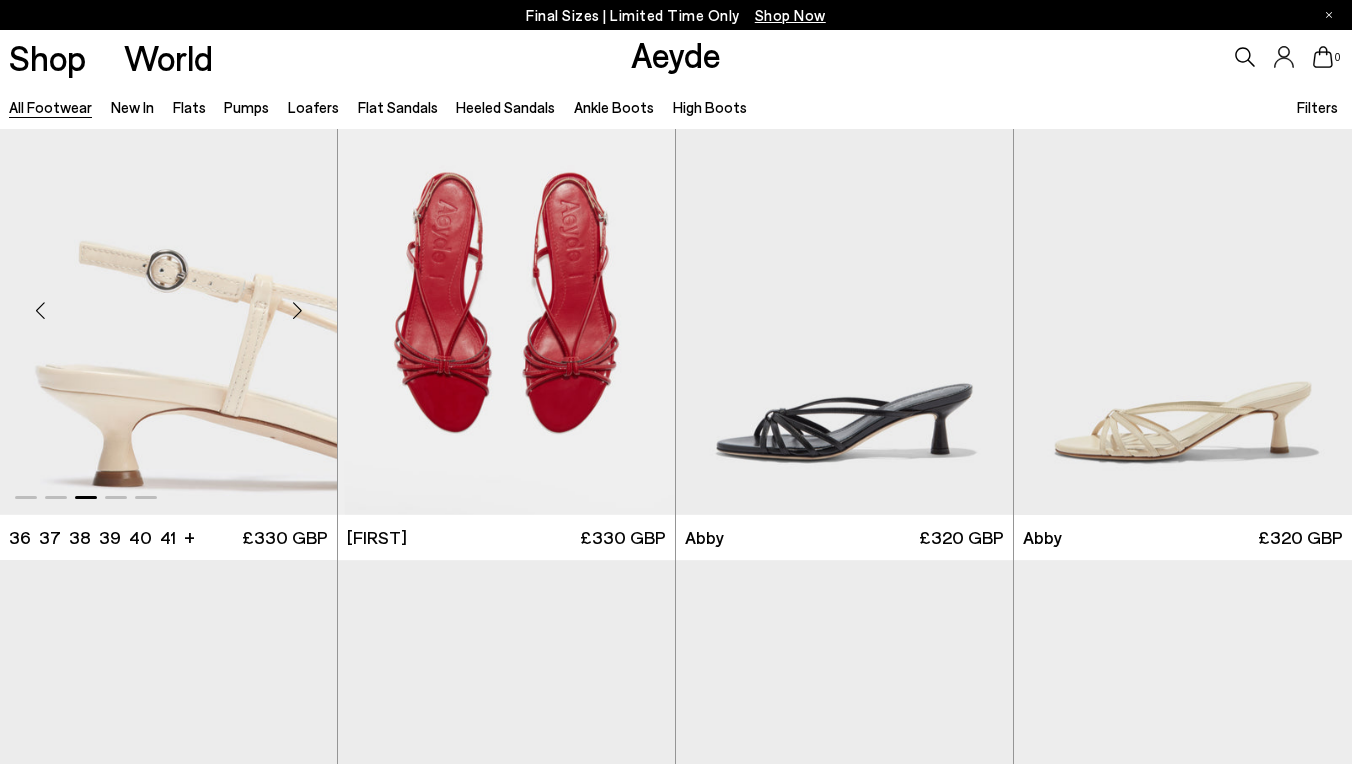 click at bounding box center (297, 311) 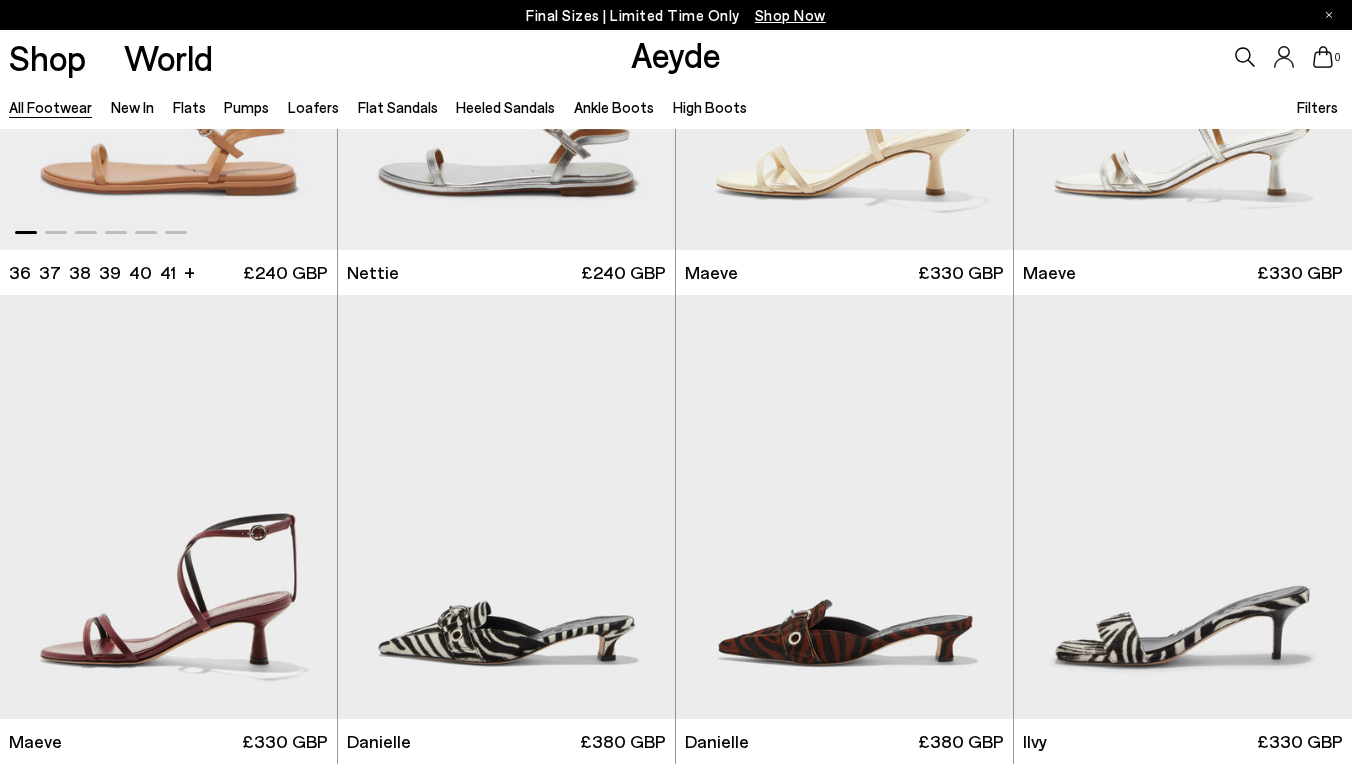 scroll, scrollTop: 25379, scrollLeft: 1, axis: both 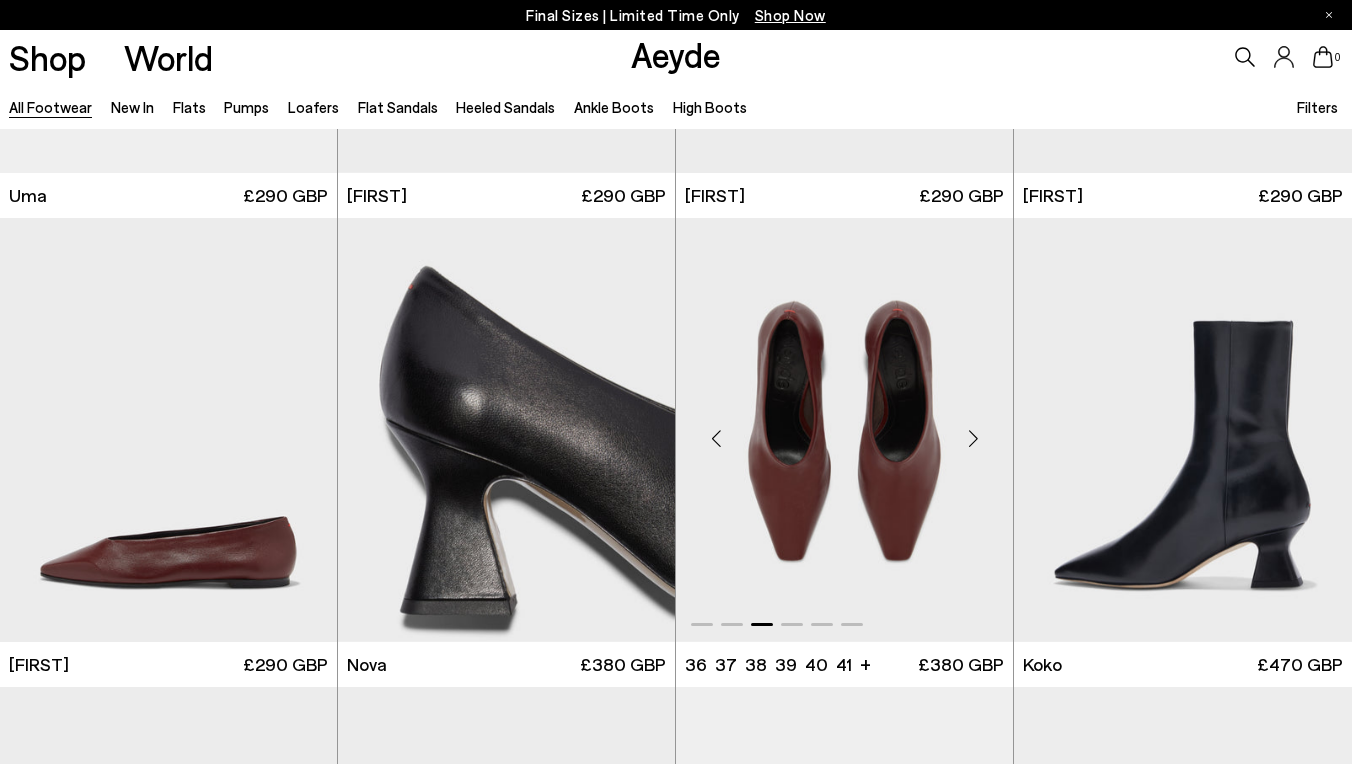 click at bounding box center (973, 438) 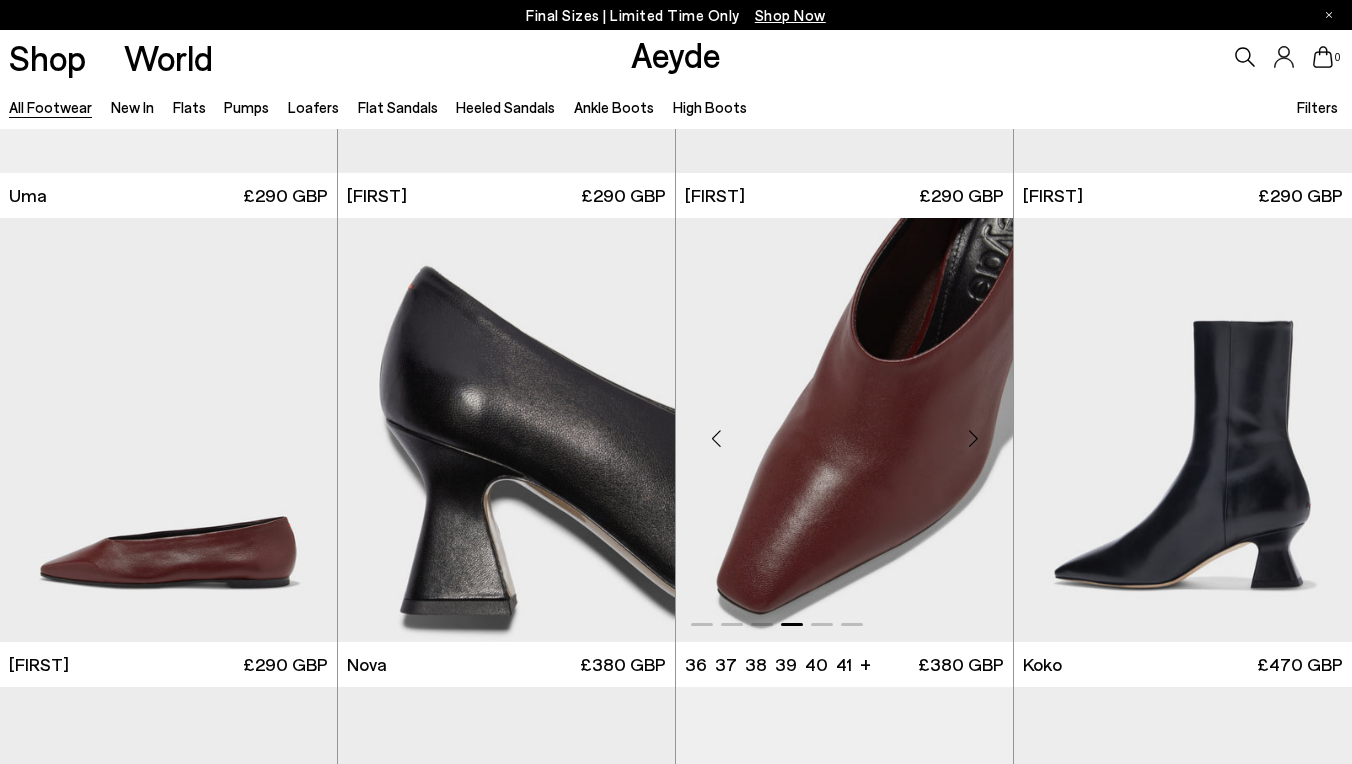 click at bounding box center (973, 438) 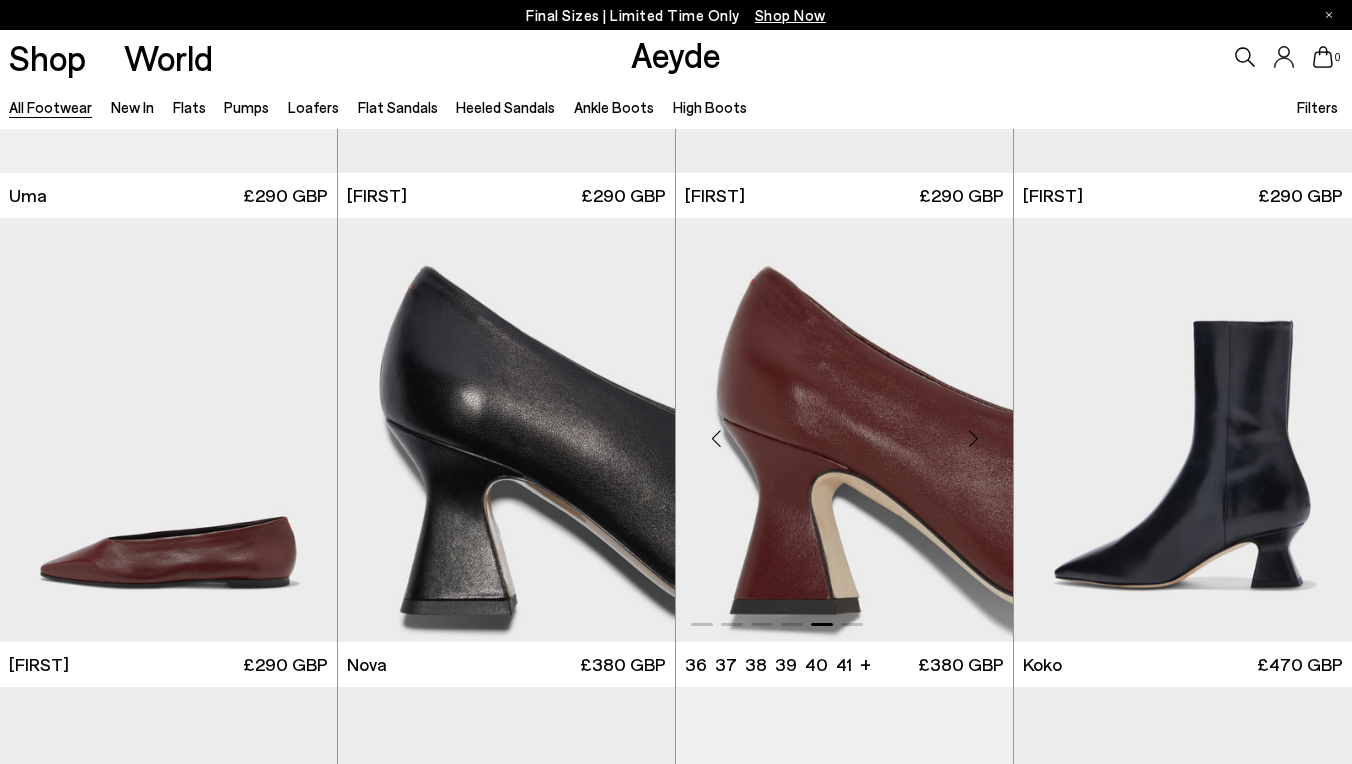click at bounding box center [973, 438] 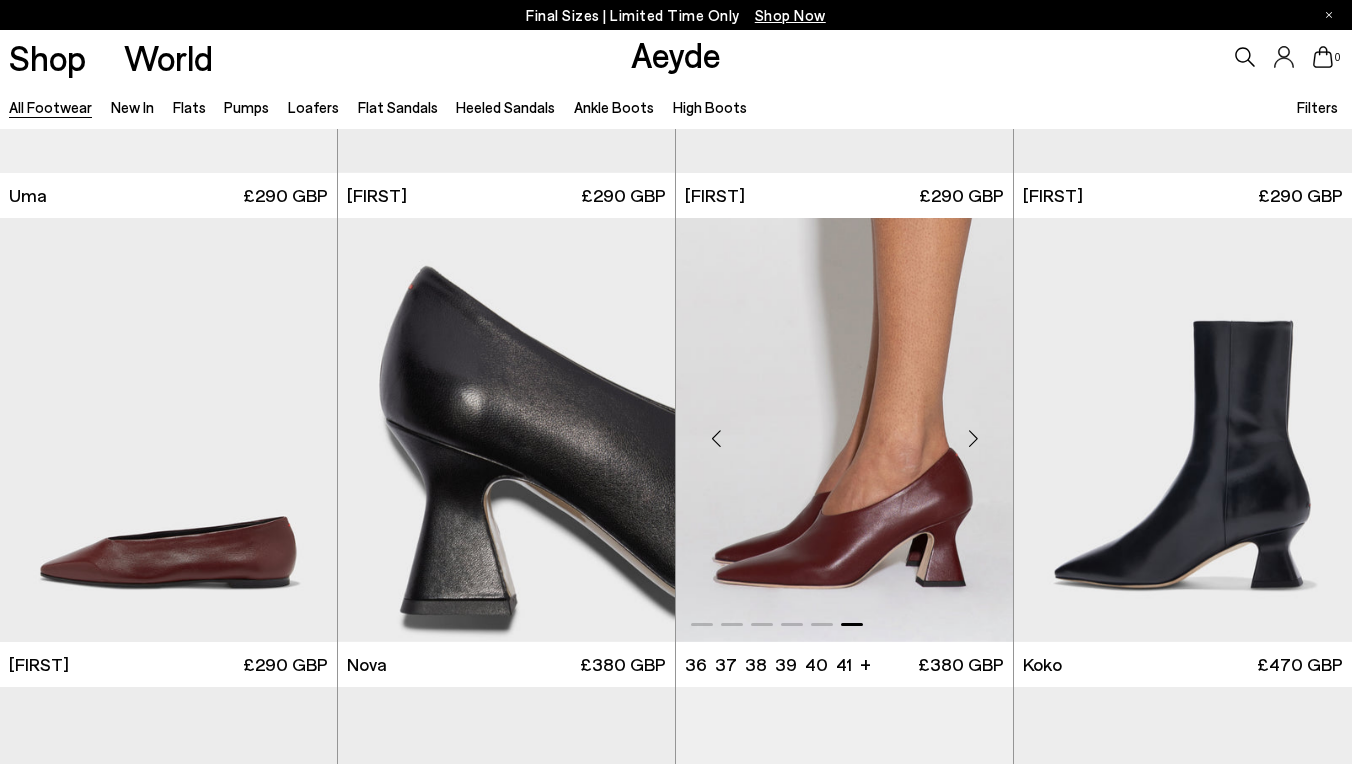 click at bounding box center (973, 438) 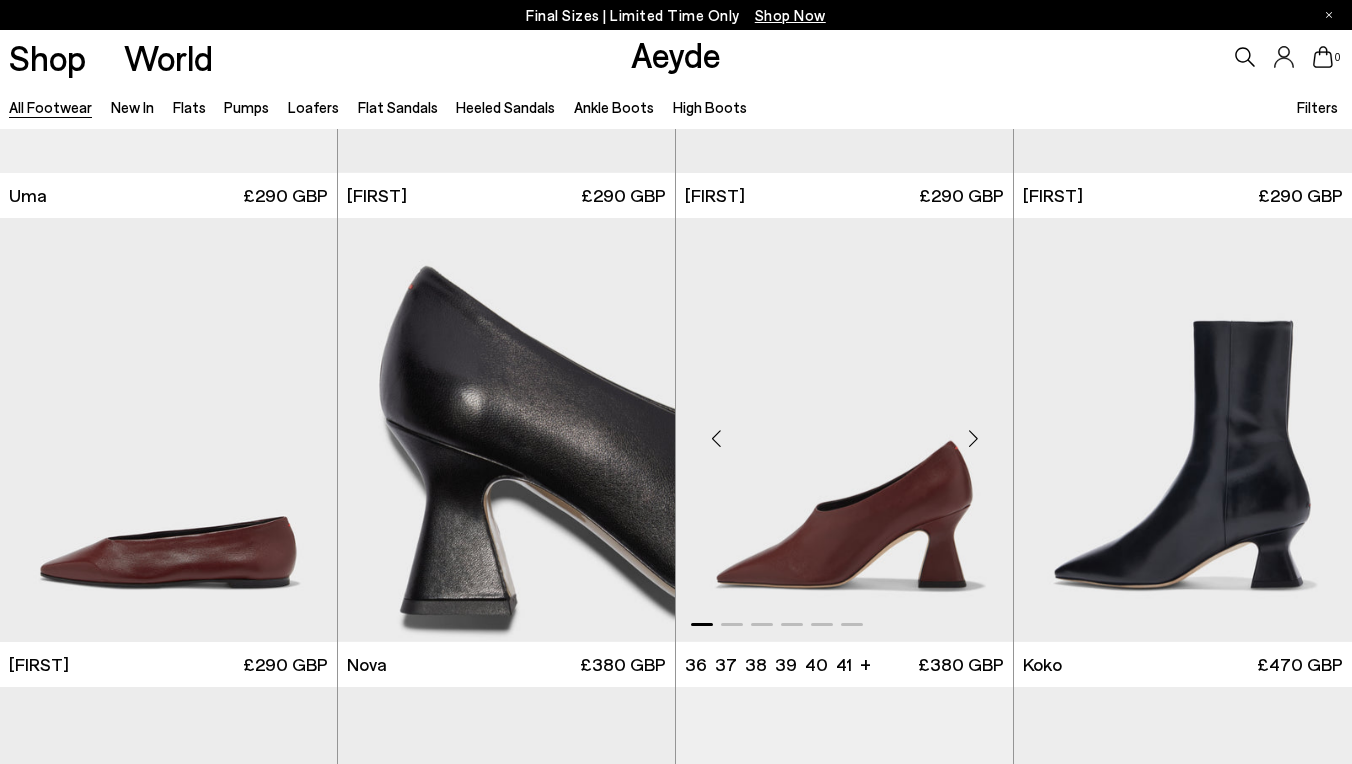 click at bounding box center (973, 438) 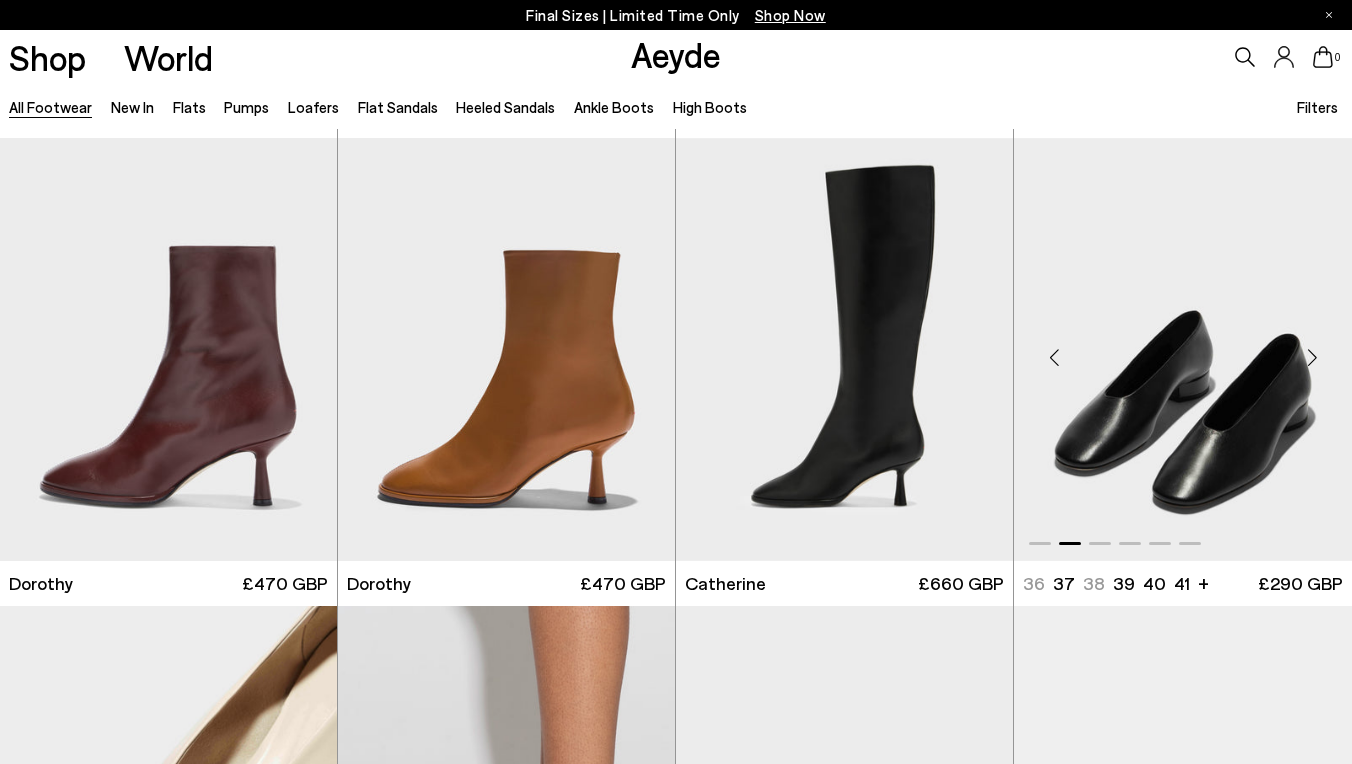 scroll, scrollTop: 6561, scrollLeft: 0, axis: vertical 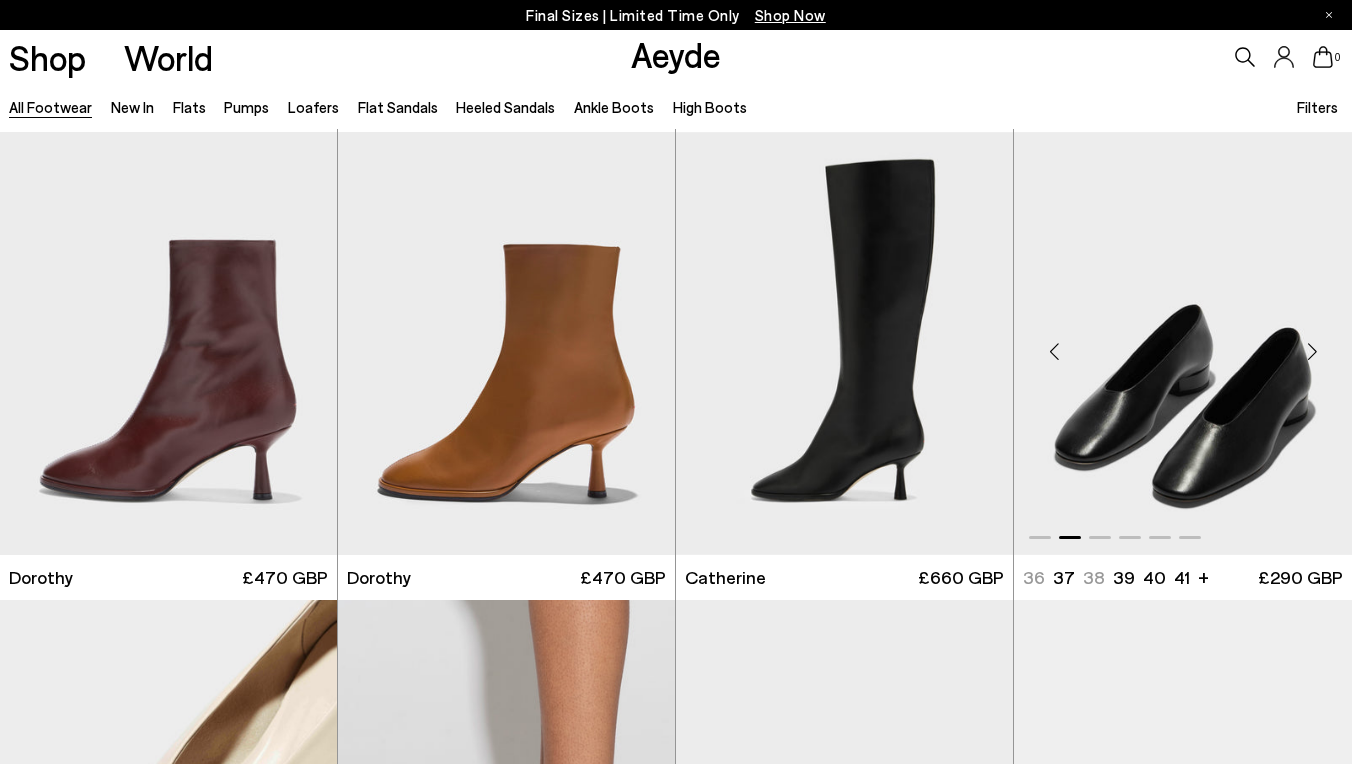 click at bounding box center (1312, 352) 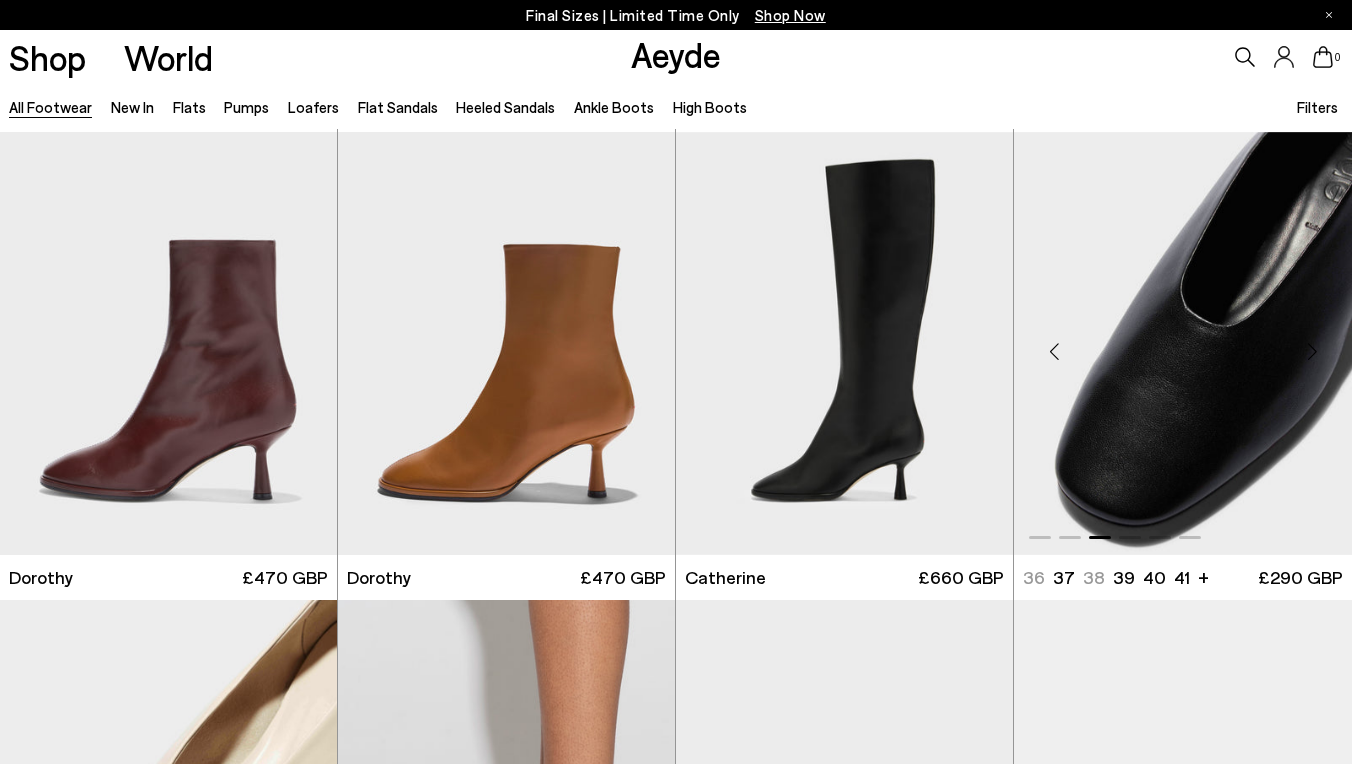 click at bounding box center [1312, 352] 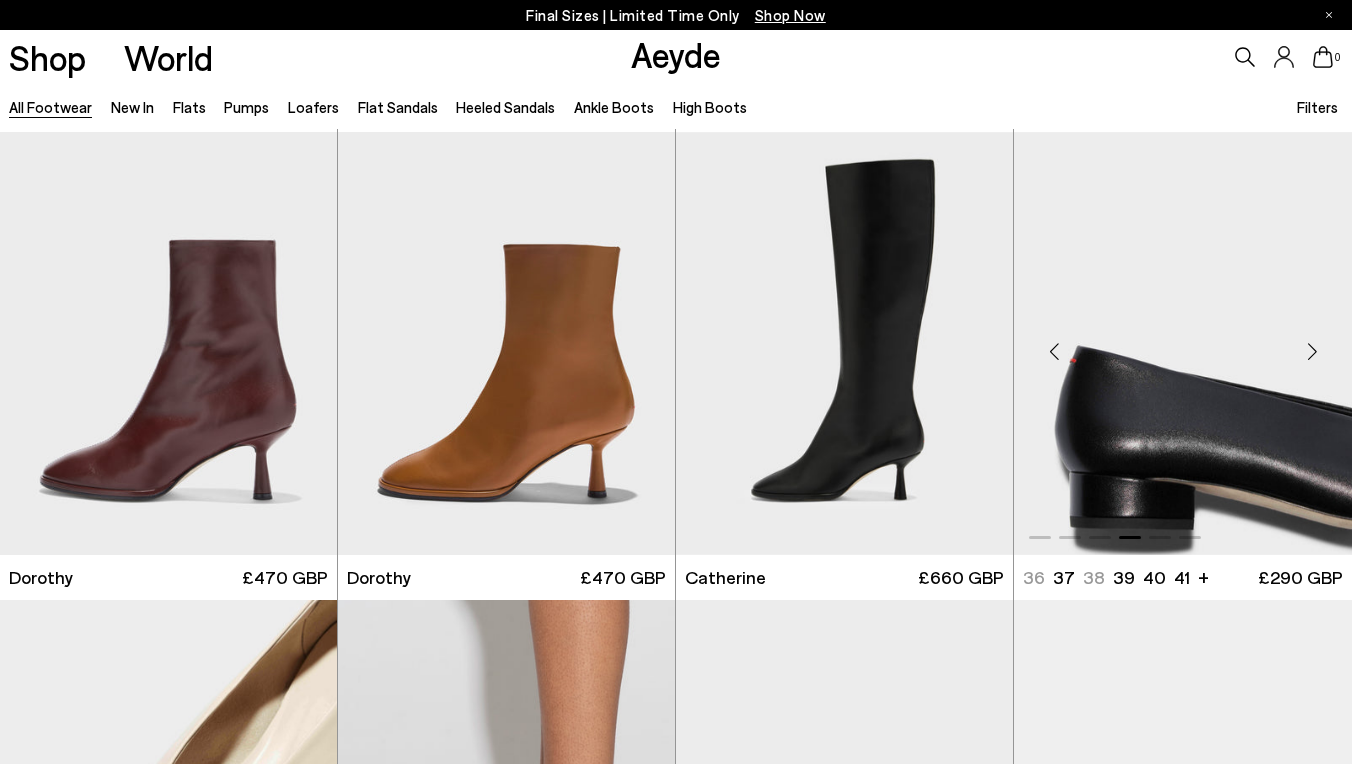 click at bounding box center [1312, 352] 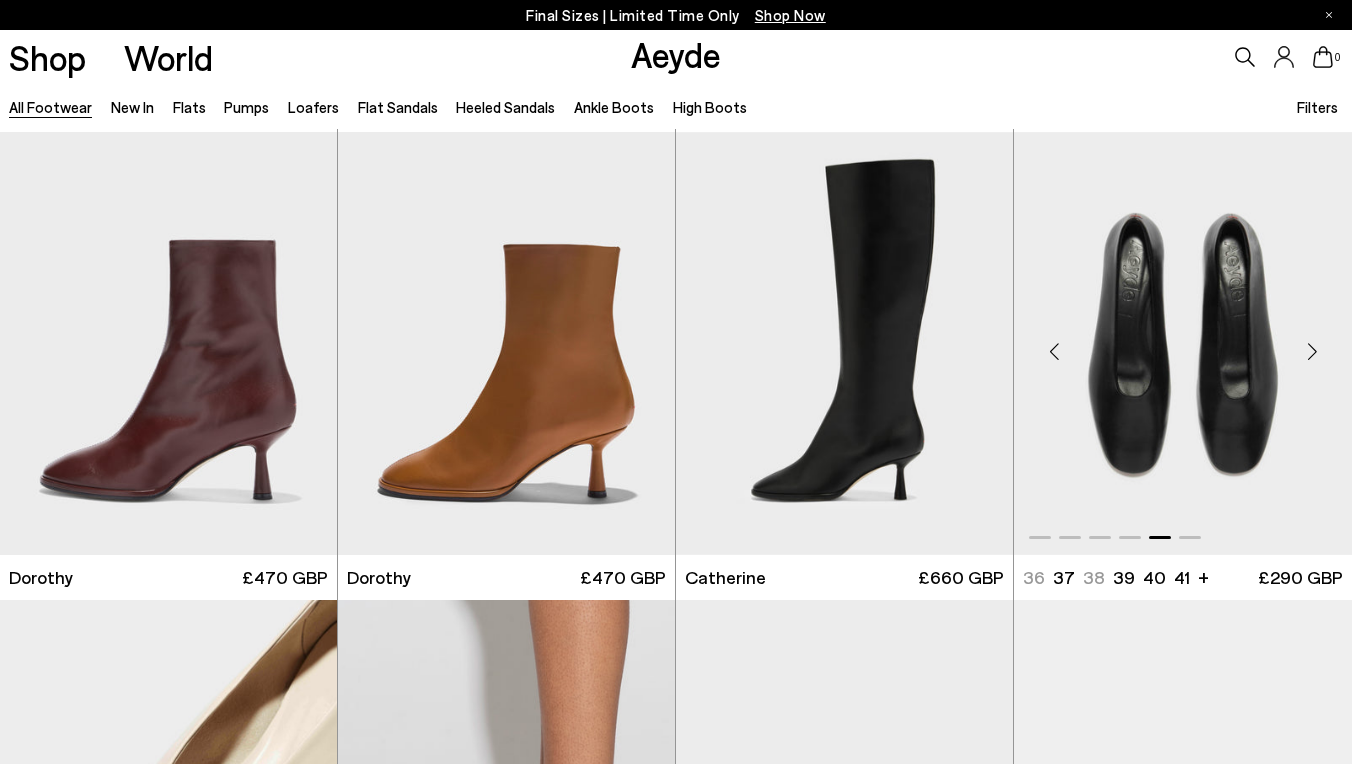 click at bounding box center [1312, 352] 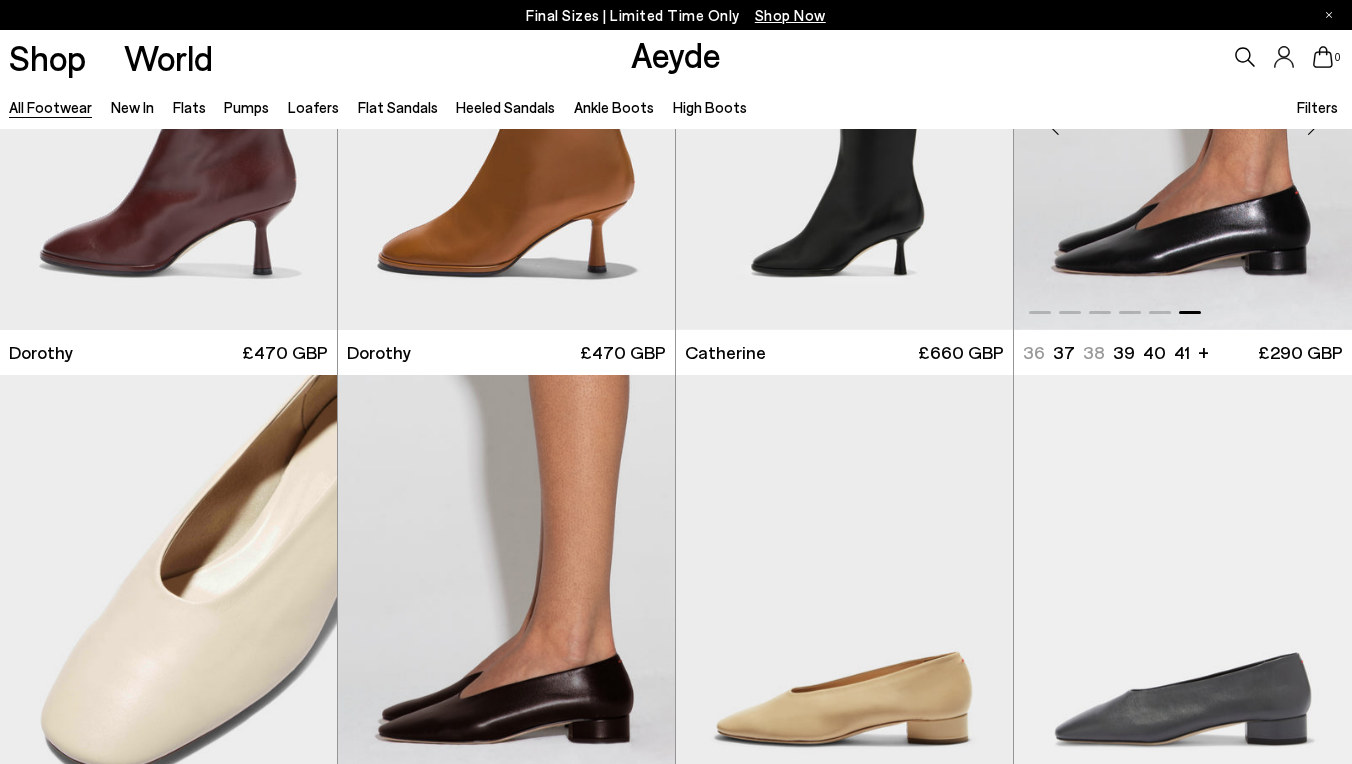 scroll, scrollTop: 6786, scrollLeft: 0, axis: vertical 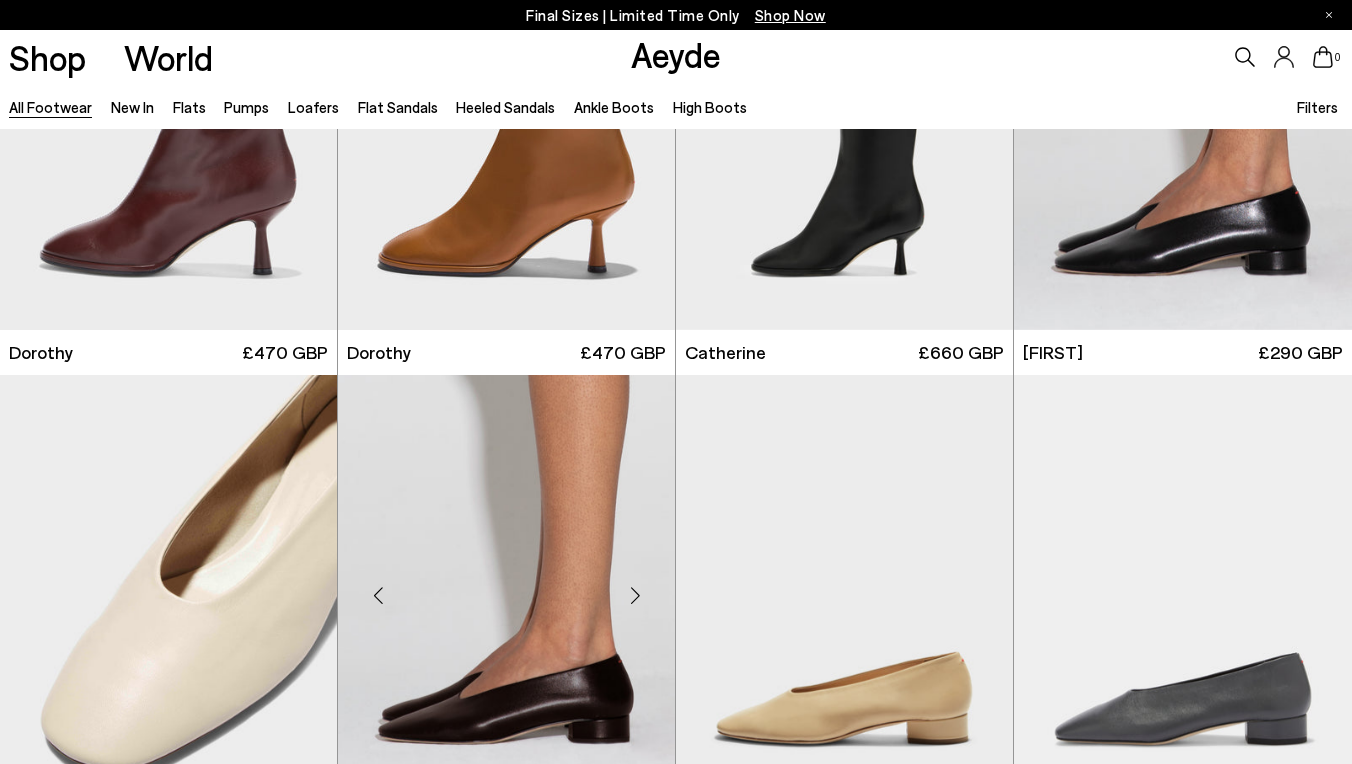 click at bounding box center (506, 587) 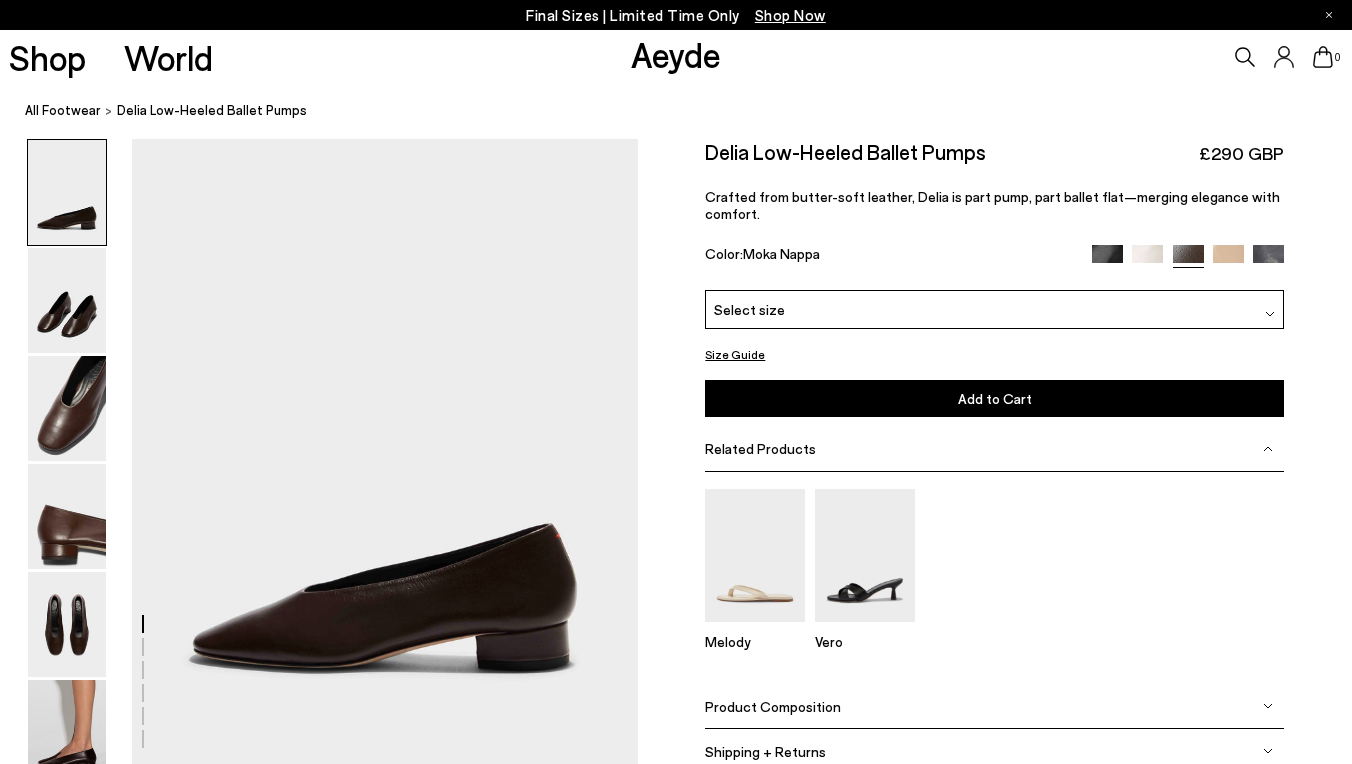 scroll, scrollTop: 0, scrollLeft: 0, axis: both 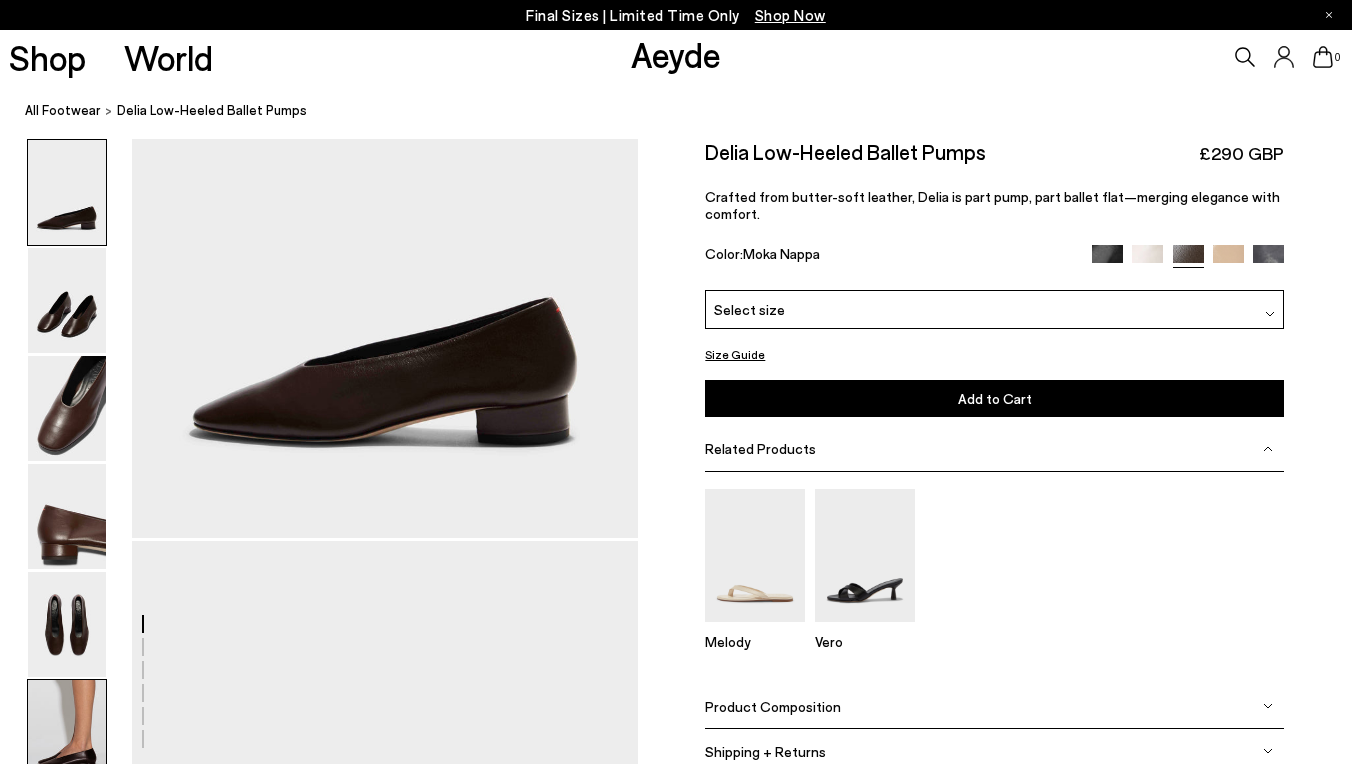 click at bounding box center (67, 732) 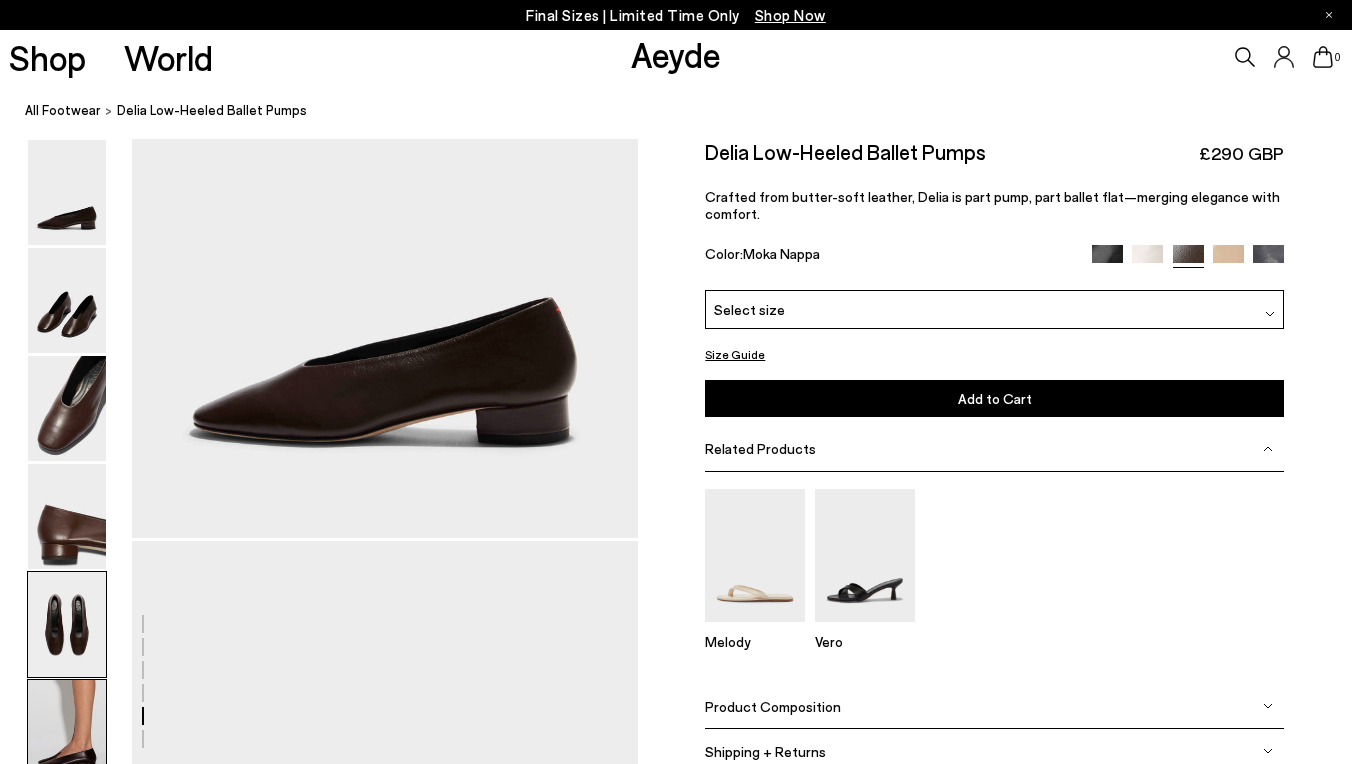 scroll, scrollTop: 3476, scrollLeft: 0, axis: vertical 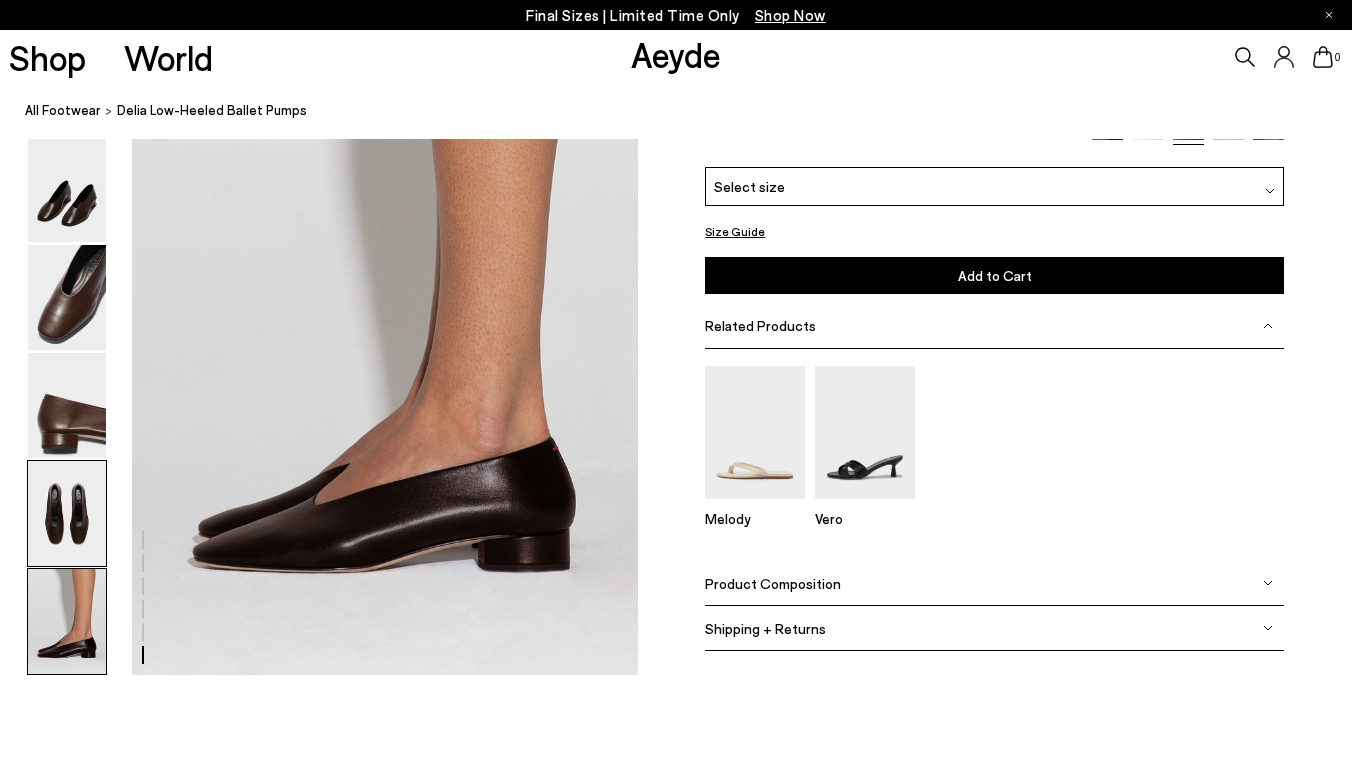 click at bounding box center [67, 513] 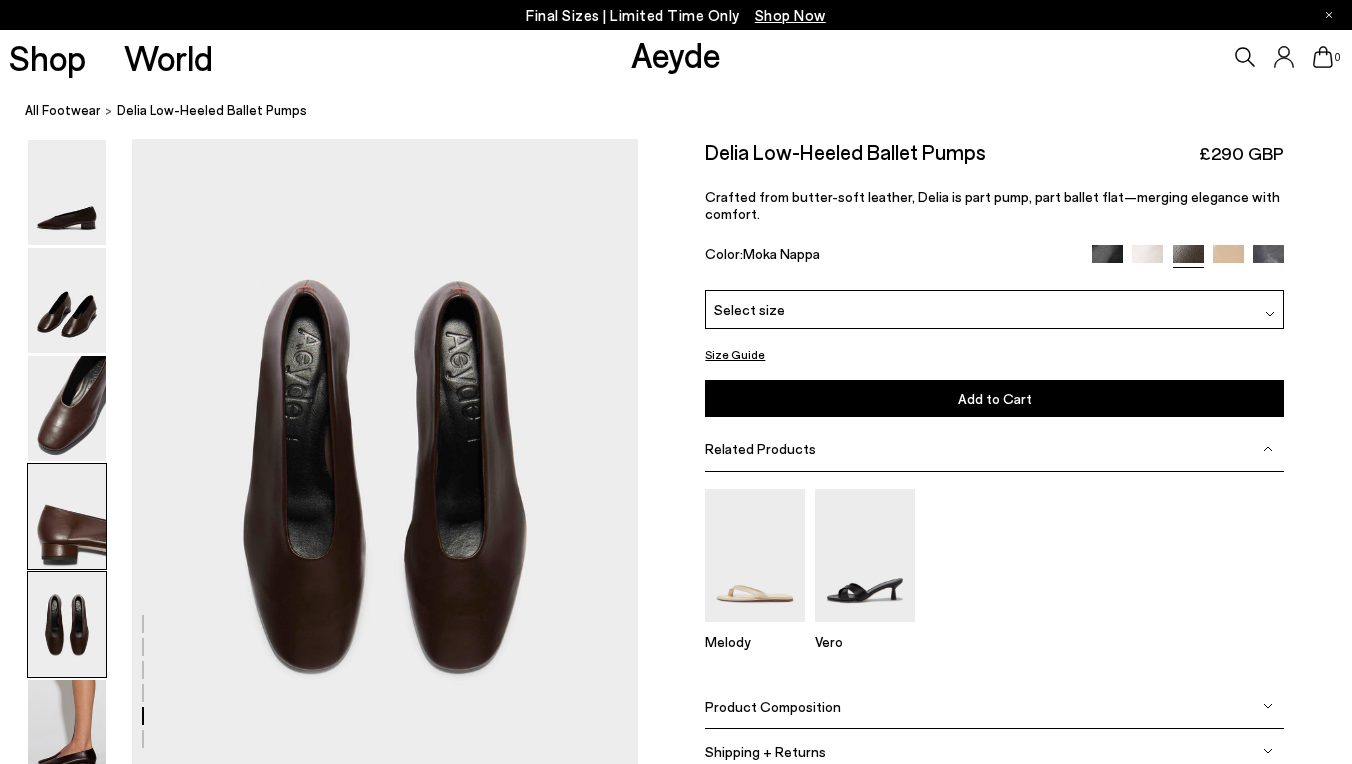 click at bounding box center [67, 516] 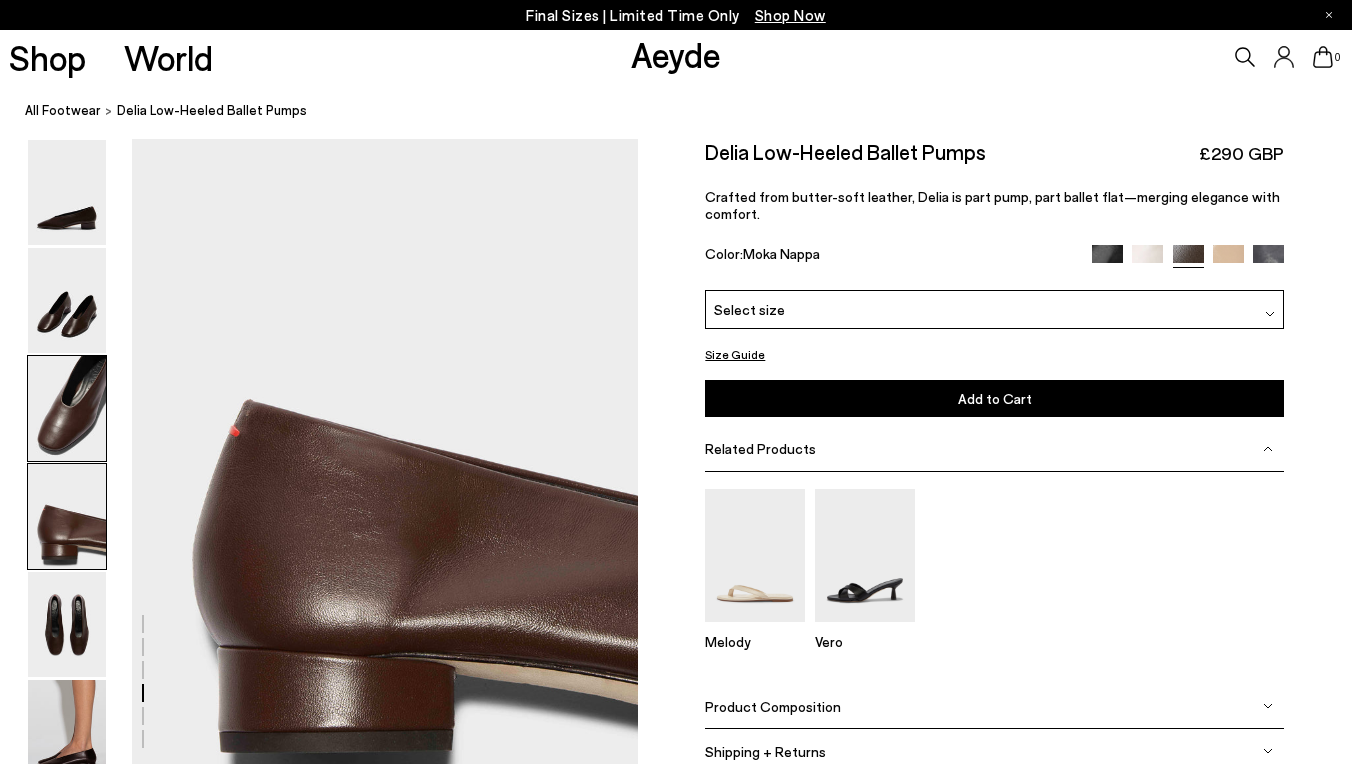 click at bounding box center [67, 408] 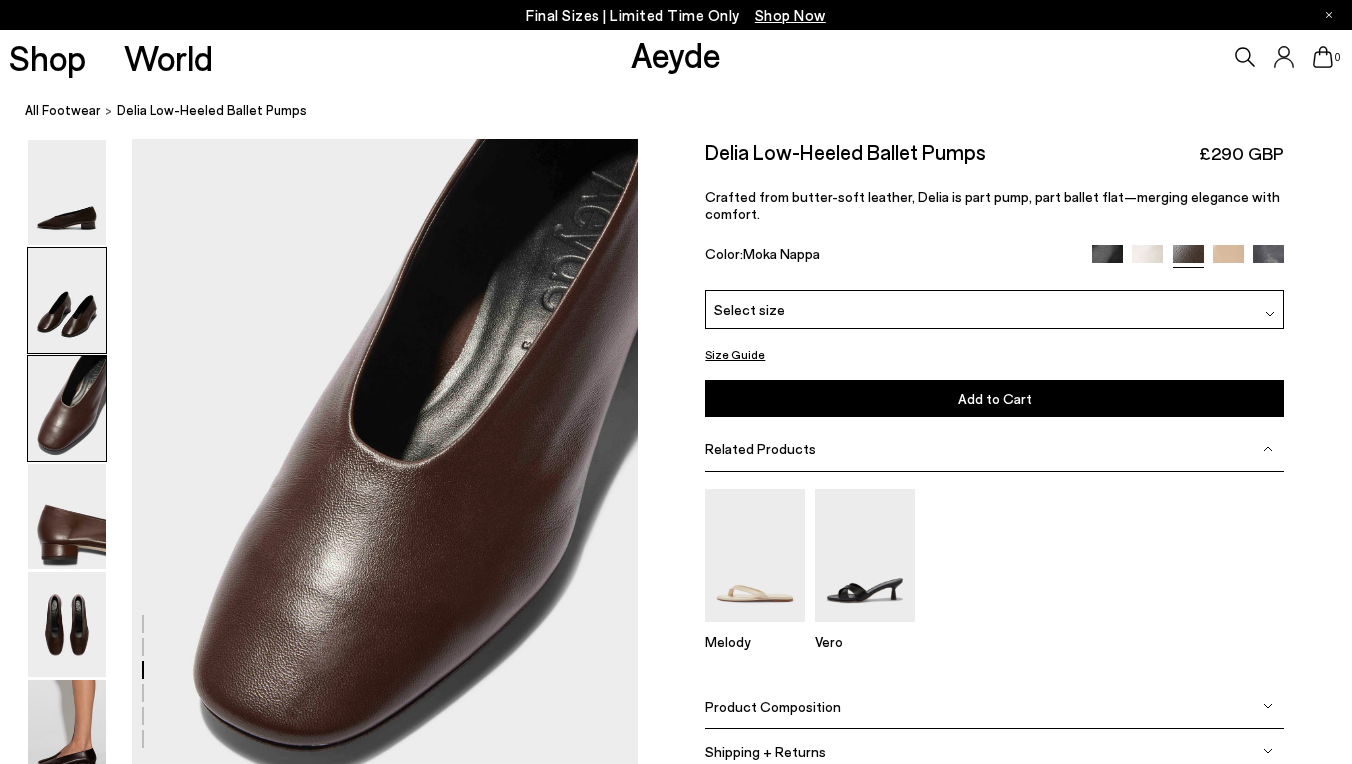 click at bounding box center [67, 300] 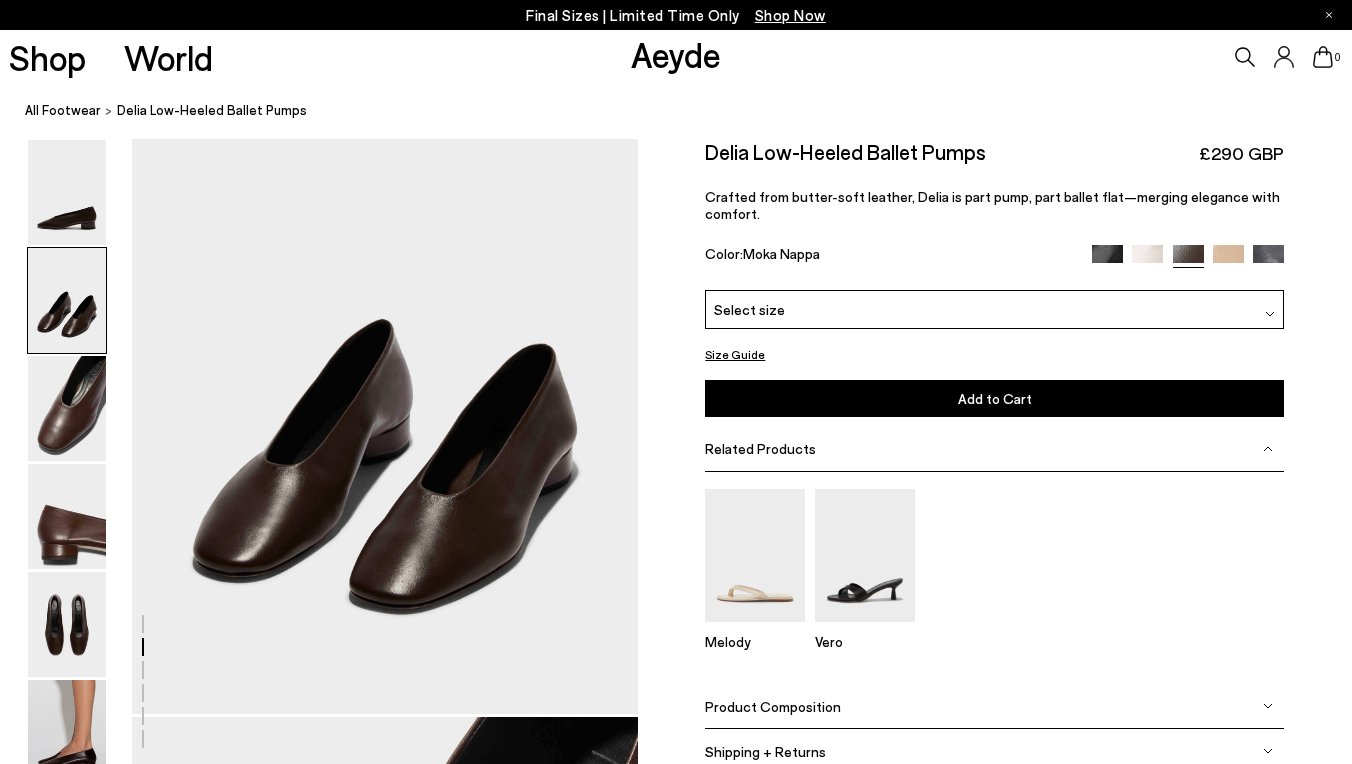 scroll, scrollTop: 629, scrollLeft: 0, axis: vertical 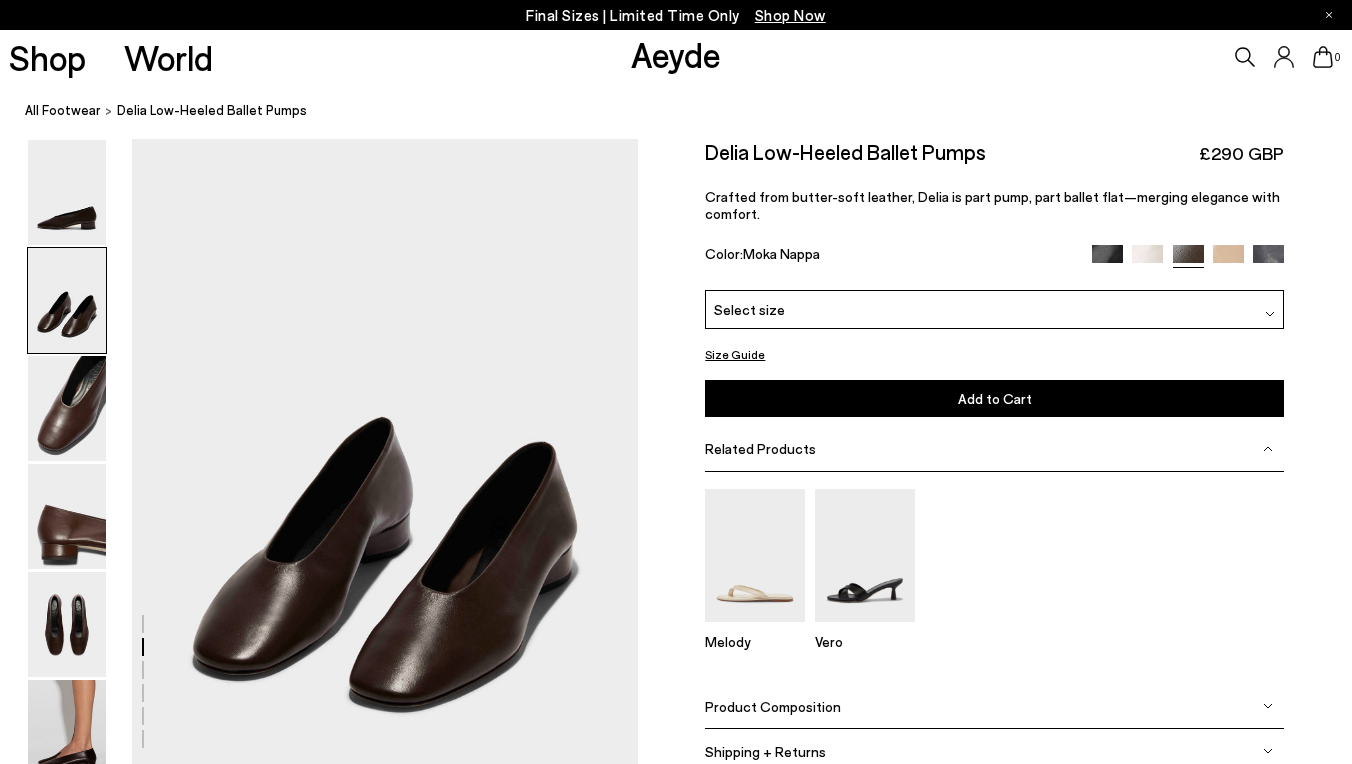click at bounding box center (67, 300) 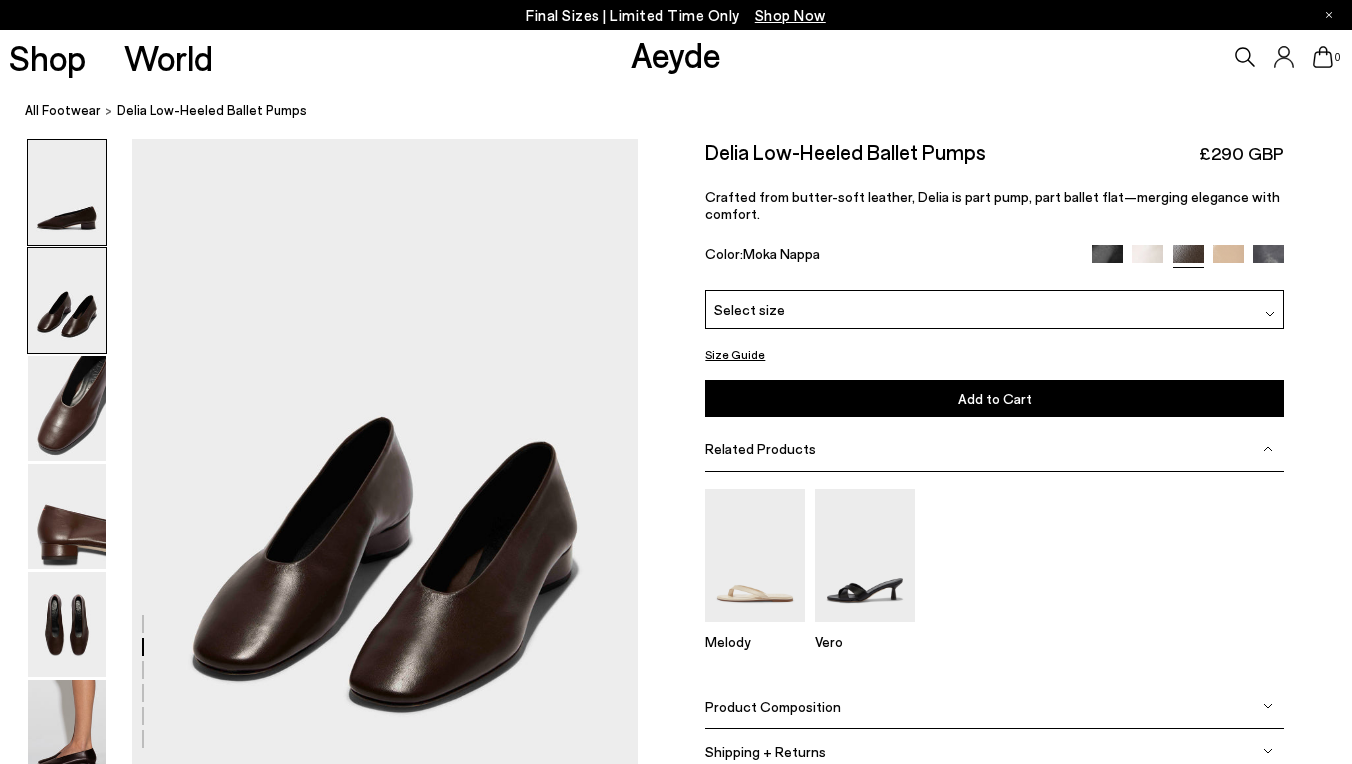 click at bounding box center [67, 192] 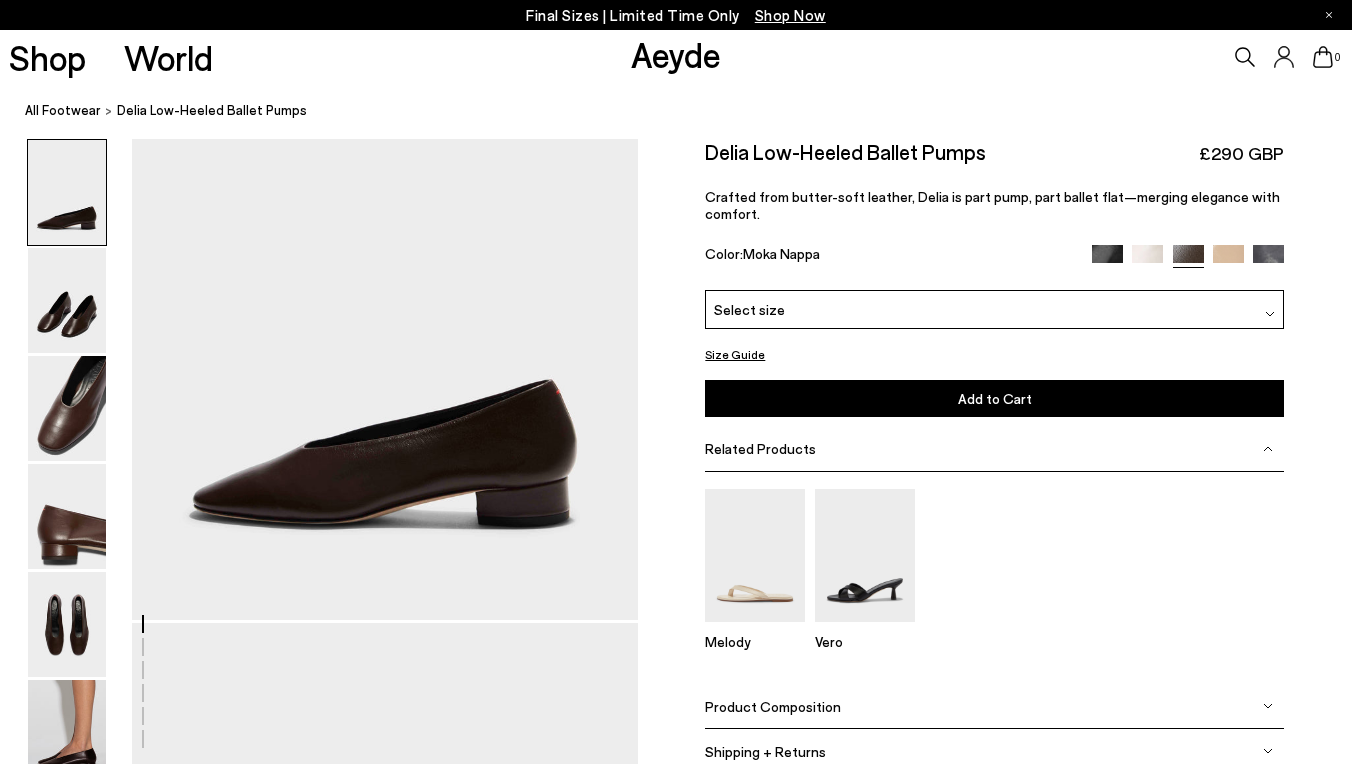 scroll, scrollTop: 164, scrollLeft: 0, axis: vertical 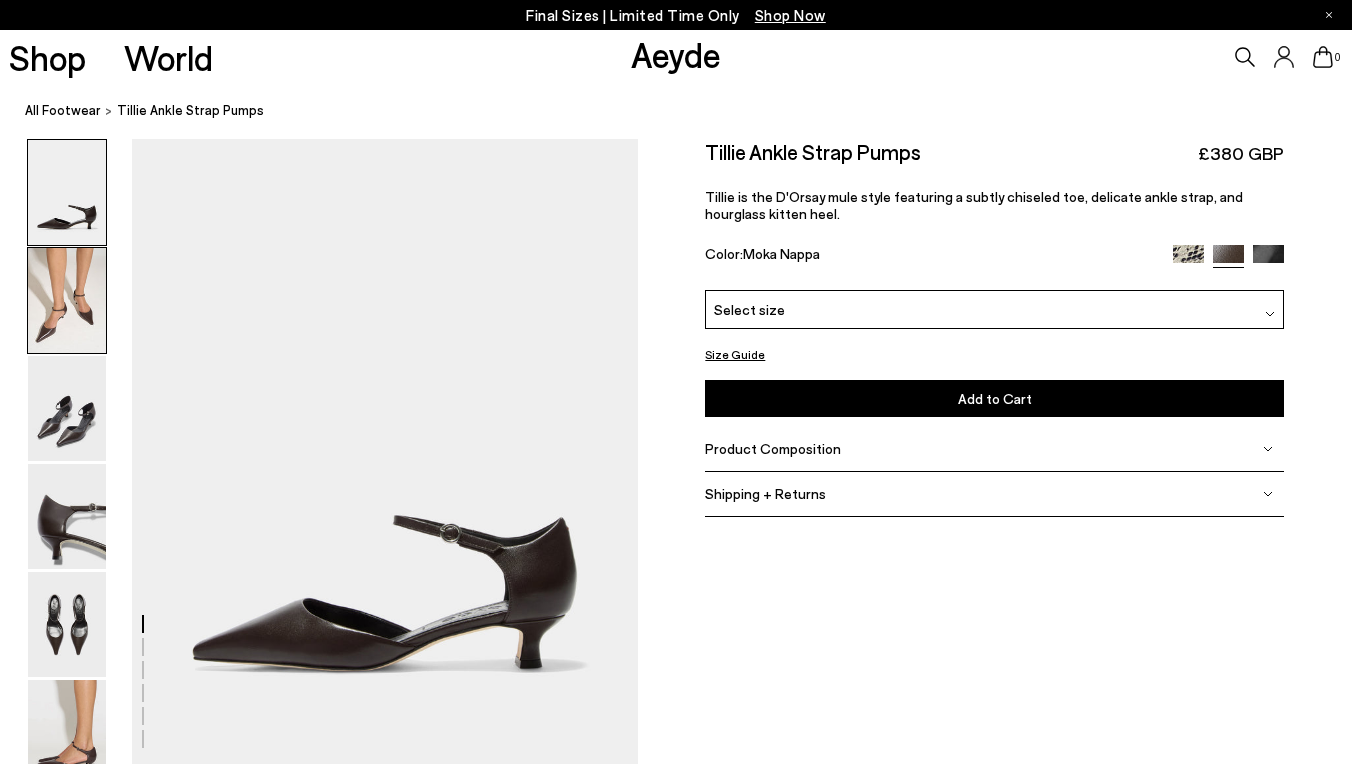 click at bounding box center (67, 300) 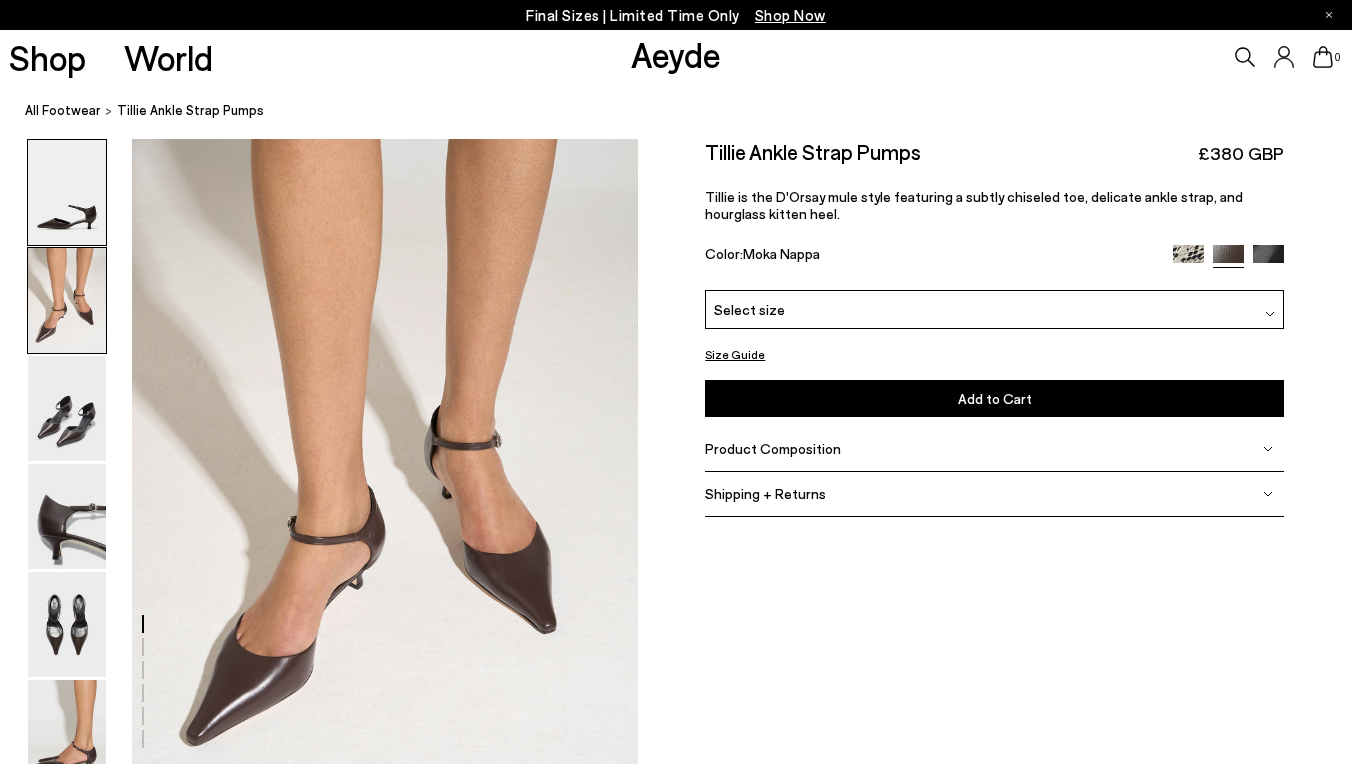 scroll, scrollTop: 629, scrollLeft: 0, axis: vertical 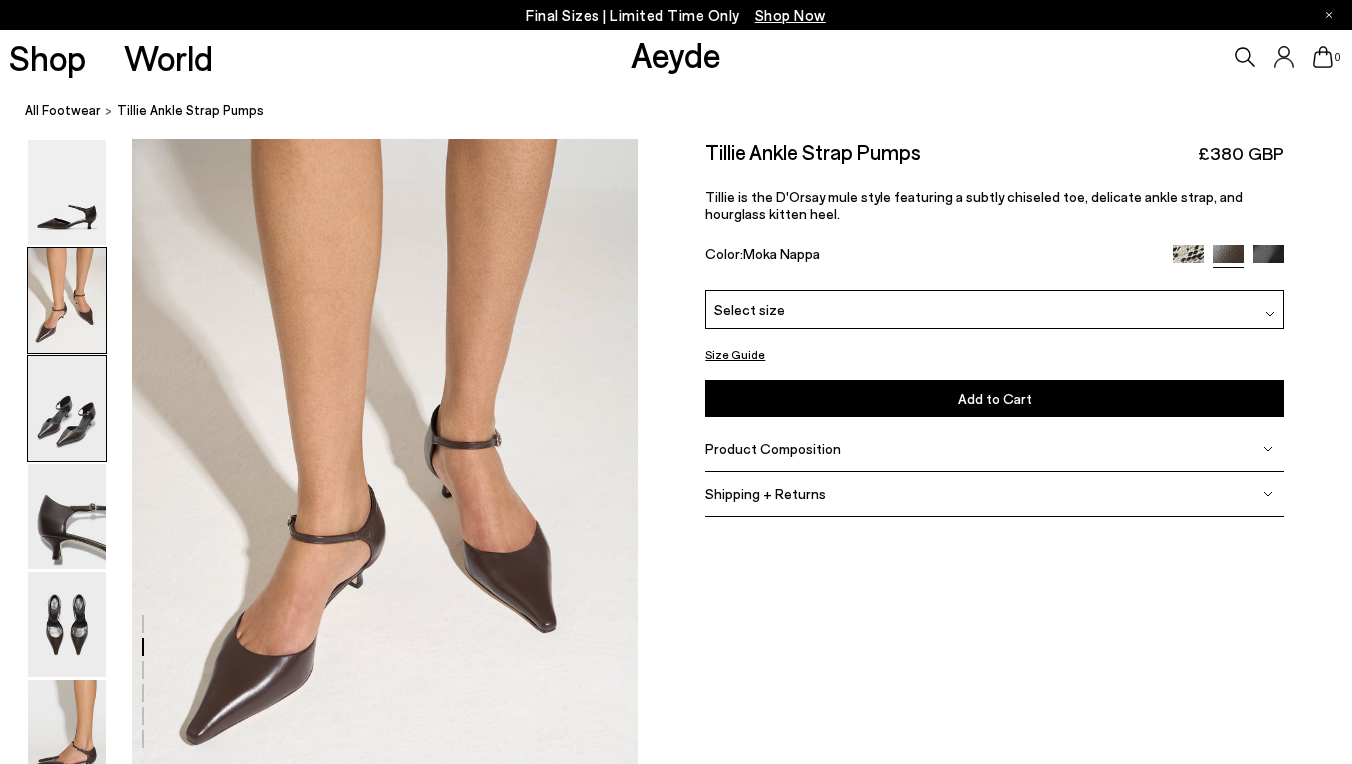 click at bounding box center (67, 408) 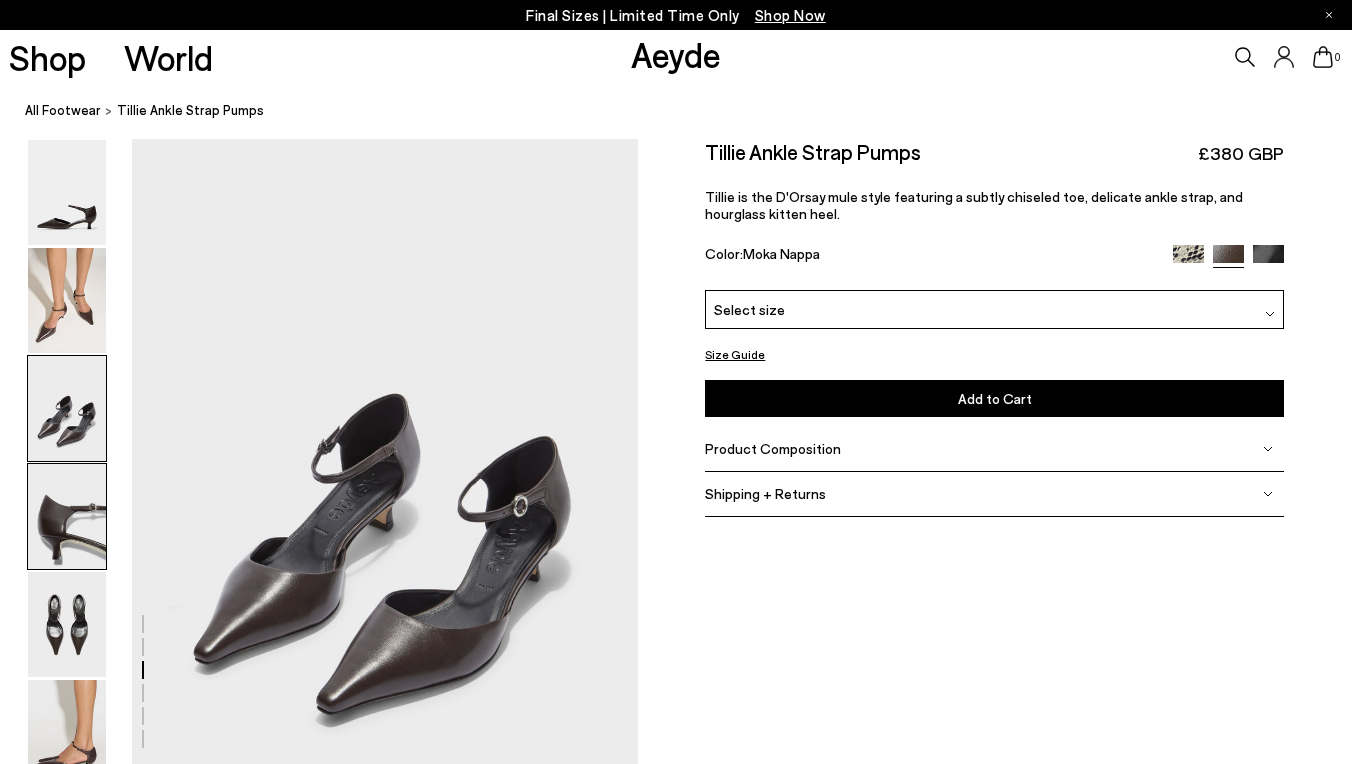 click at bounding box center [67, 516] 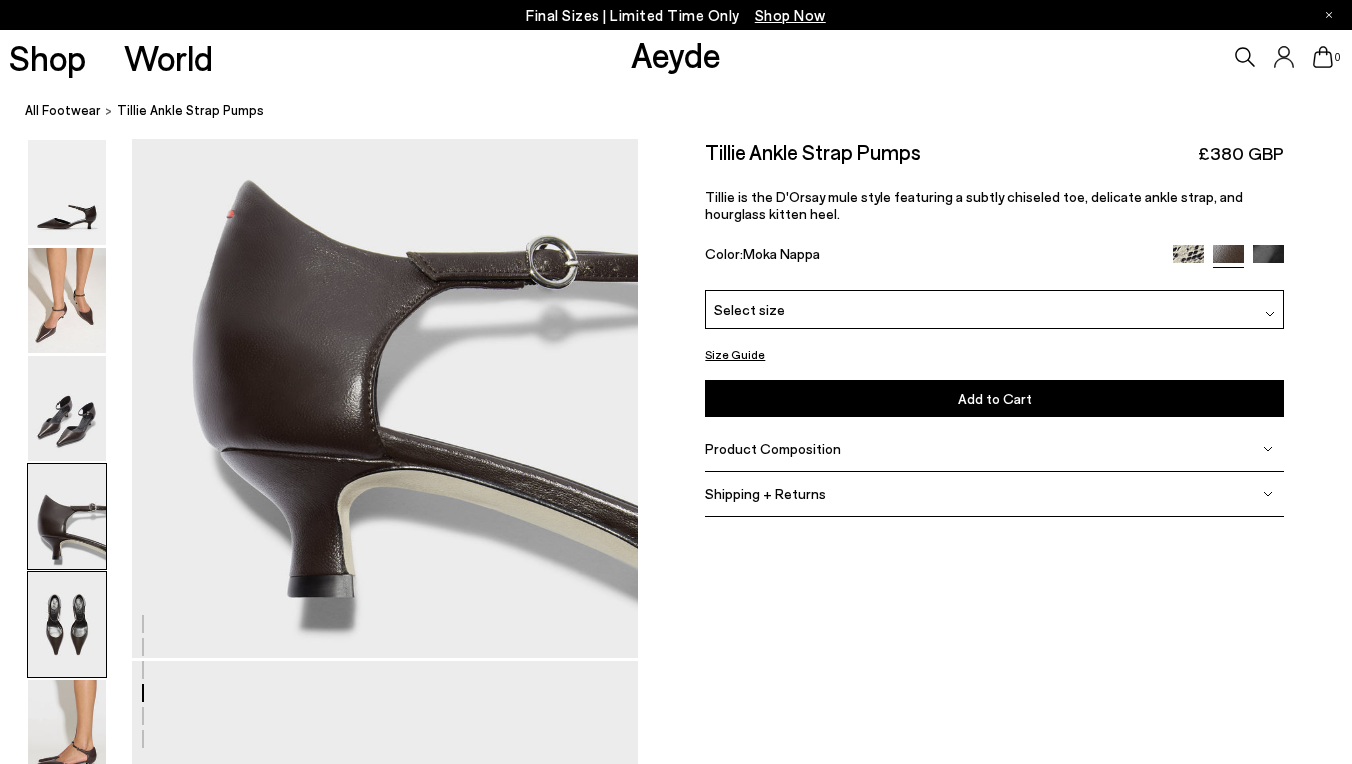 click at bounding box center [67, 624] 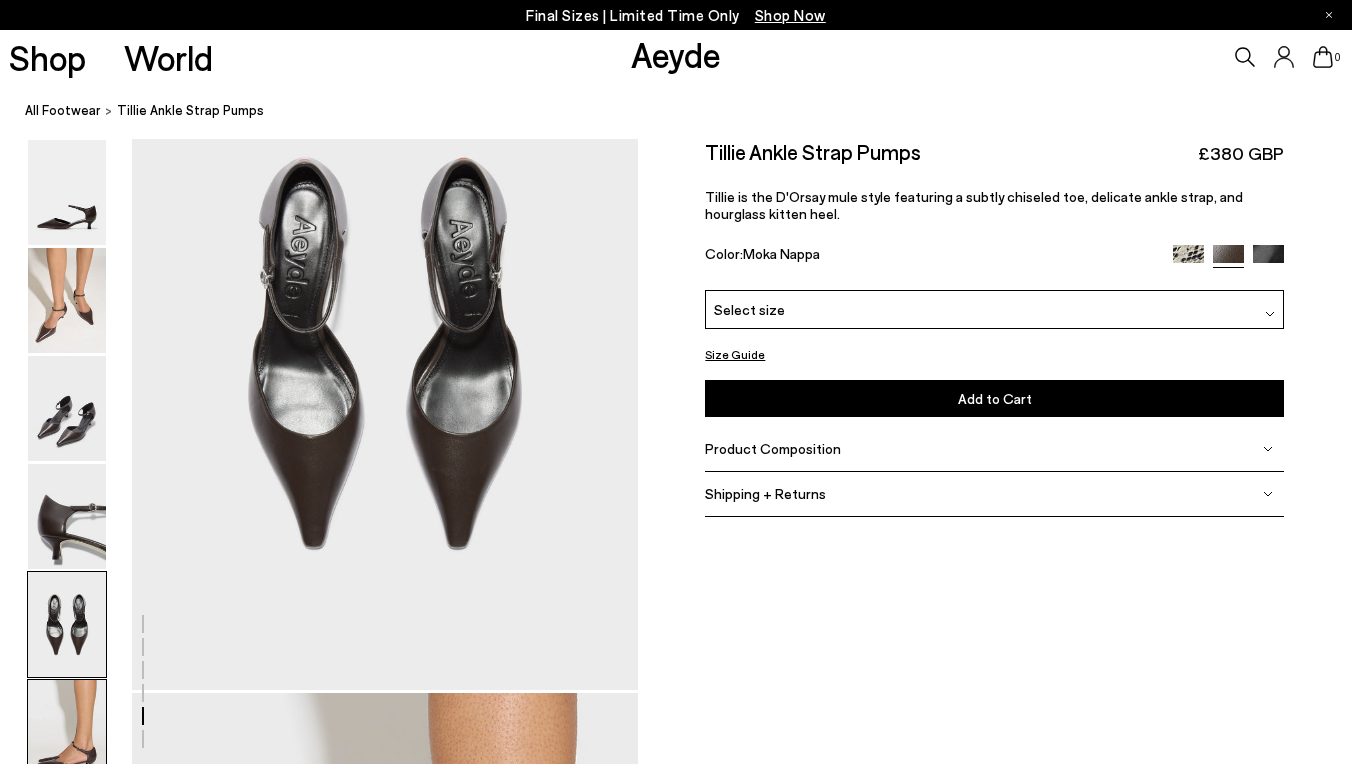 click at bounding box center (67, 732) 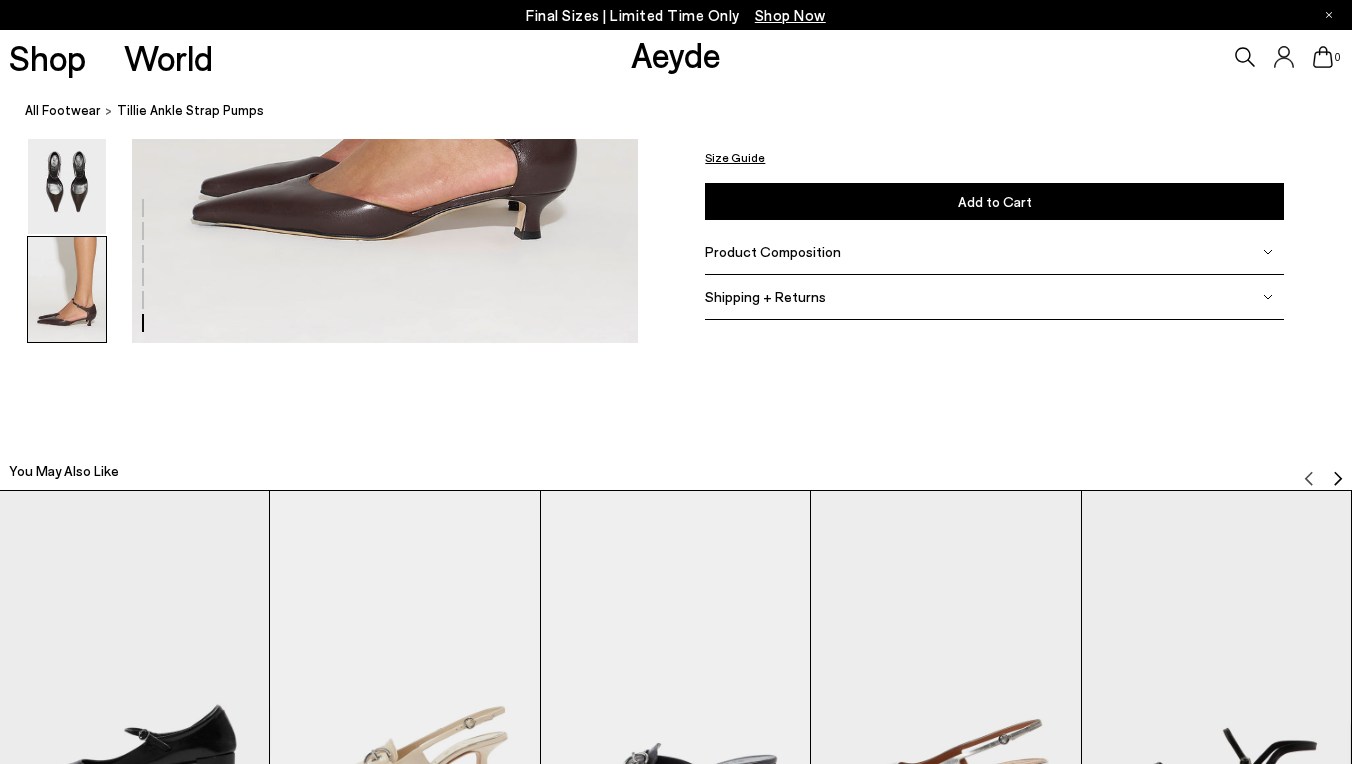 scroll, scrollTop: 3953, scrollLeft: 0, axis: vertical 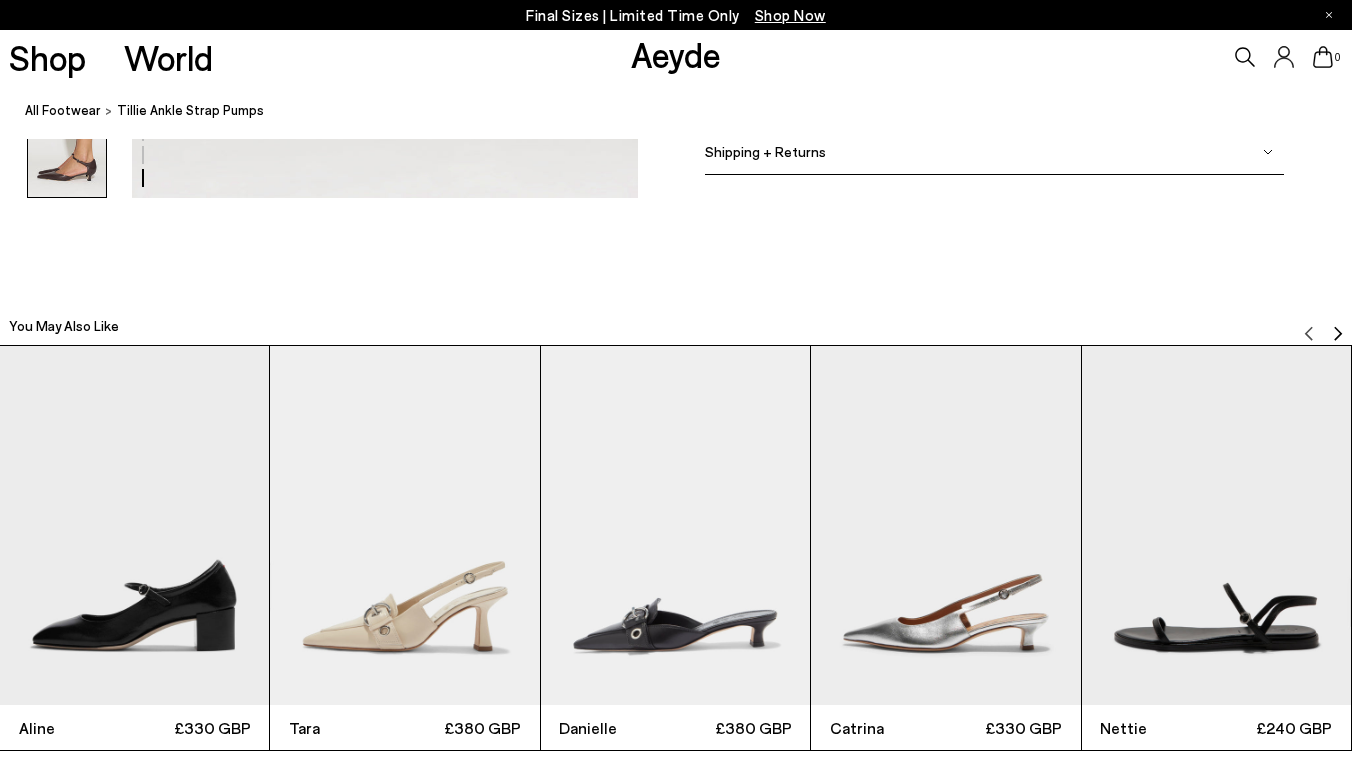 click at bounding box center [134, 525] 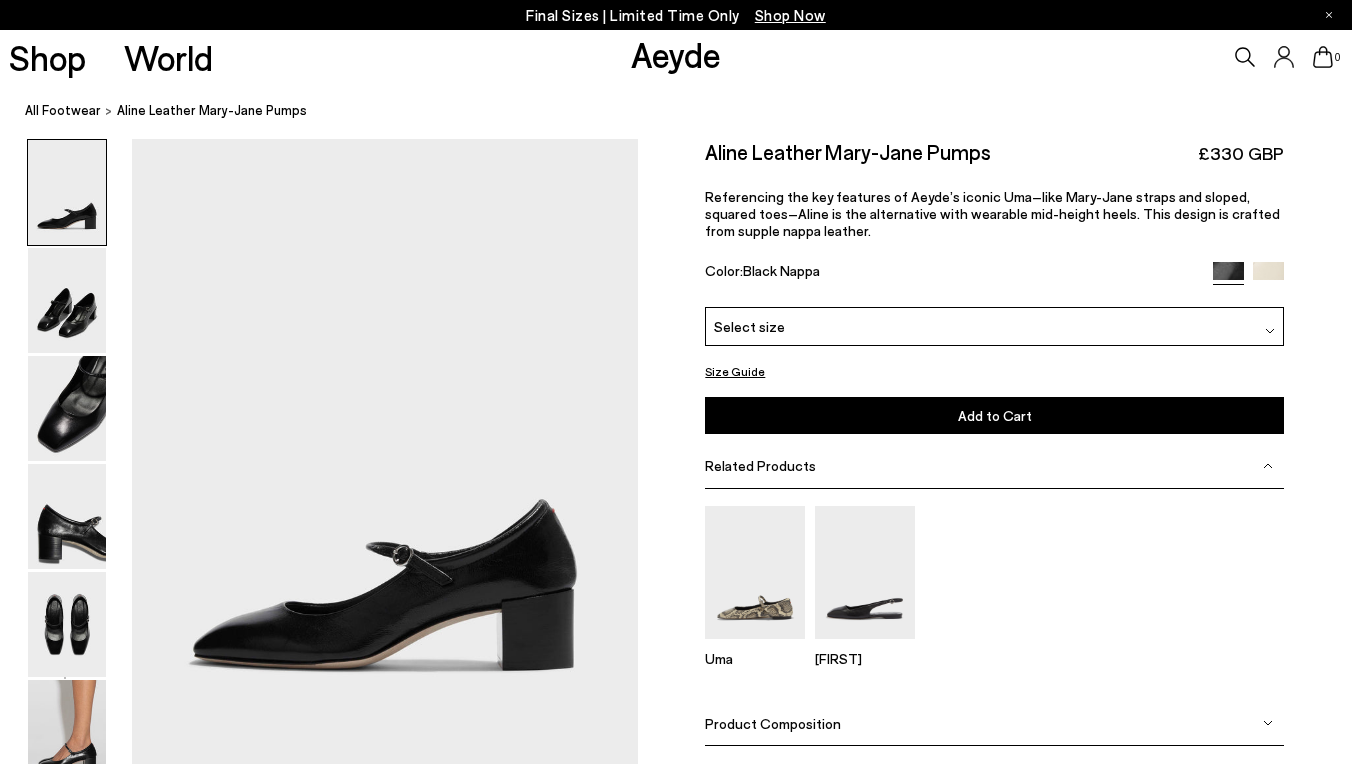 scroll, scrollTop: 0, scrollLeft: 0, axis: both 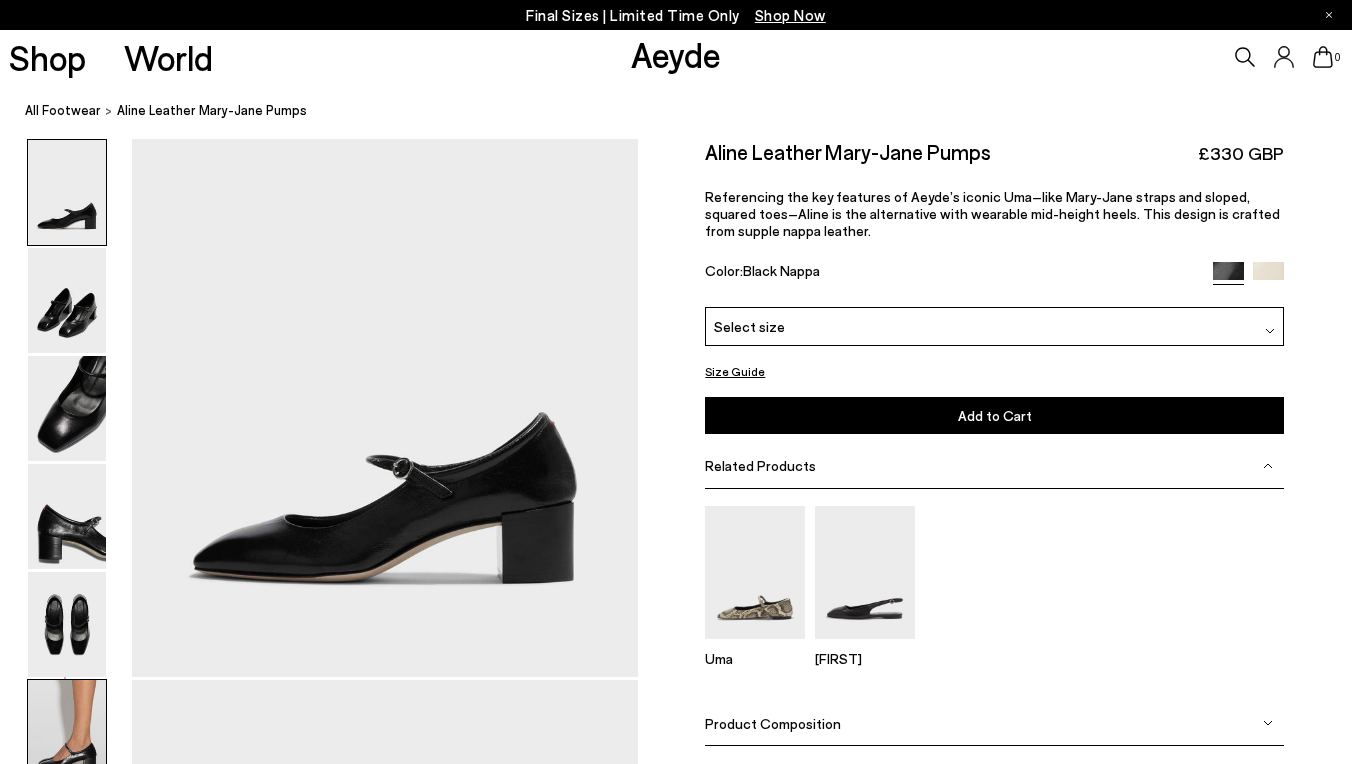 click at bounding box center (67, 732) 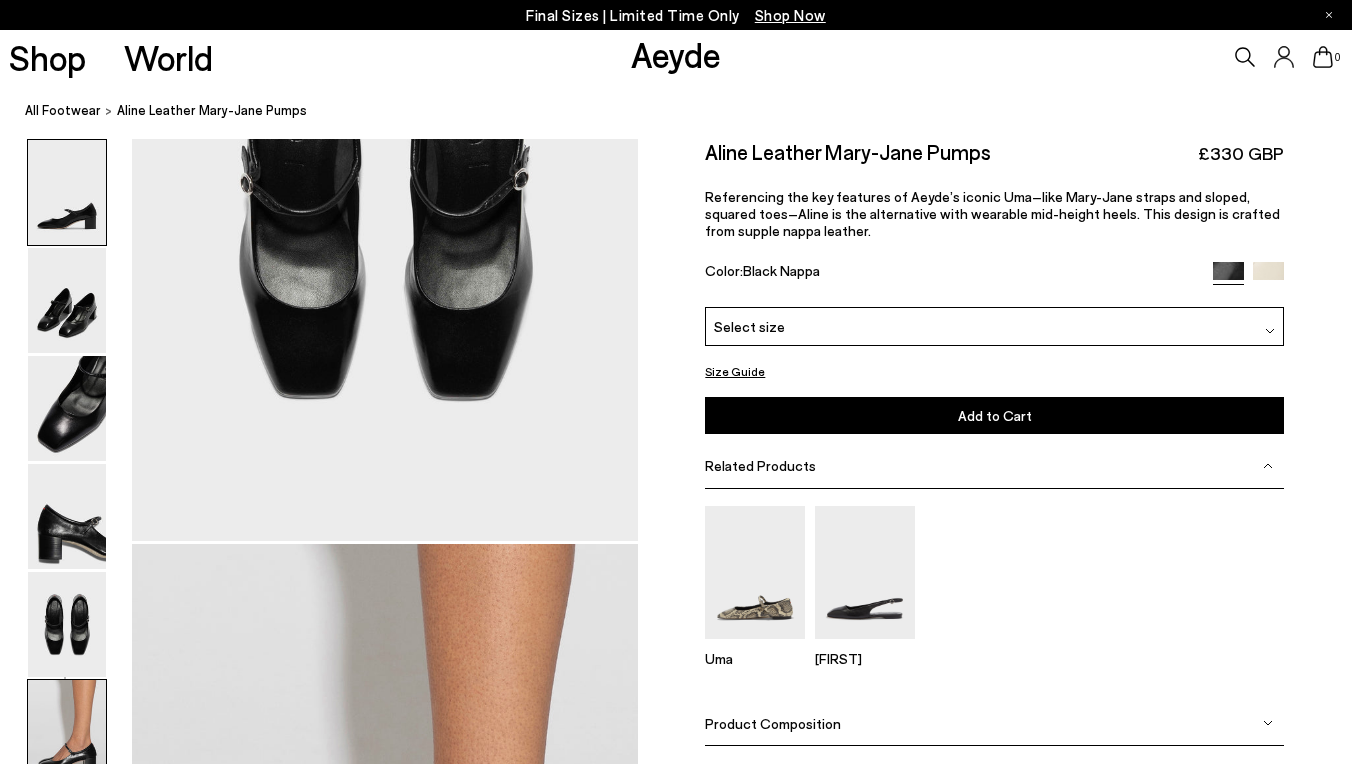 scroll, scrollTop: 3476, scrollLeft: 0, axis: vertical 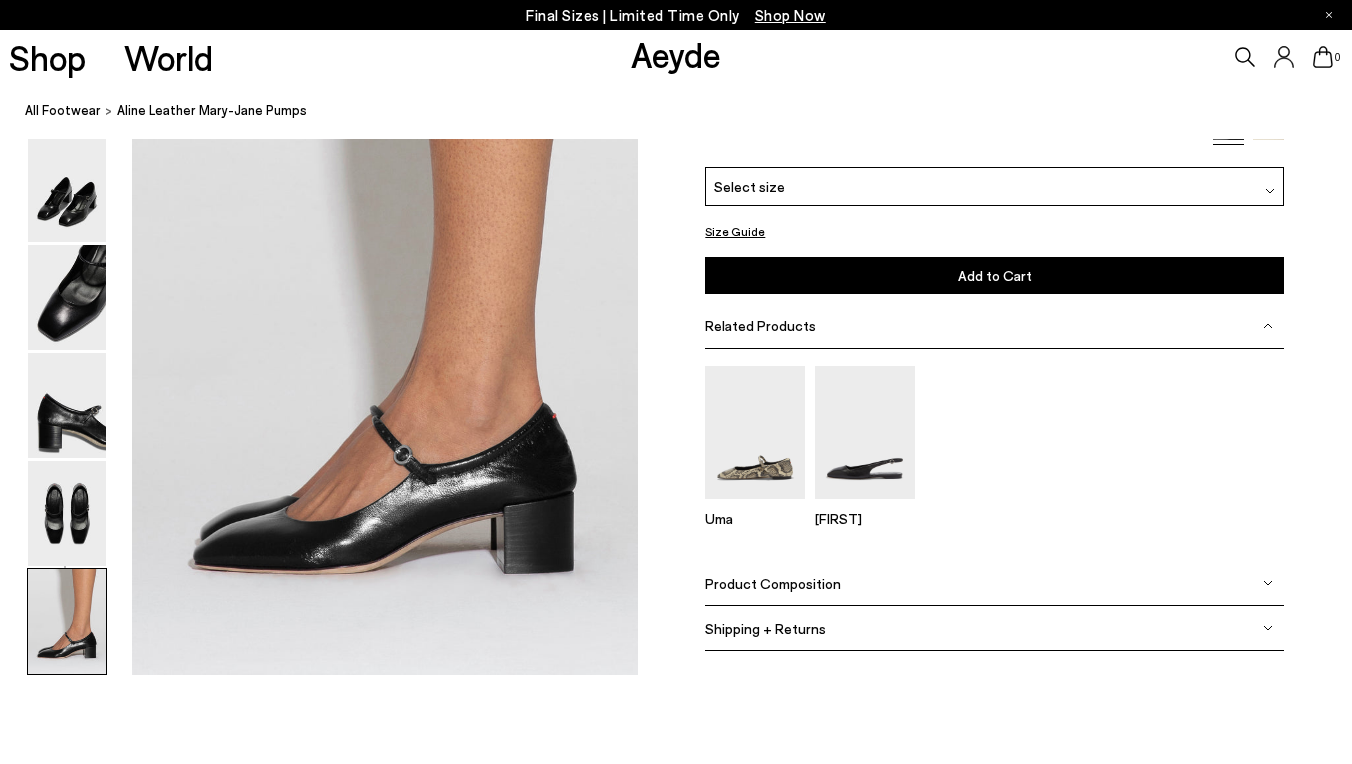 click at bounding box center [67, 621] 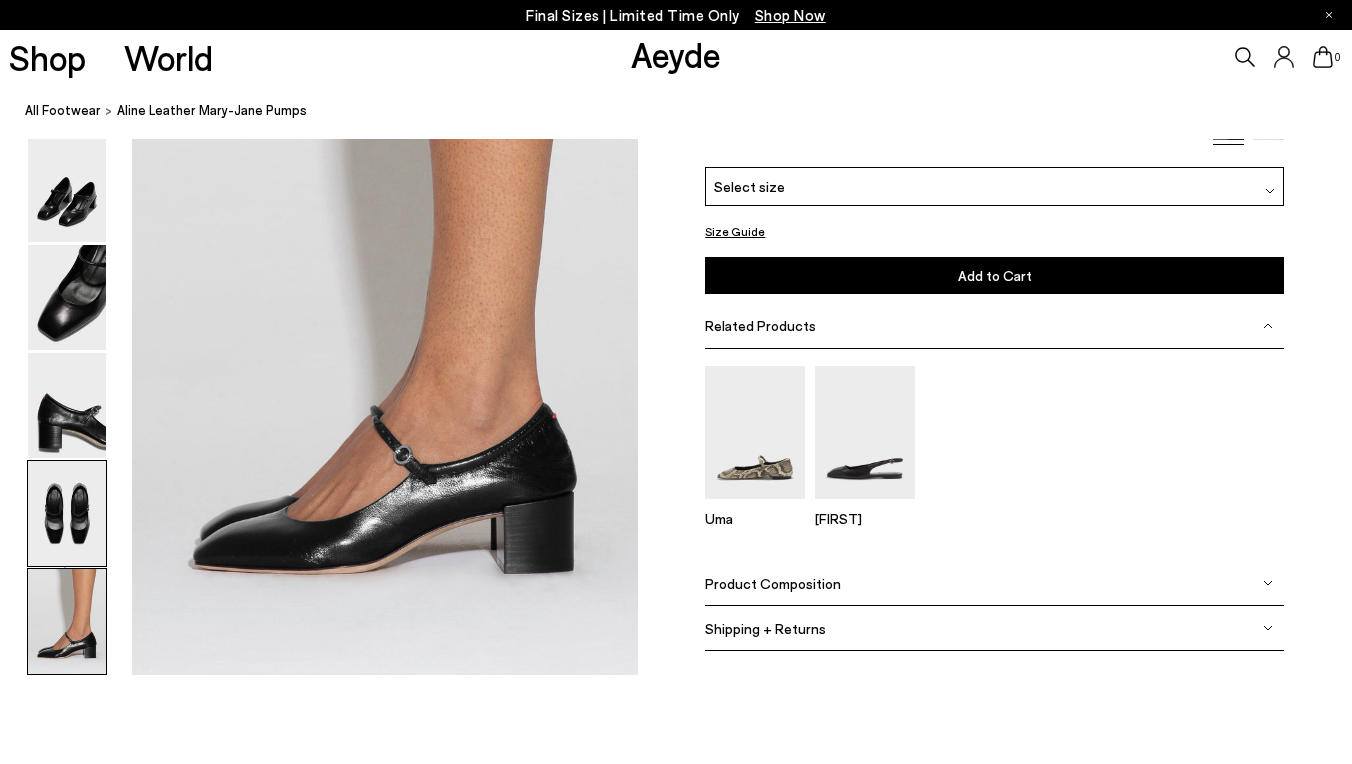 click at bounding box center (67, 513) 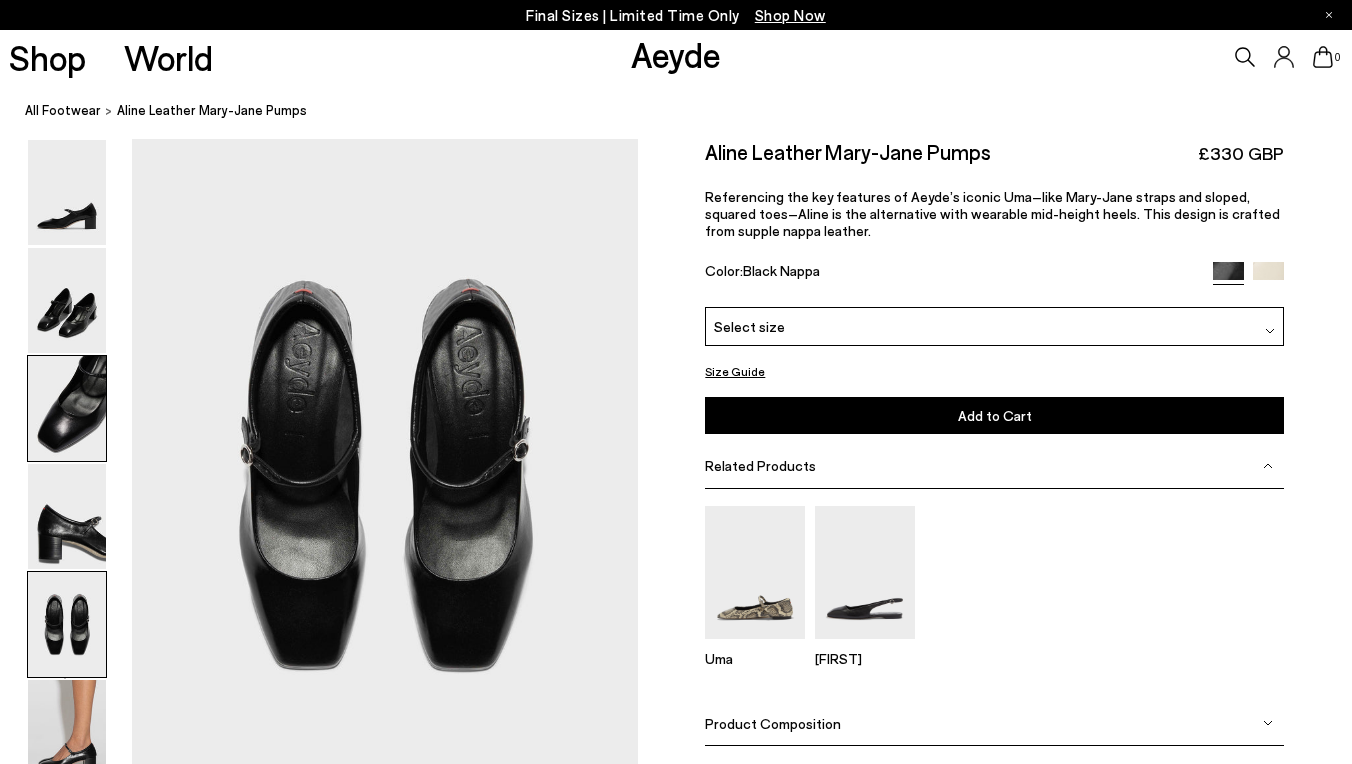 click at bounding box center [67, 408] 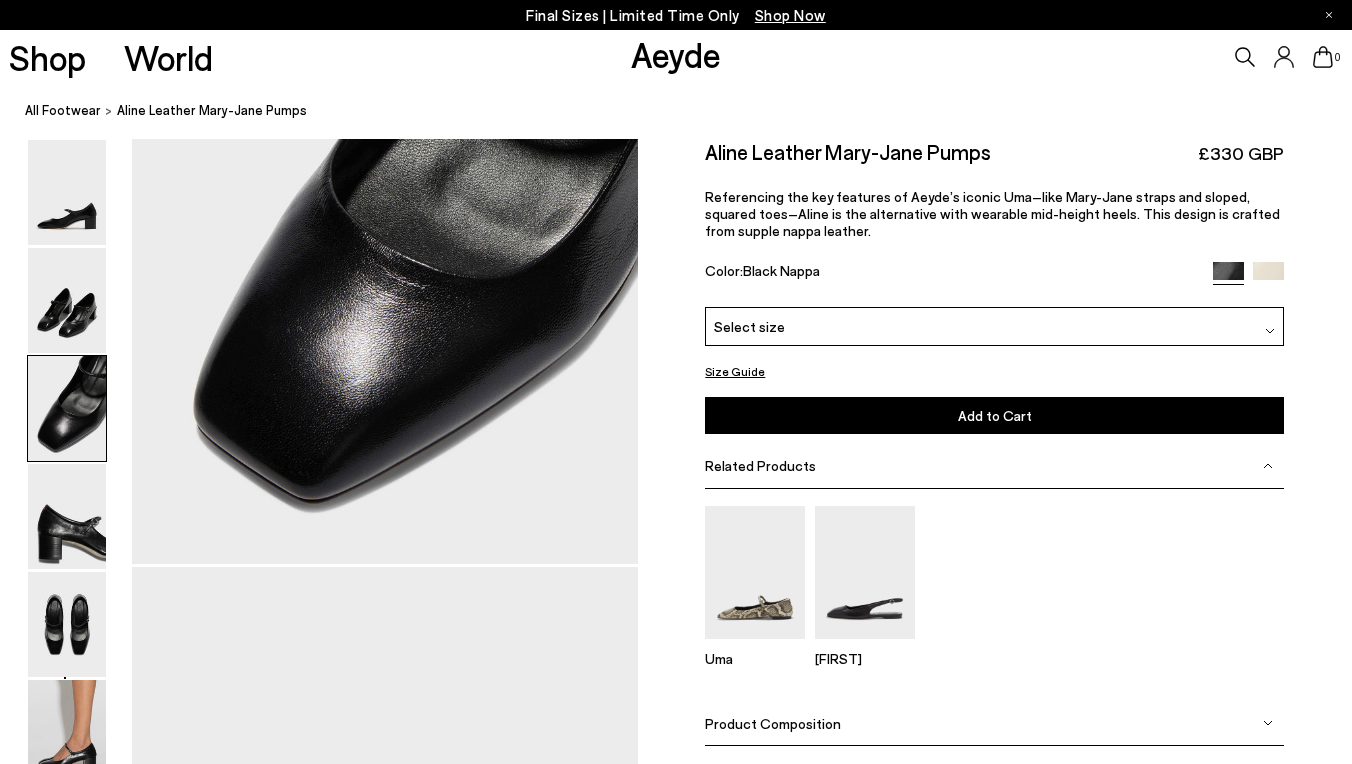 scroll, scrollTop: 1306, scrollLeft: 0, axis: vertical 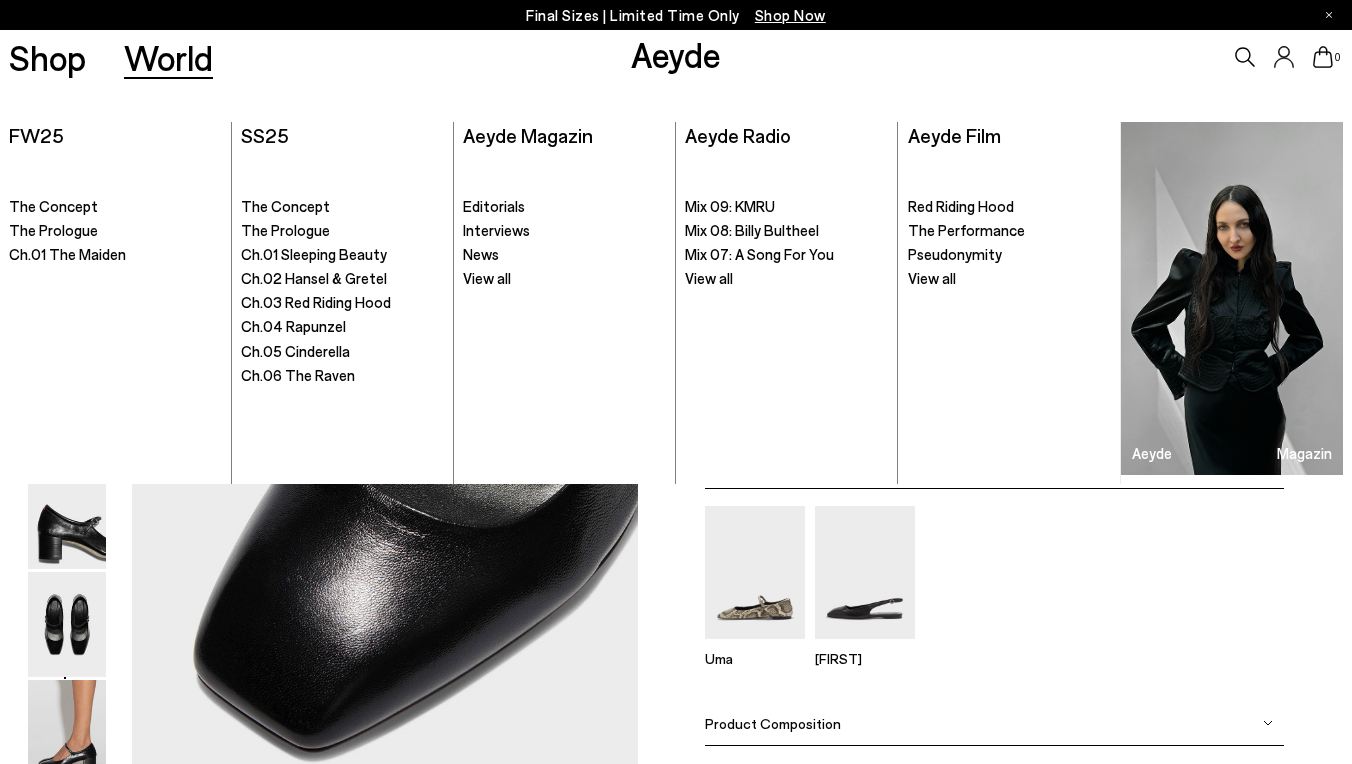 click at bounding box center (1231, 298) 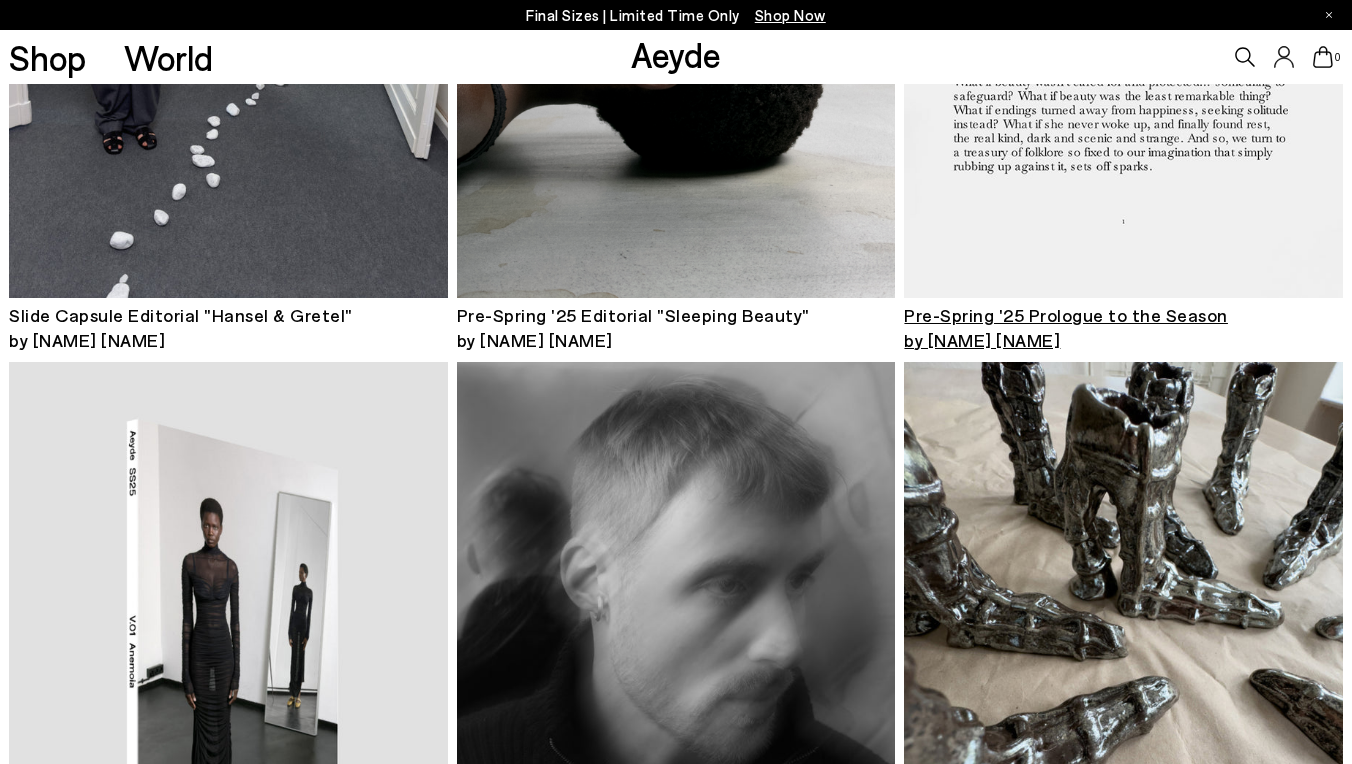 scroll, scrollTop: 2739, scrollLeft: 0, axis: vertical 